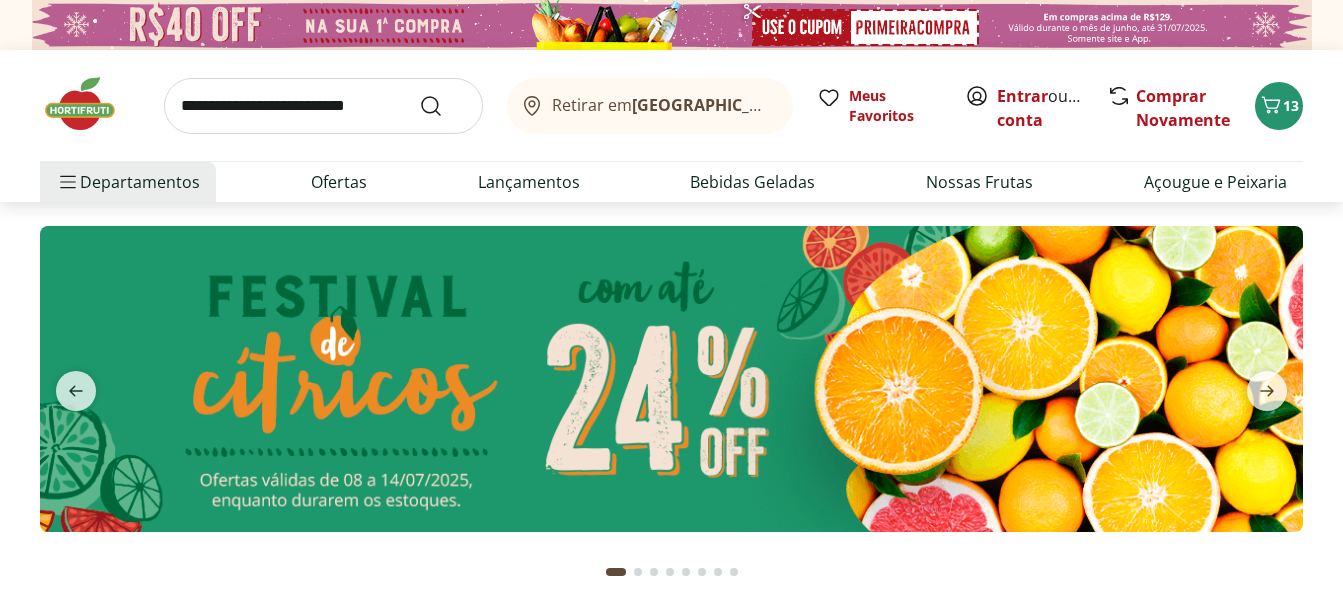 scroll, scrollTop: 0, scrollLeft: 0, axis: both 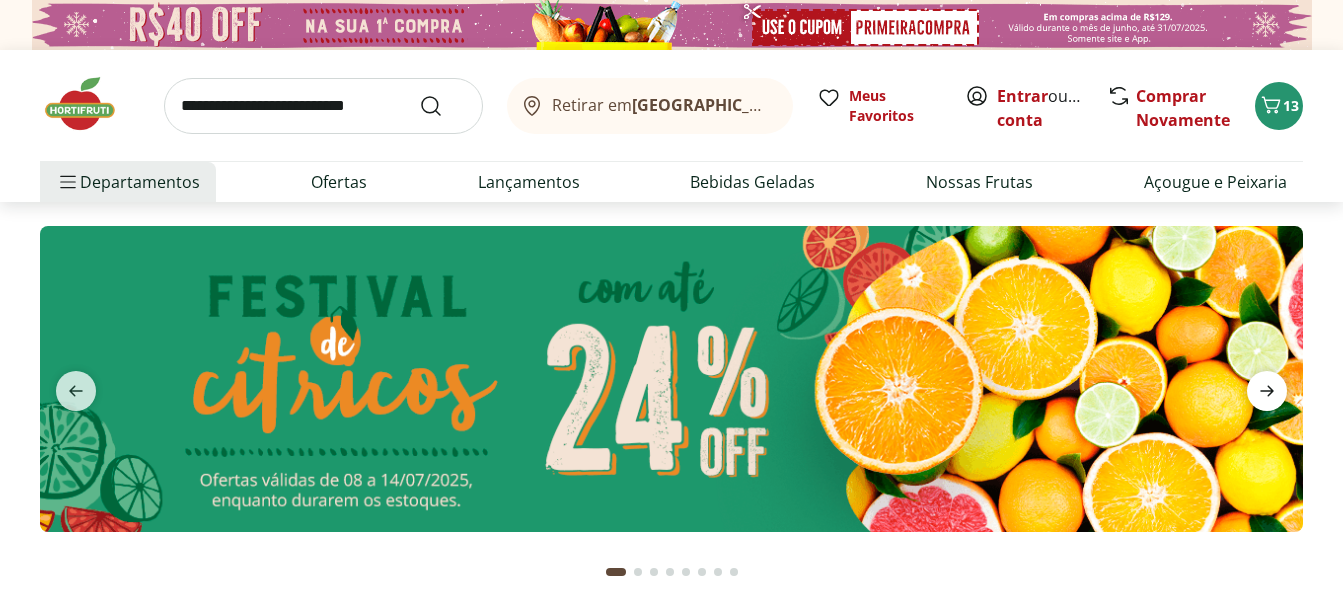 click 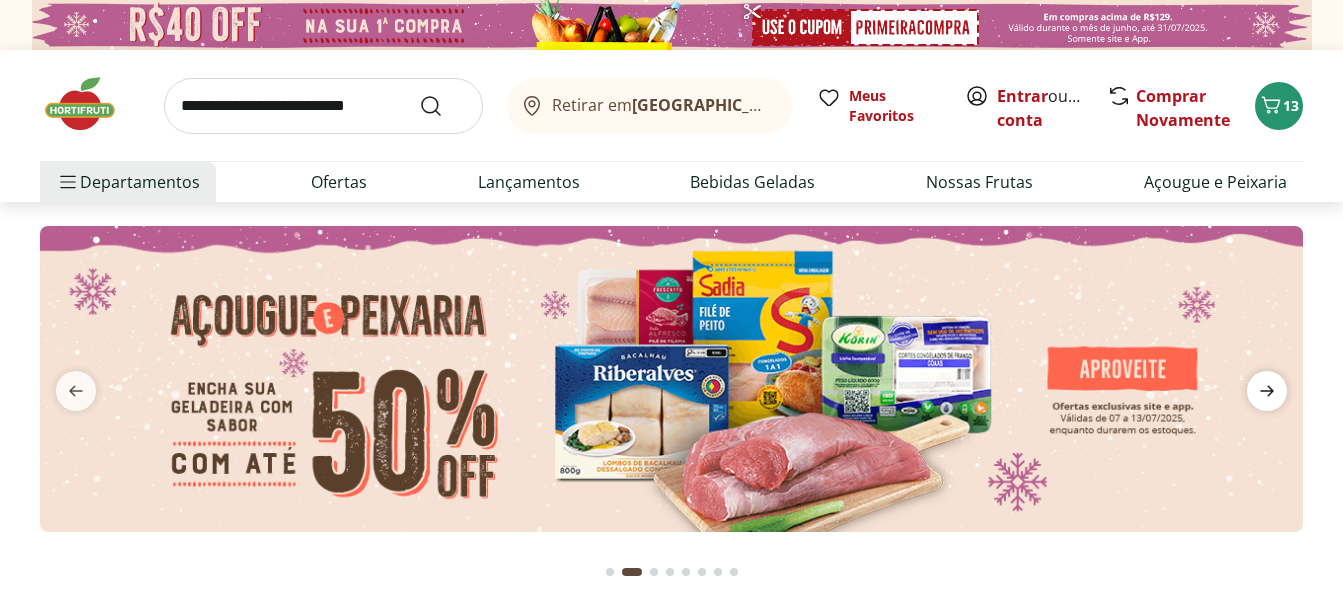click 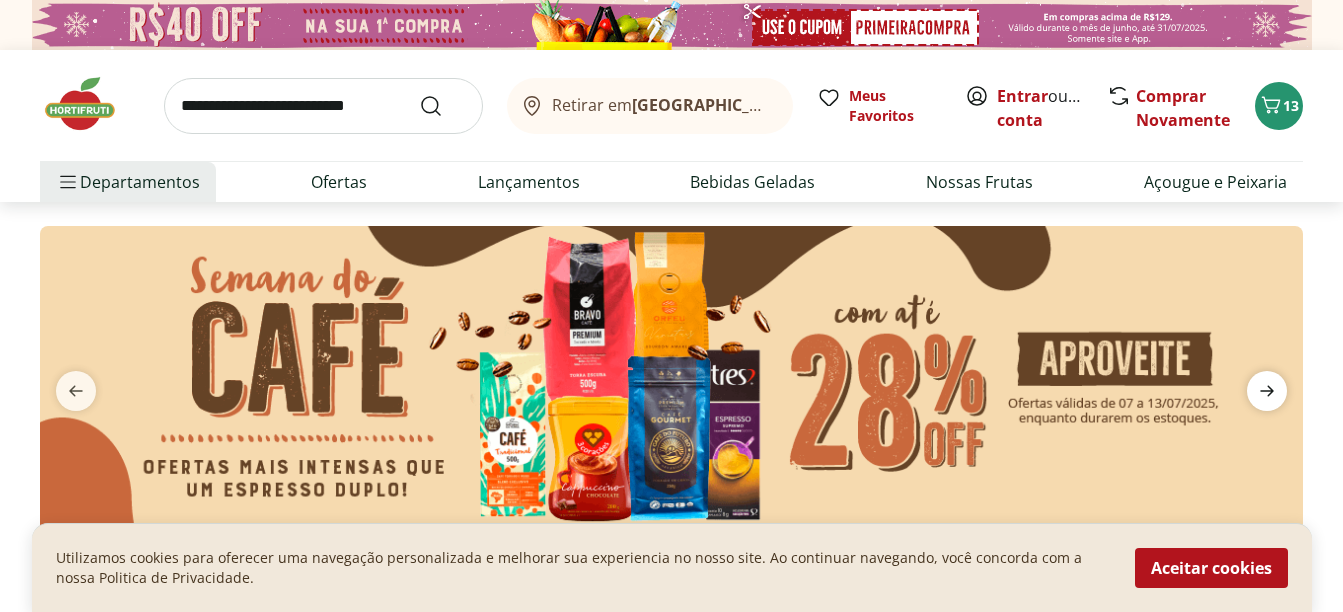 click 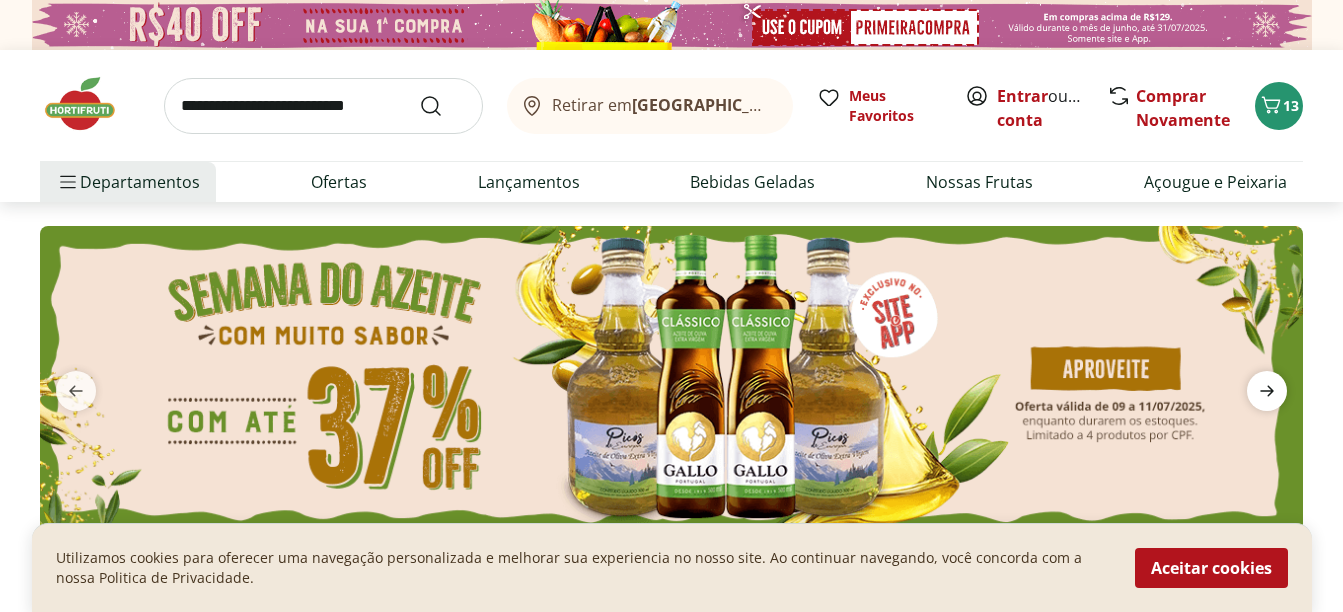 click 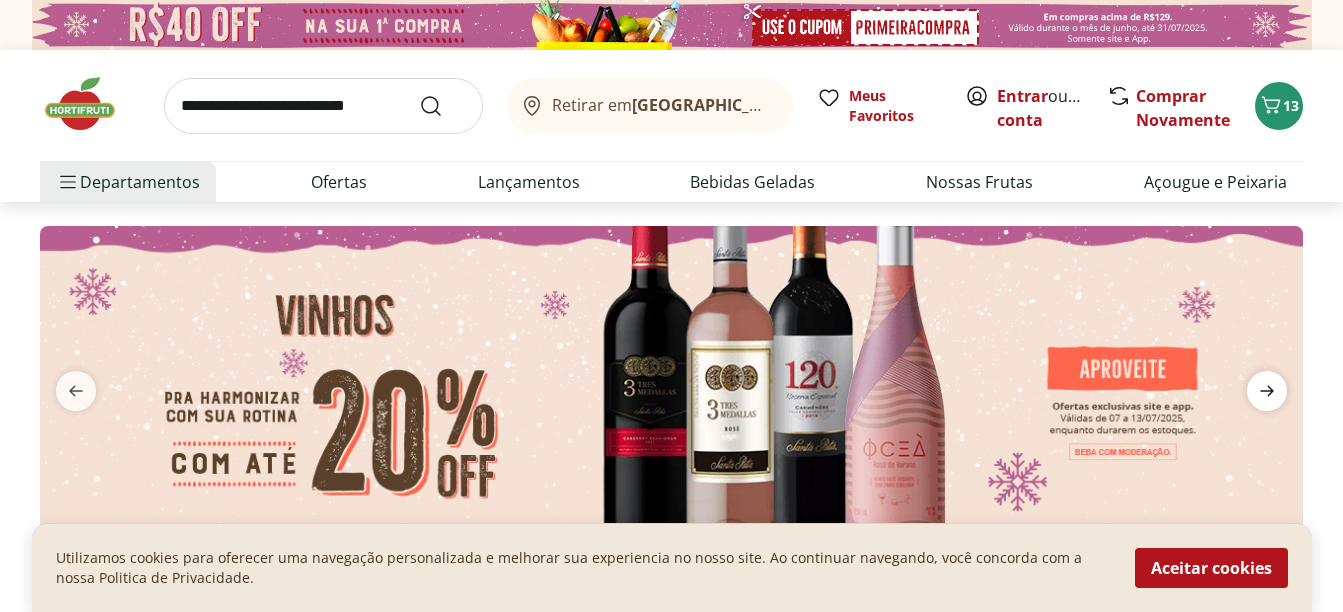 click 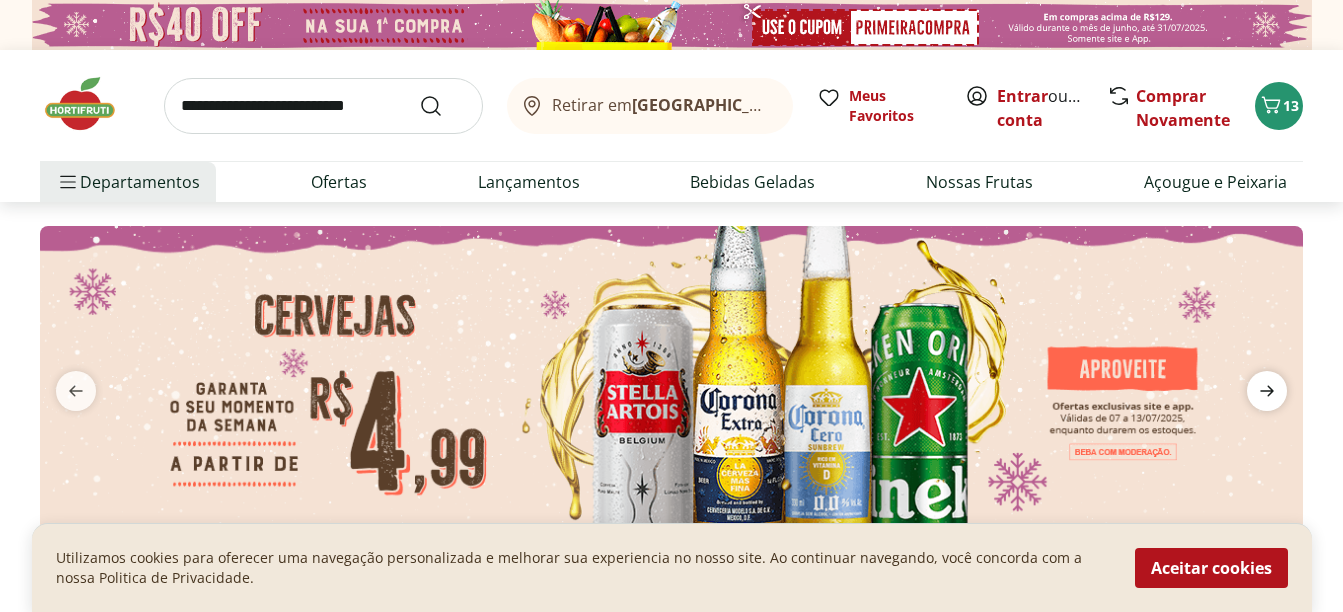 click 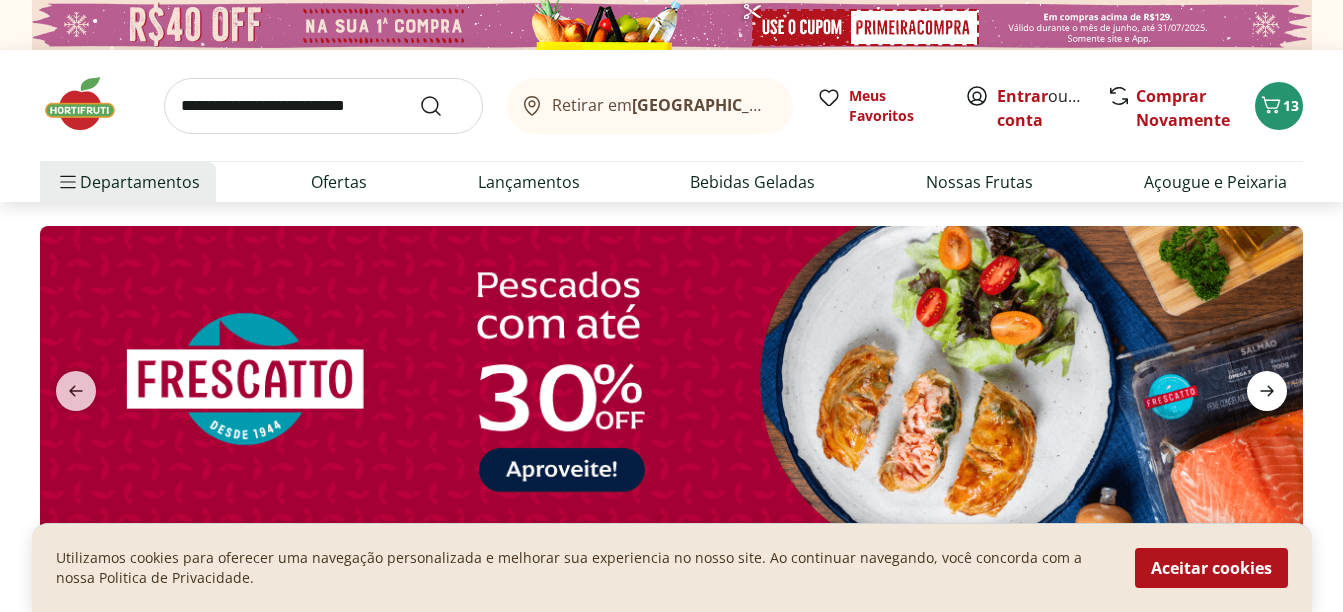 click 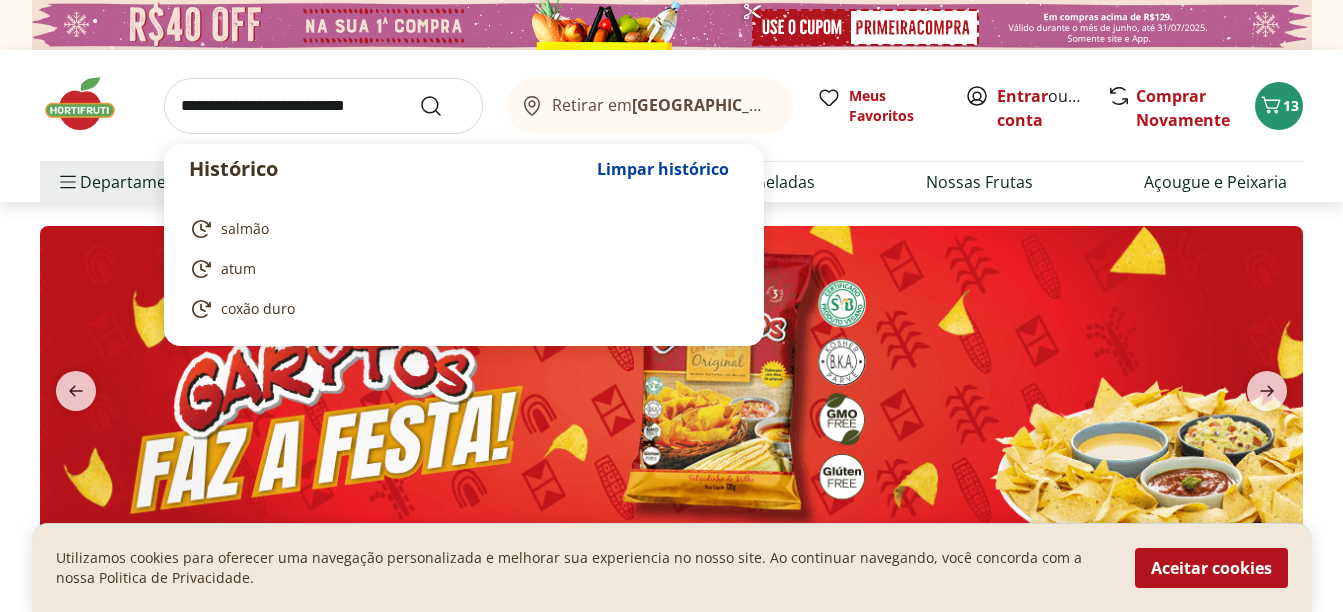 click at bounding box center (323, 106) 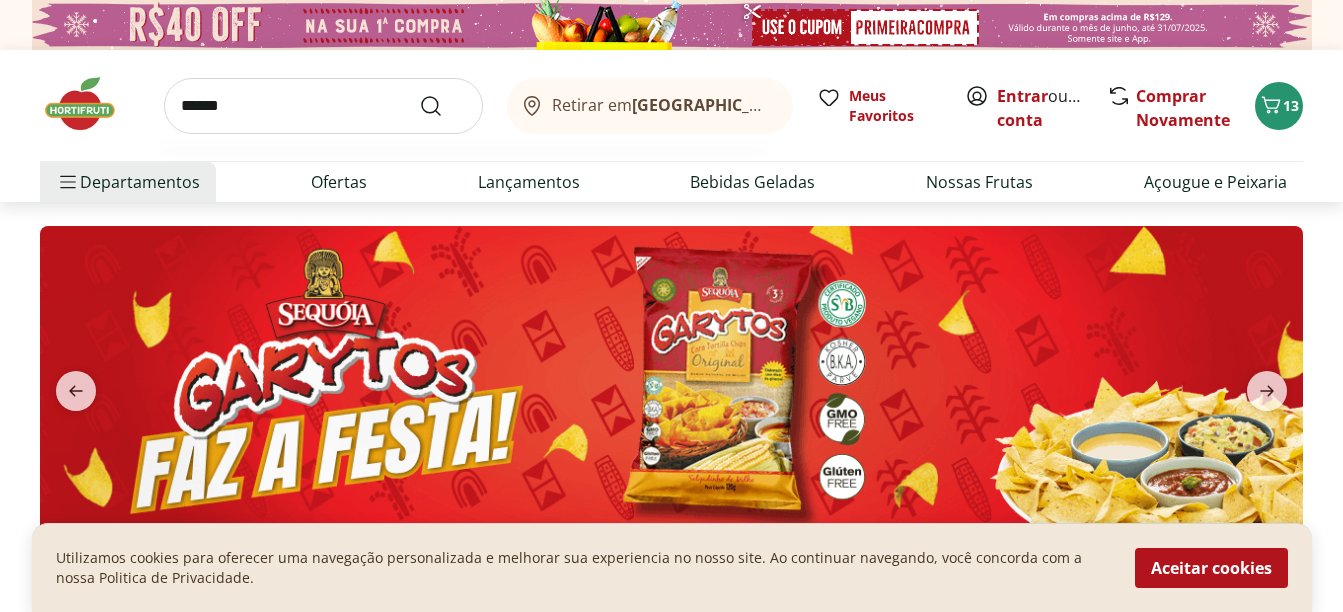 type on "******" 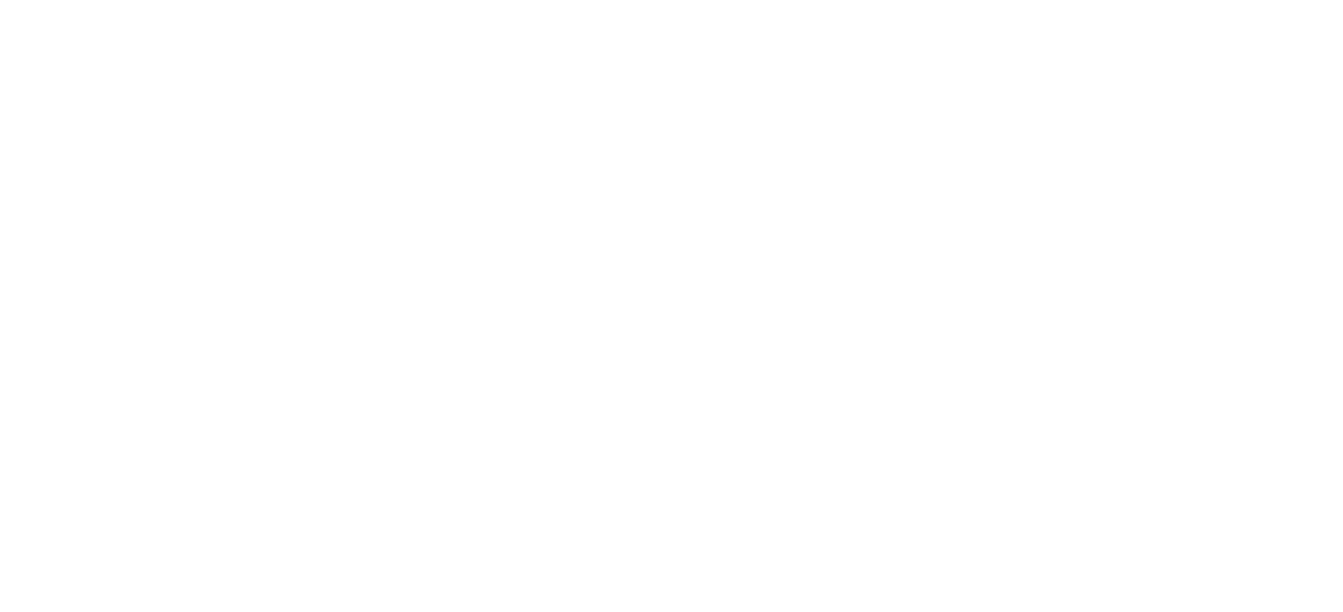 select on "**********" 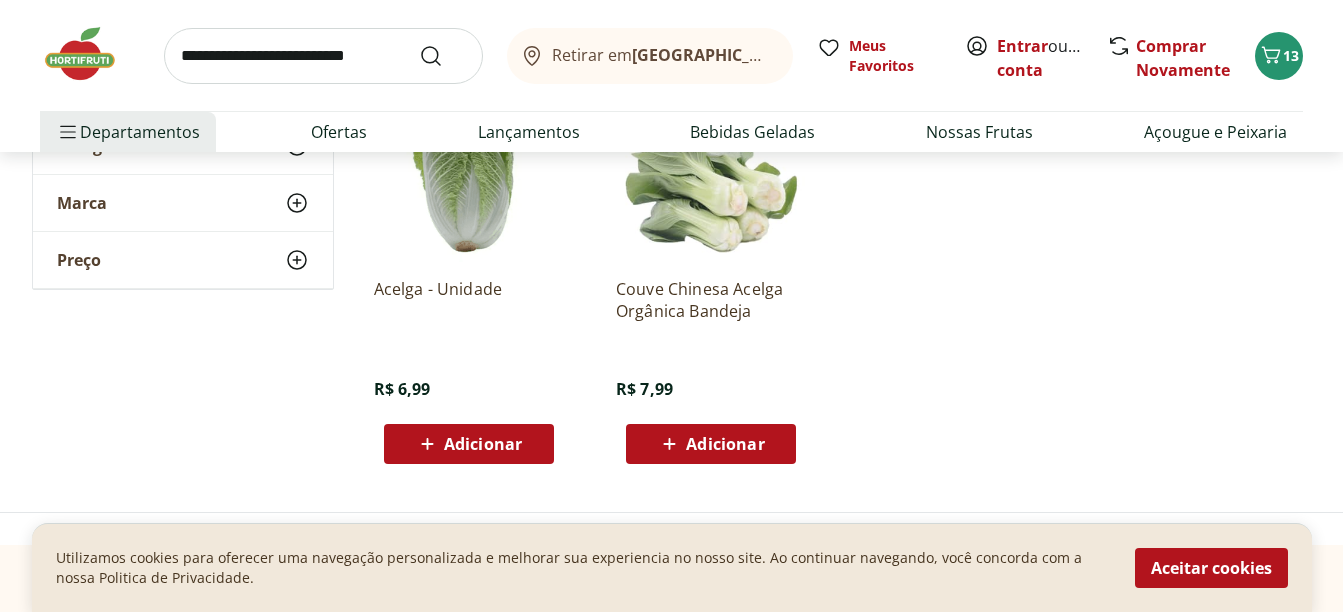 scroll, scrollTop: 300, scrollLeft: 0, axis: vertical 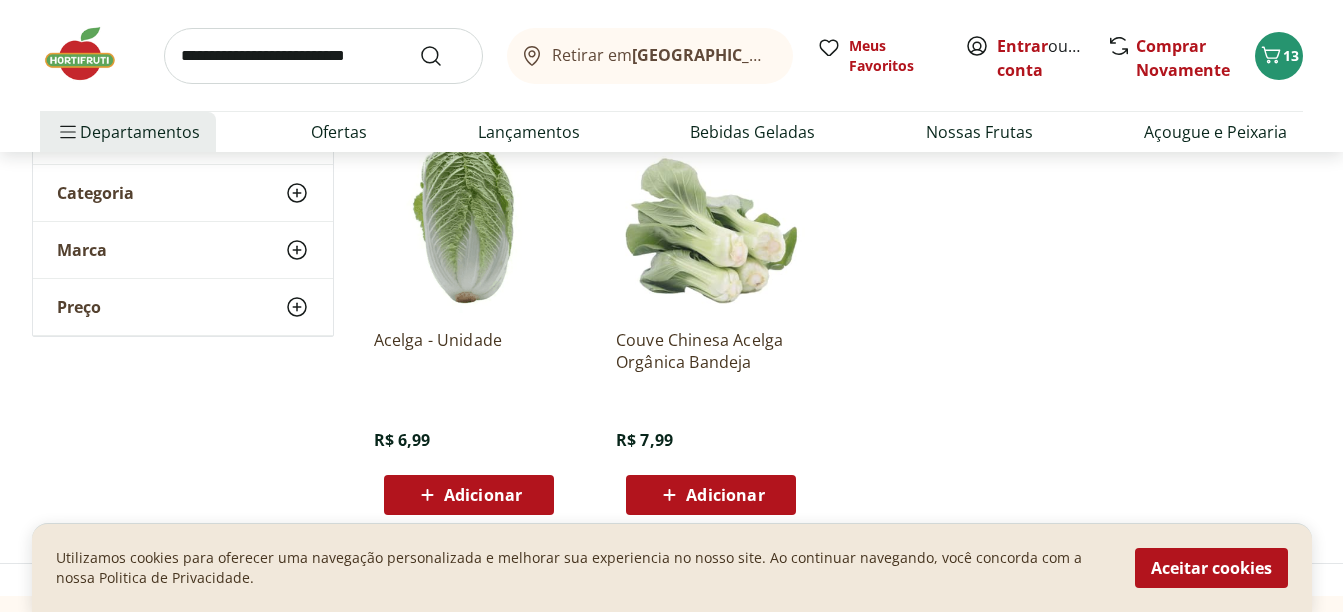 click on "Adicionar" at bounding box center [725, 495] 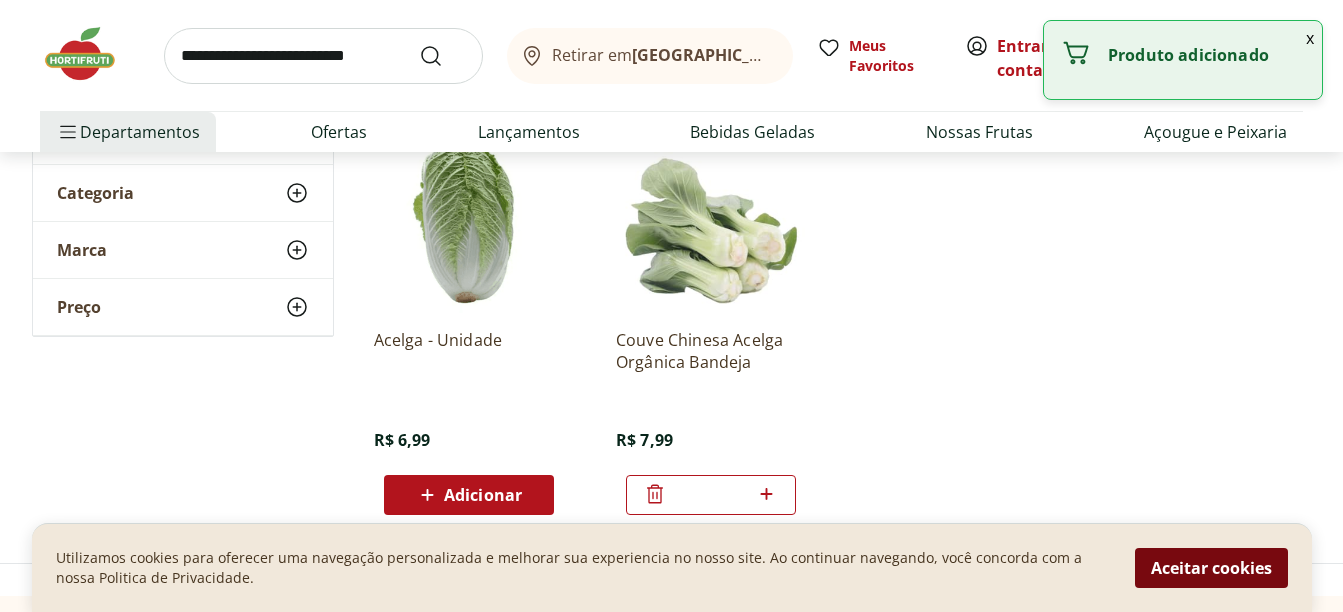 click on "Aceitar cookies" at bounding box center (1211, 568) 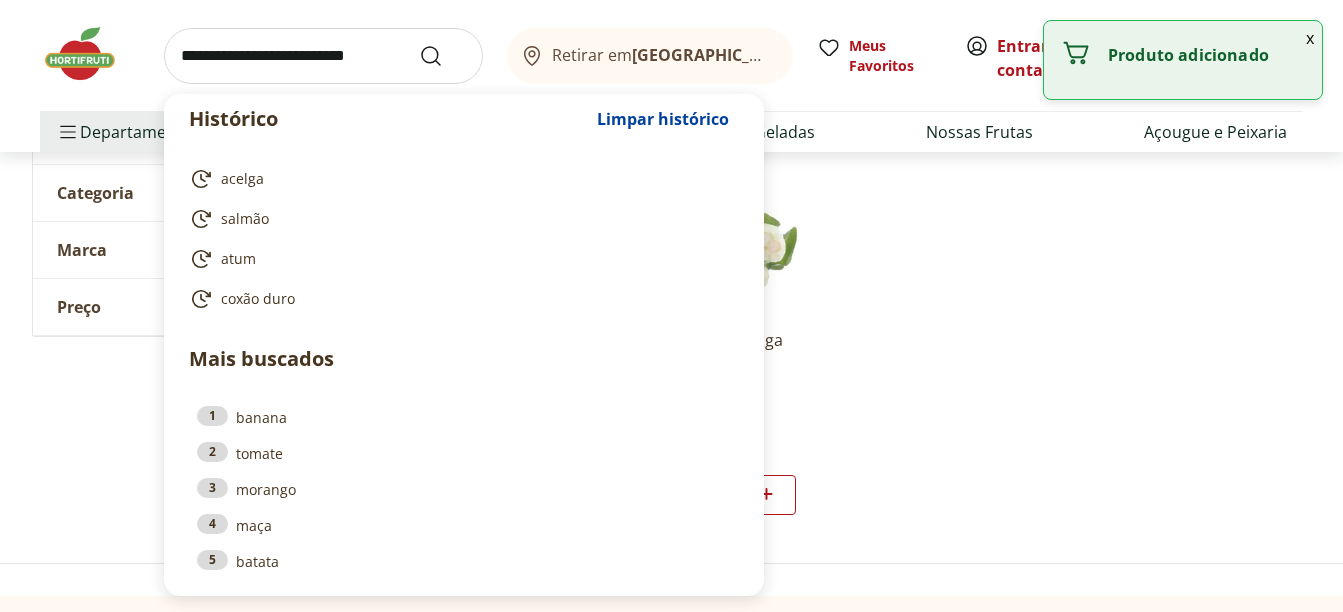 click at bounding box center (323, 56) 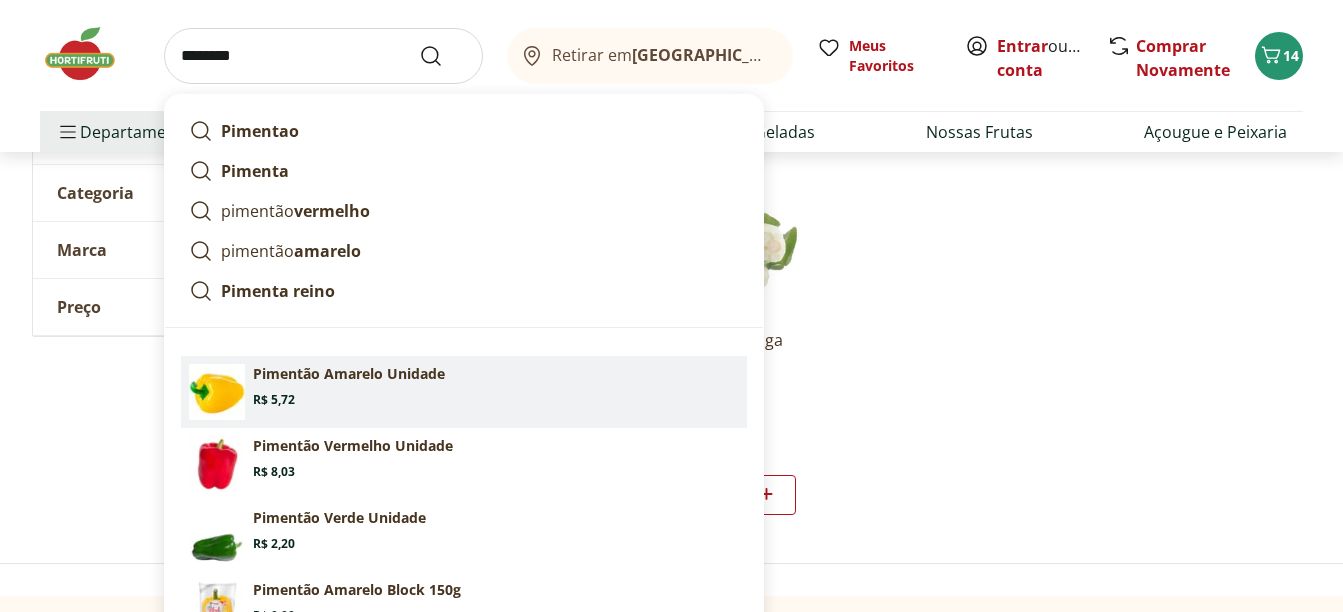 click on "Pimentão Amarelo Unidade Price: R$ 5,72" at bounding box center (496, 386) 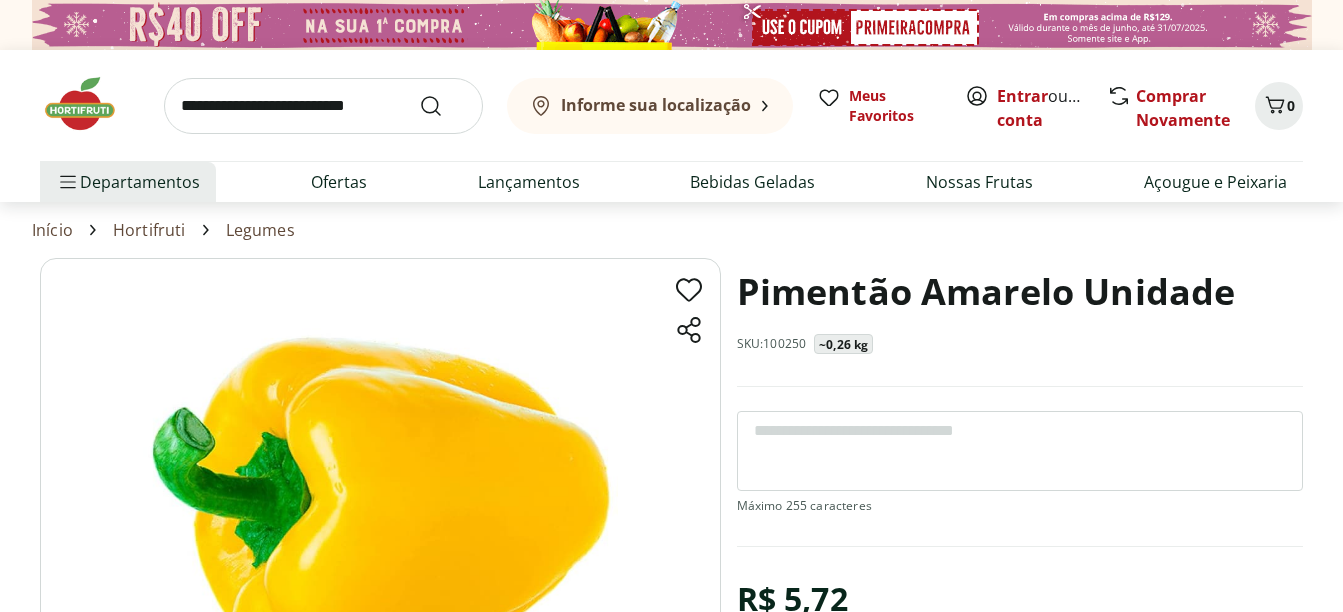 scroll, scrollTop: 0, scrollLeft: 0, axis: both 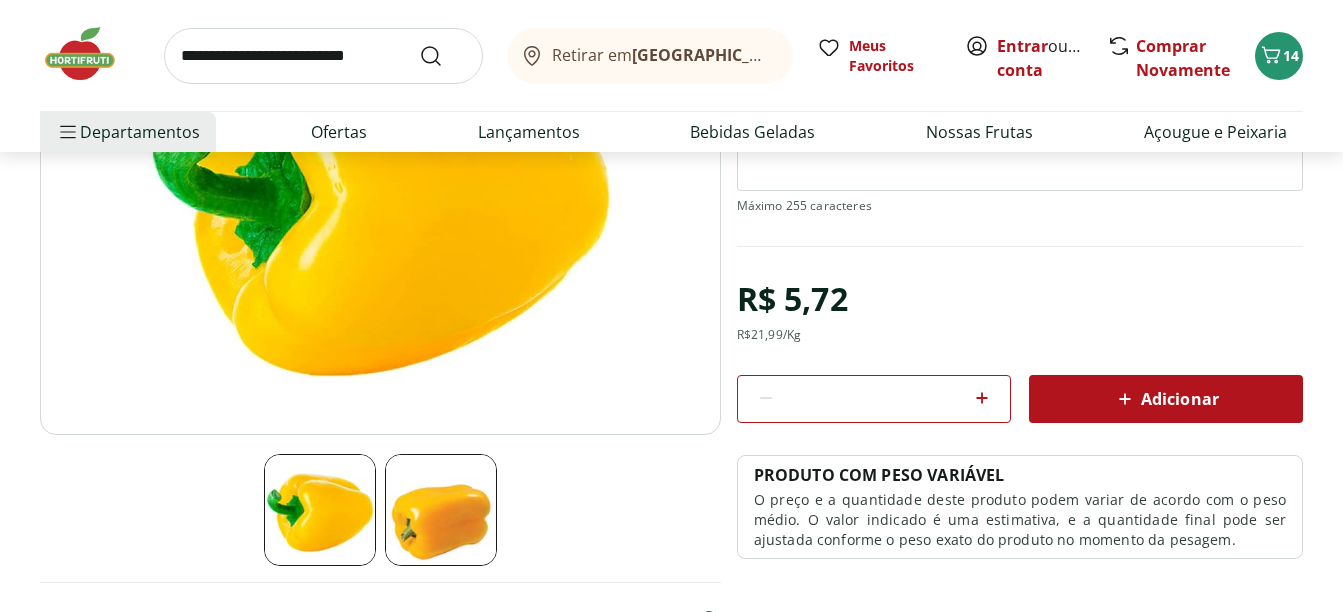 click on "Adicionar" at bounding box center [1166, 399] 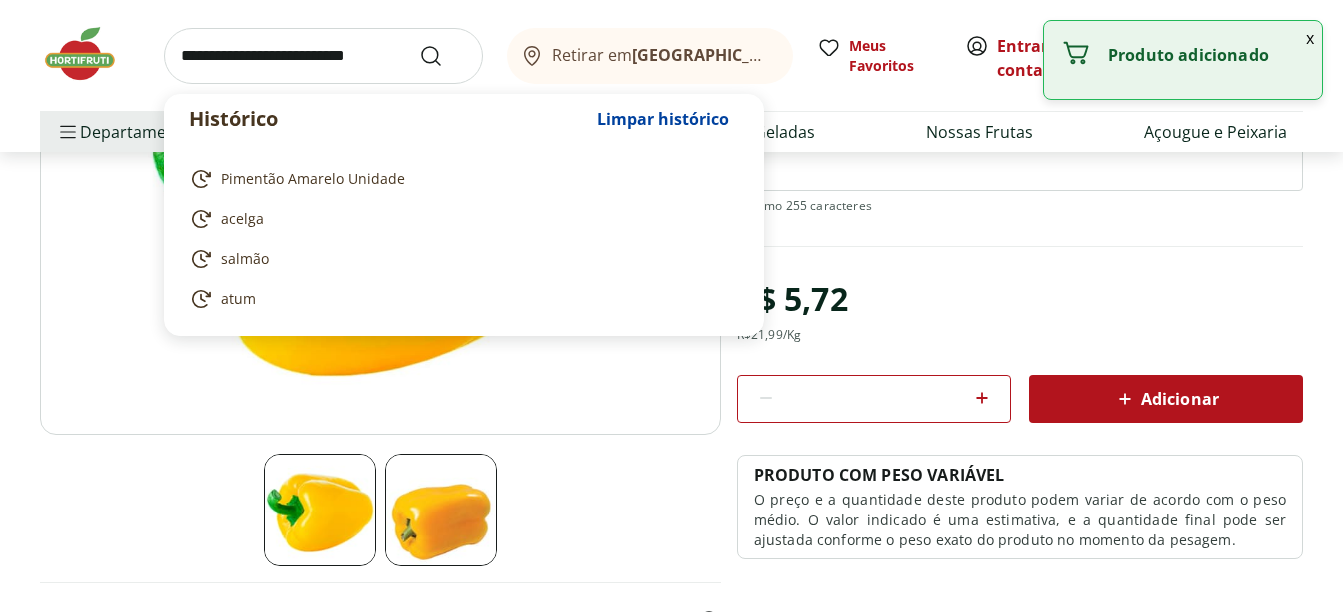 click at bounding box center (323, 56) 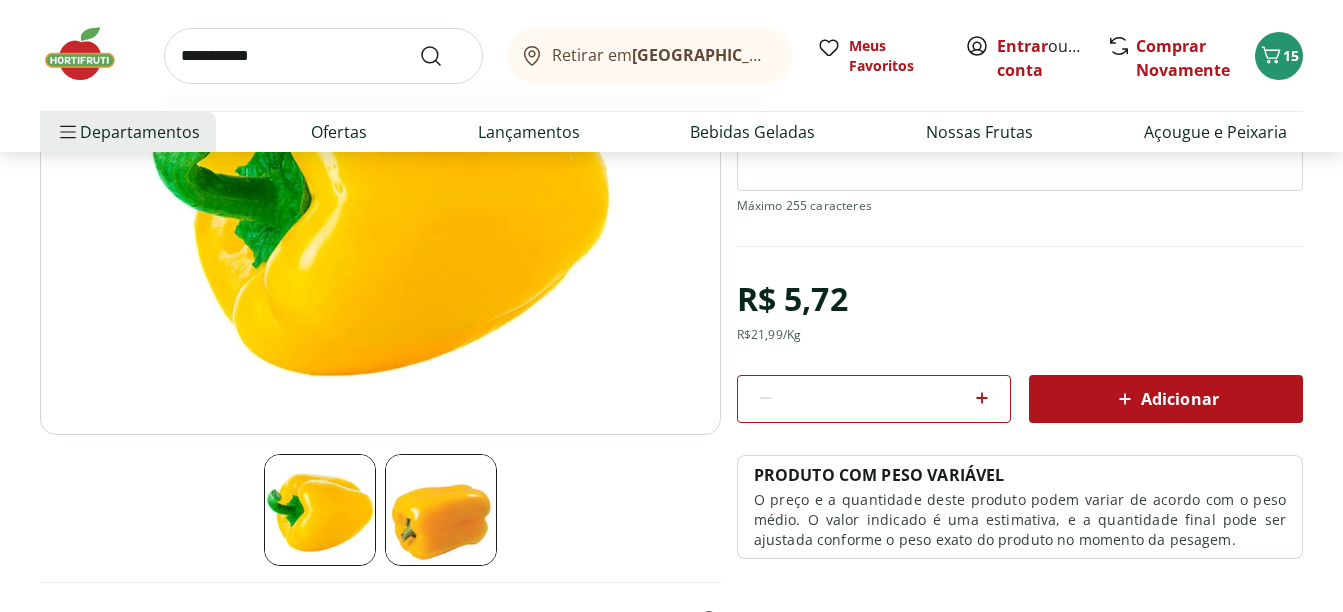 type on "**********" 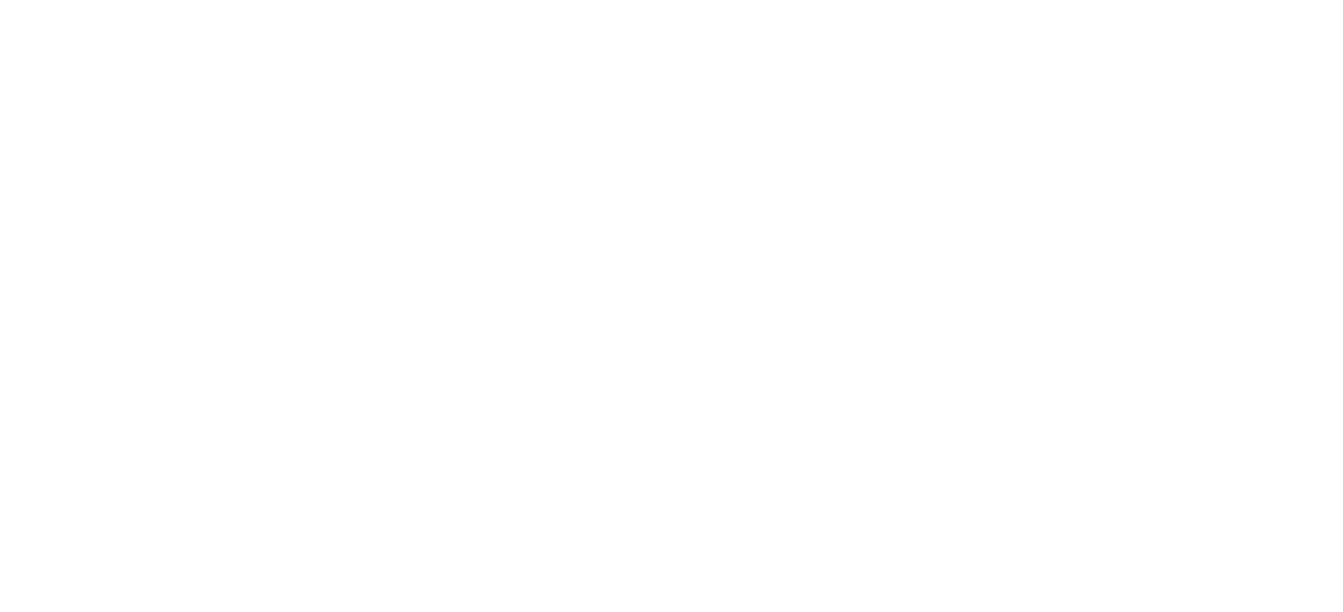 scroll, scrollTop: 0, scrollLeft: 0, axis: both 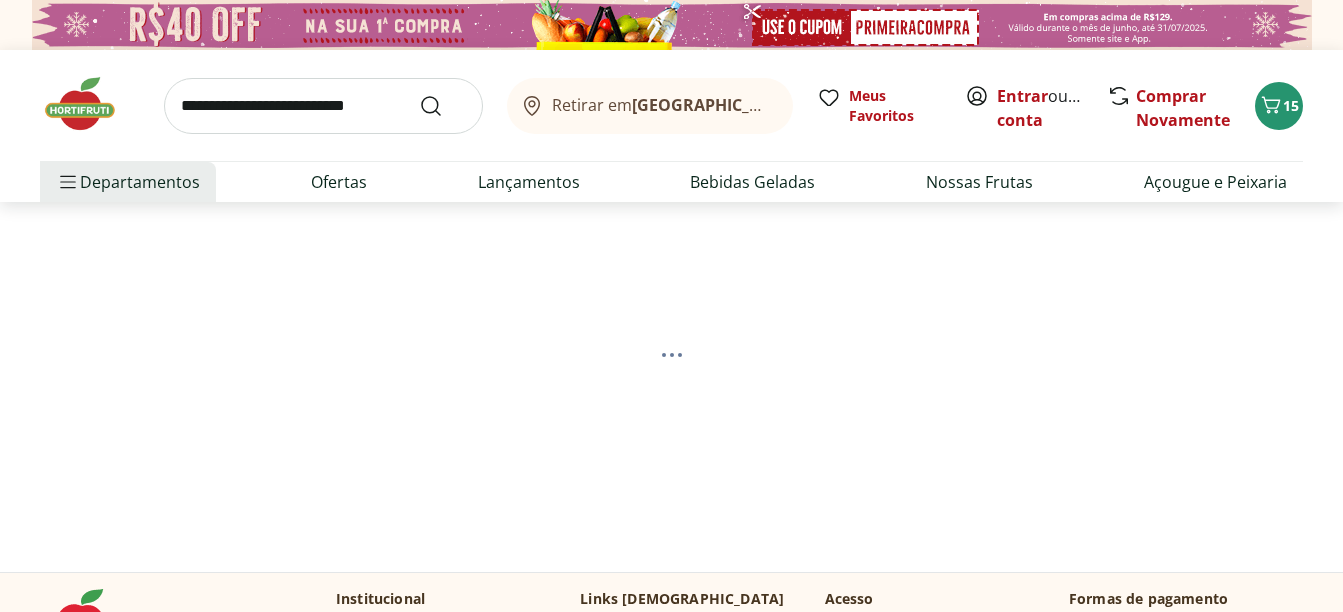 select on "**********" 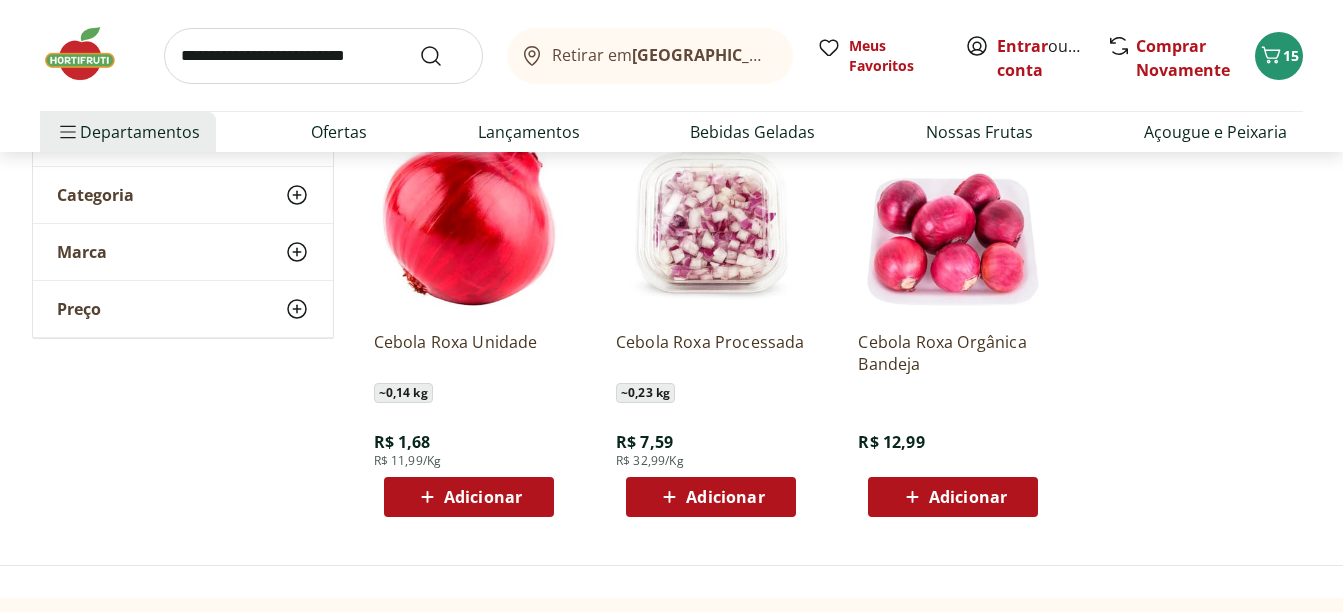 scroll, scrollTop: 300, scrollLeft: 0, axis: vertical 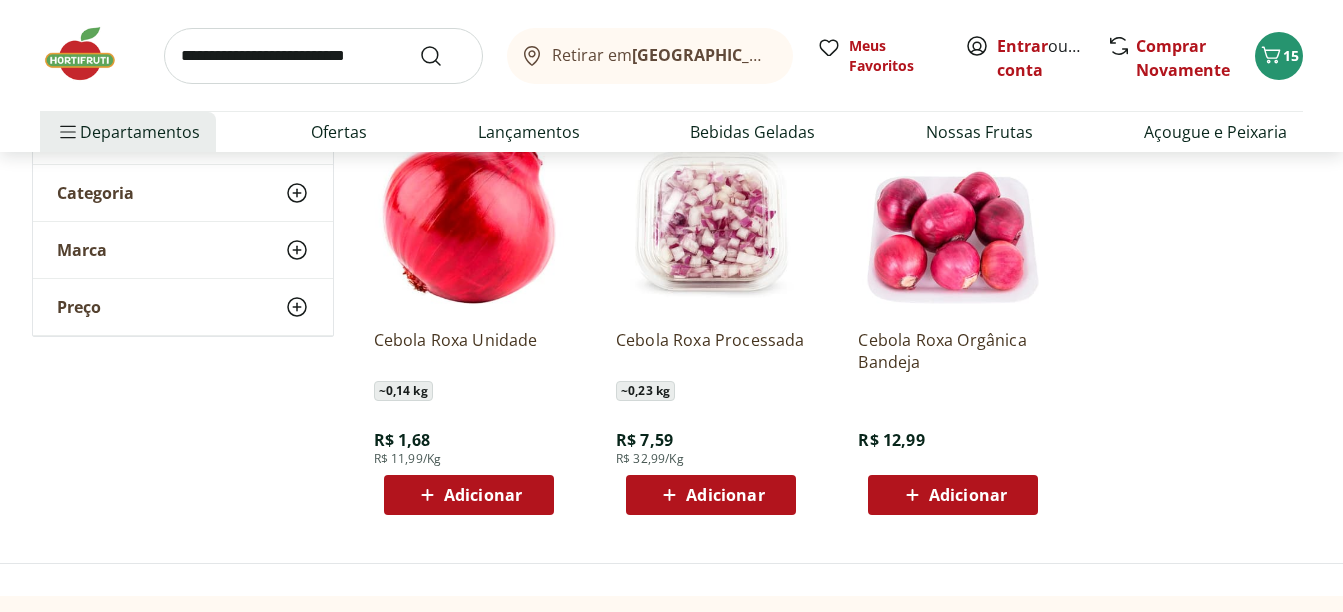 click on "Adicionar" at bounding box center [469, 495] 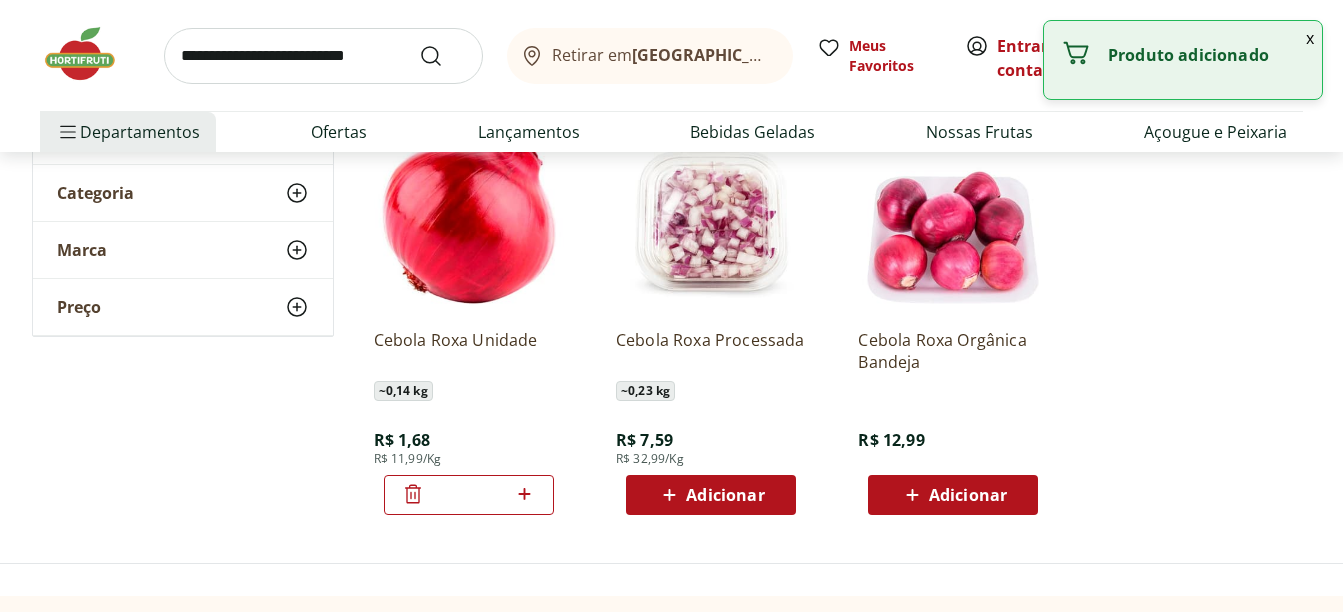 click at bounding box center (323, 56) 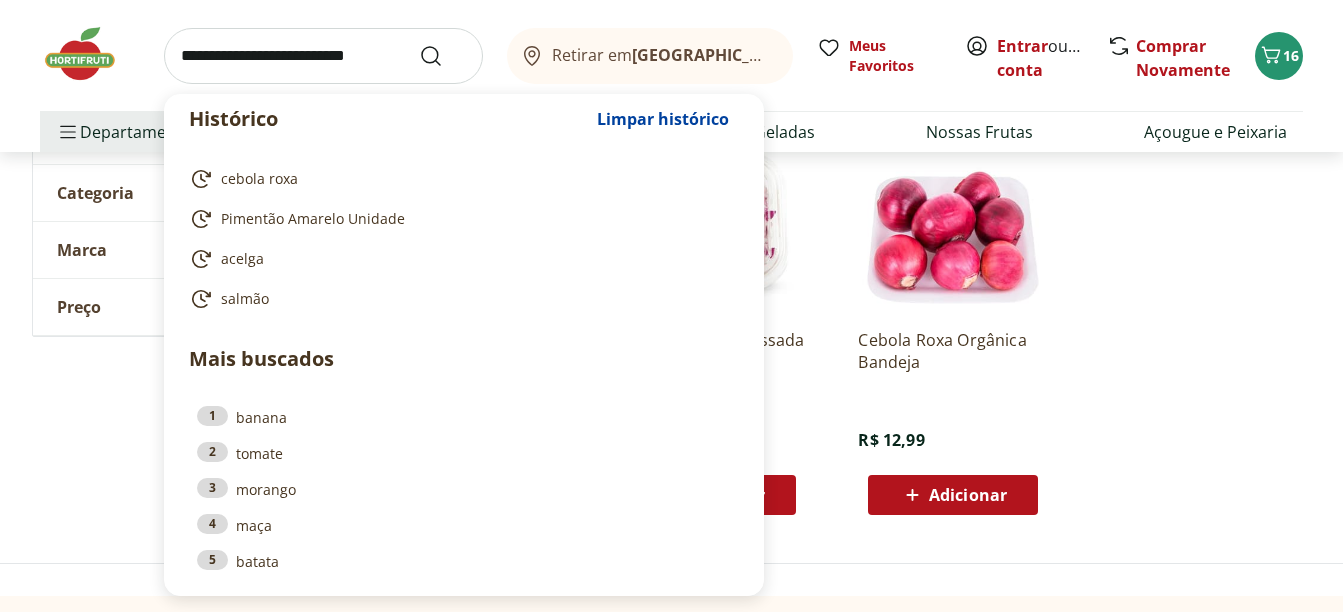click on "Cebola Roxa Unidade ~ 0,14 kg R$ 1,68 R$ 11,99/Kg * Cebola Roxa Processada ~ 0,23 kg R$ 7,59 R$ 32,99/Kg Adicionar Cebola Roxa Orgânica Bandeja R$ 12,99 Adicionar" at bounding box center [835, 319] 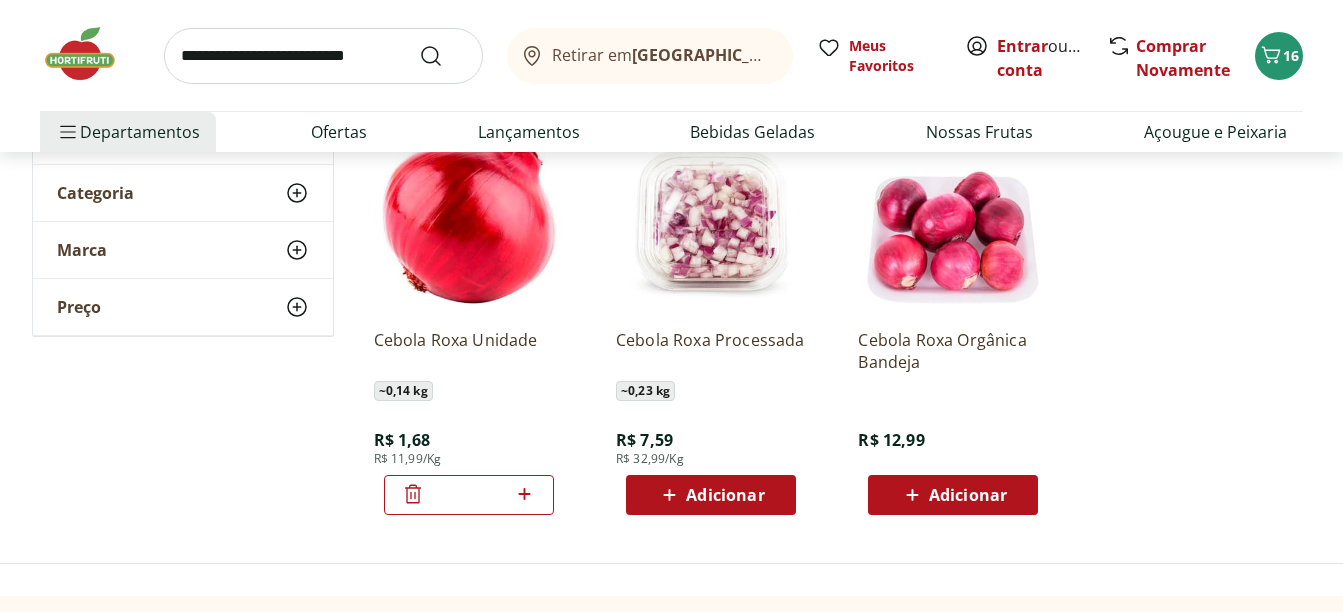 click 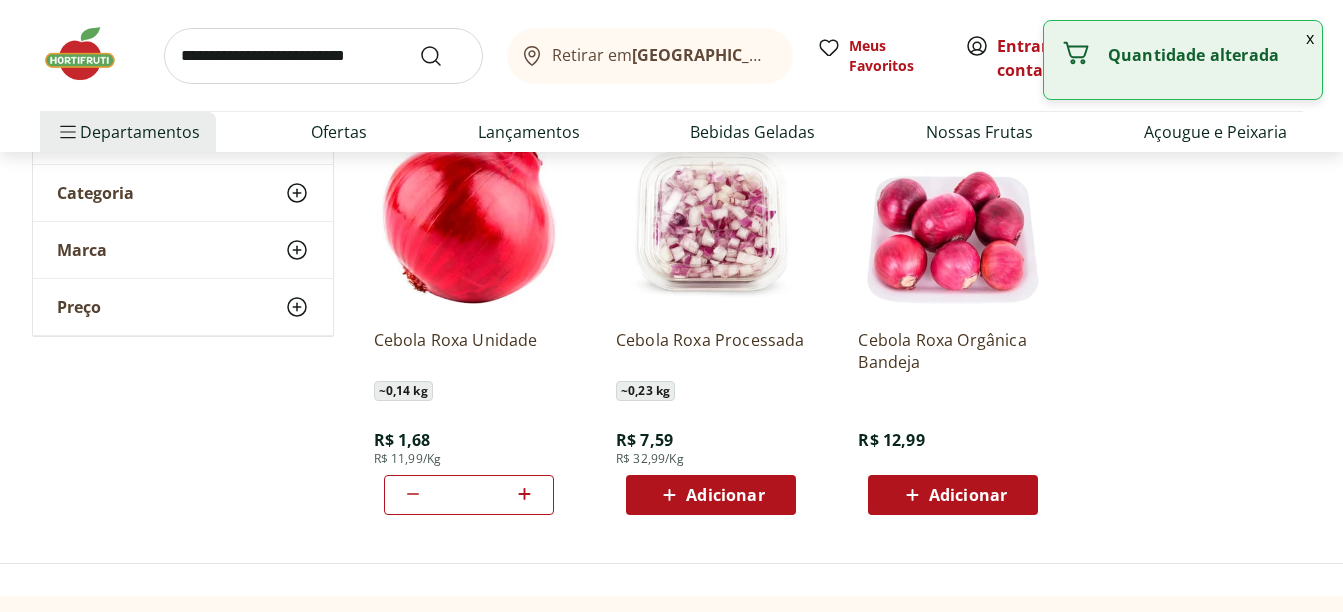 click 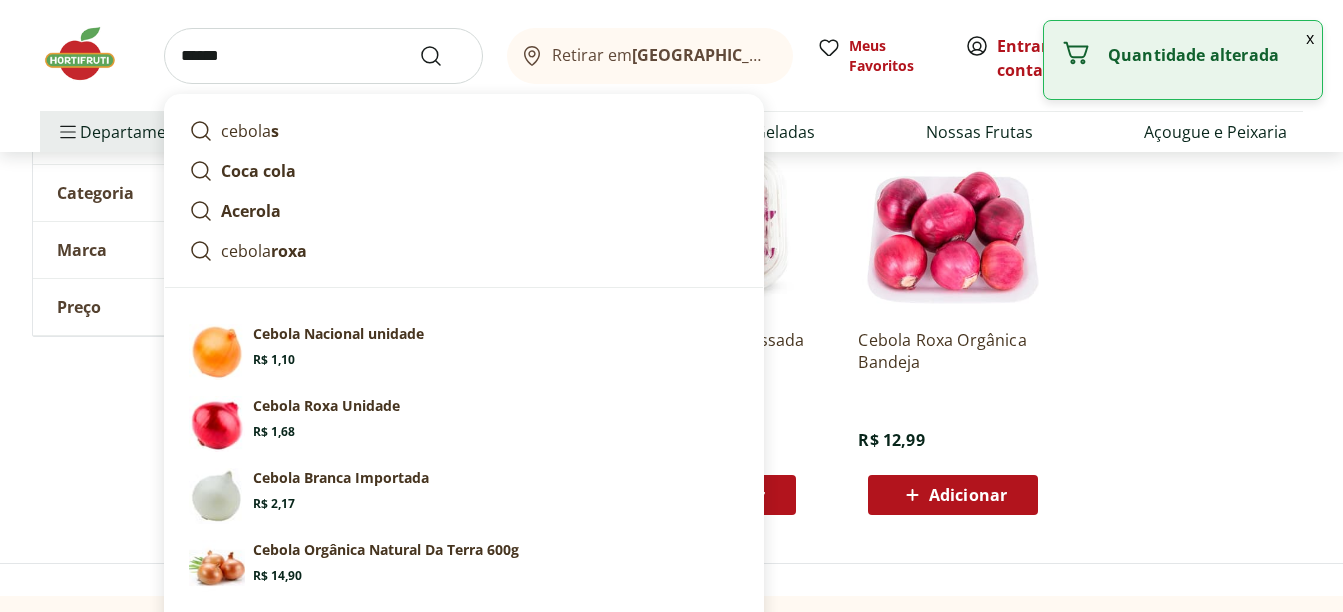 type on "******" 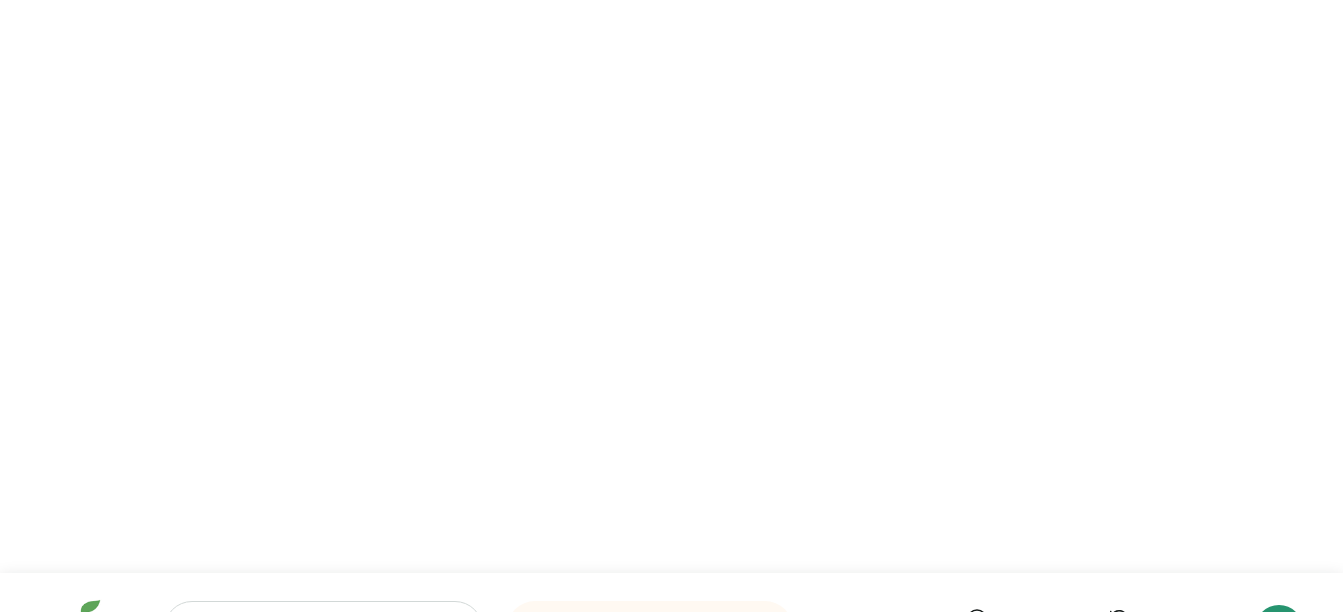 scroll, scrollTop: 0, scrollLeft: 0, axis: both 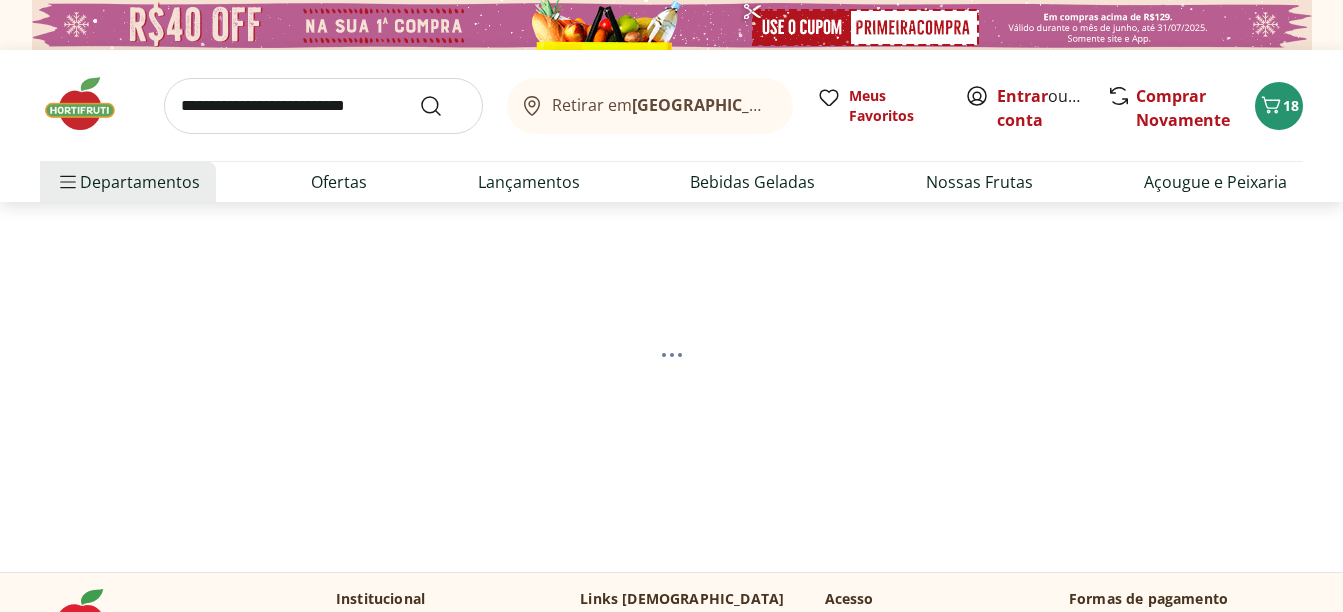 select on "**********" 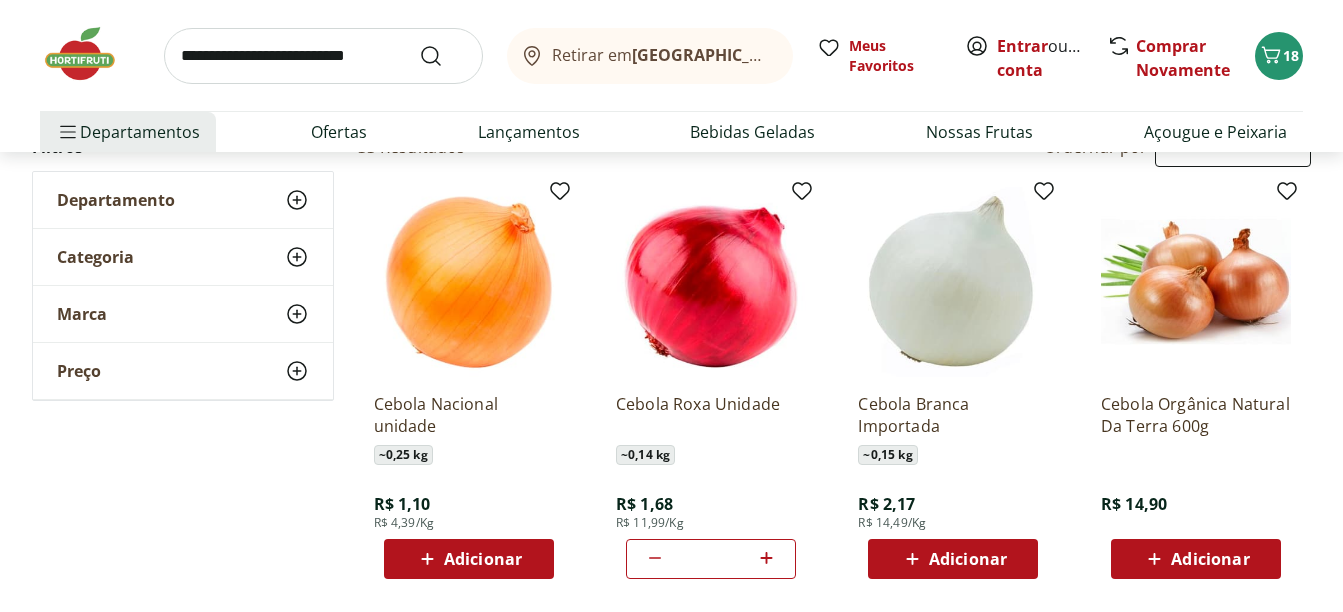 scroll, scrollTop: 300, scrollLeft: 0, axis: vertical 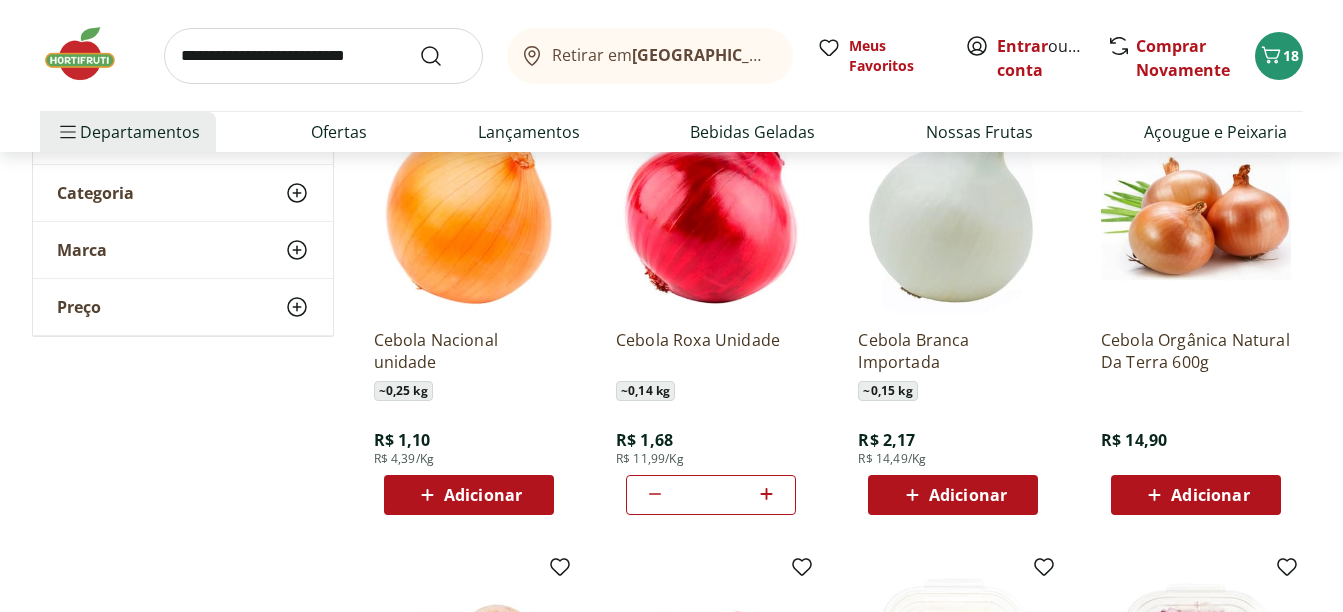 click on "Adicionar" at bounding box center (483, 495) 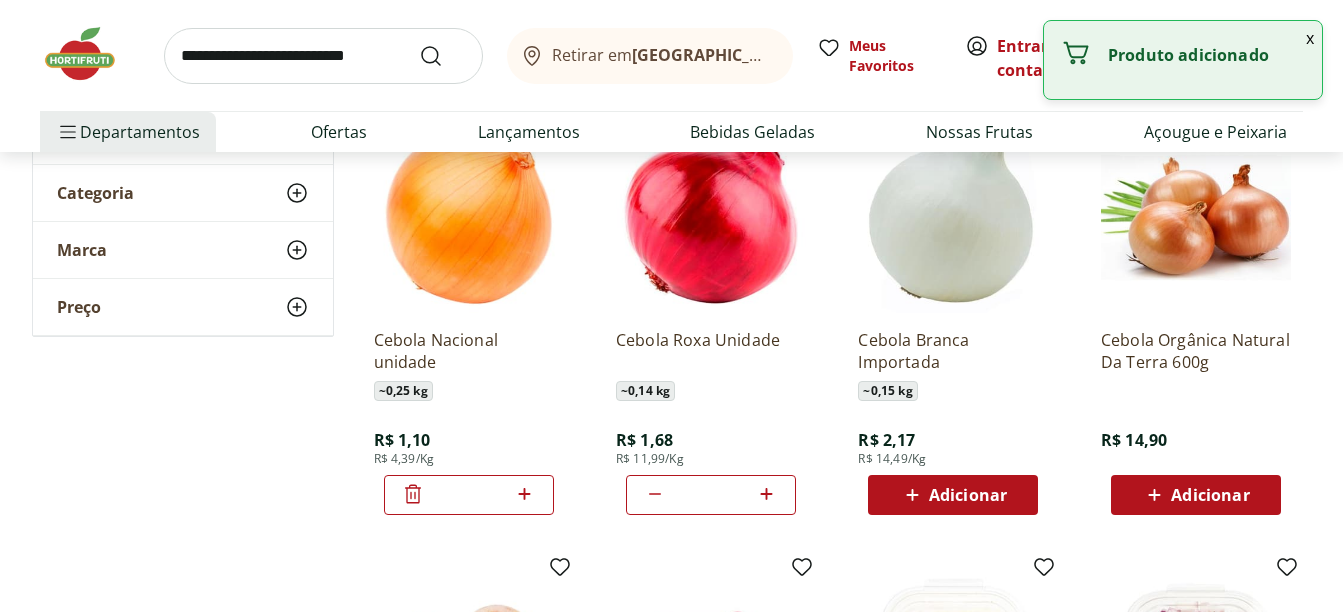 click 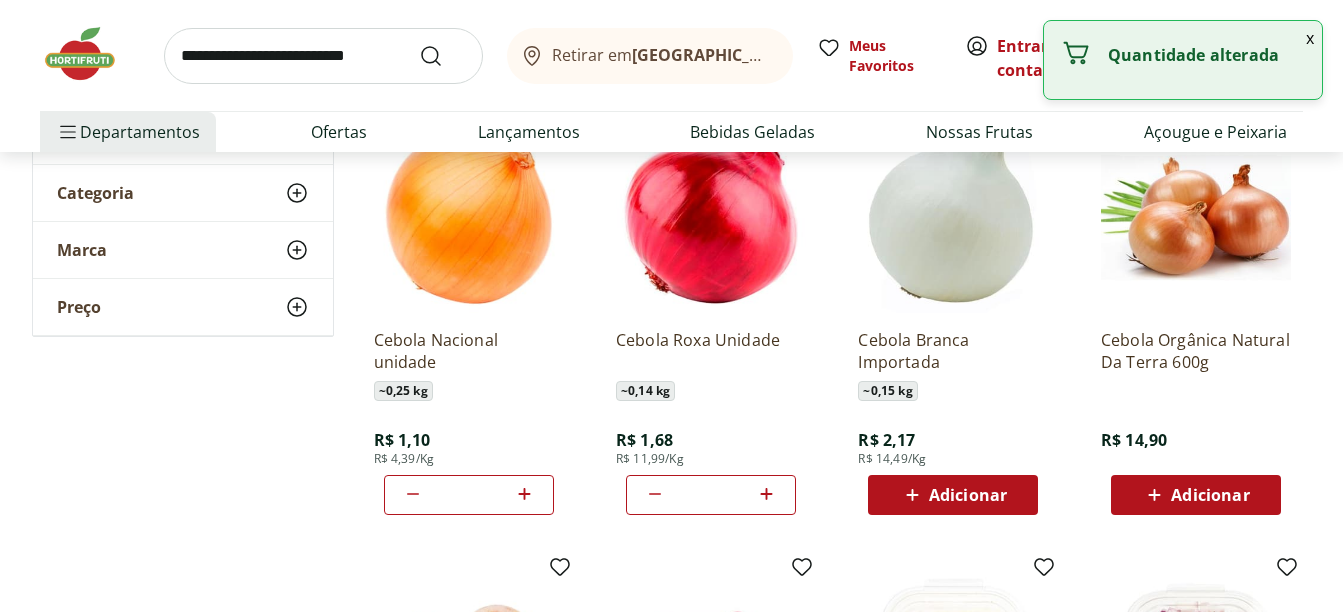 click 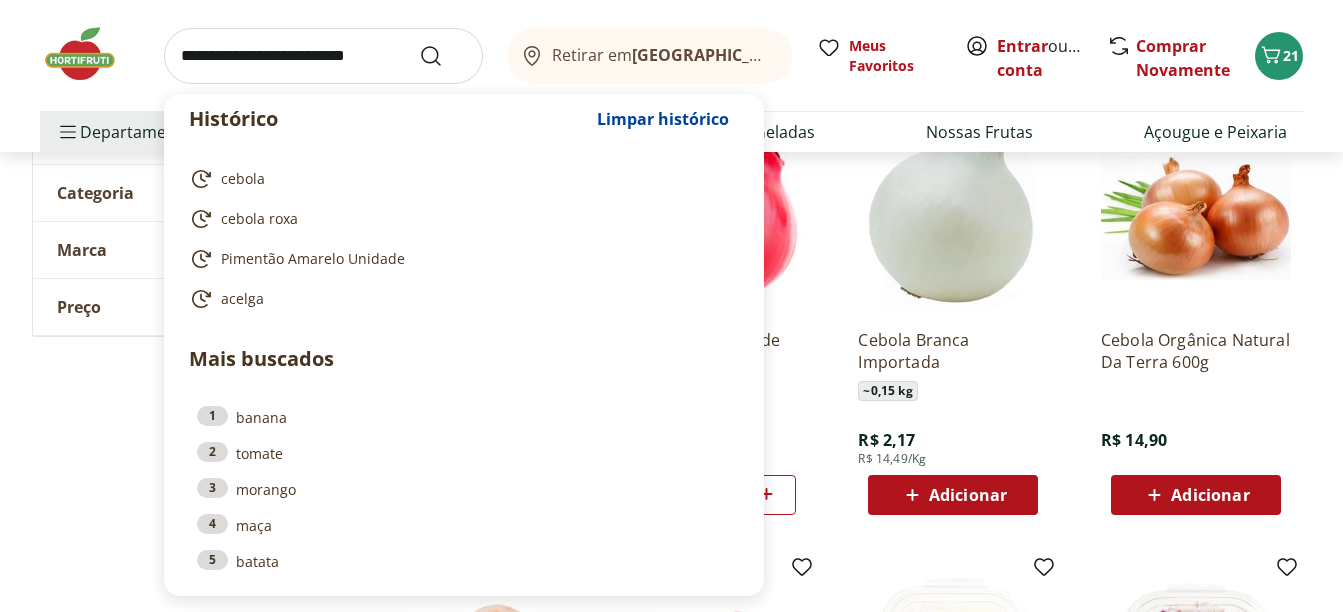 click at bounding box center (323, 56) 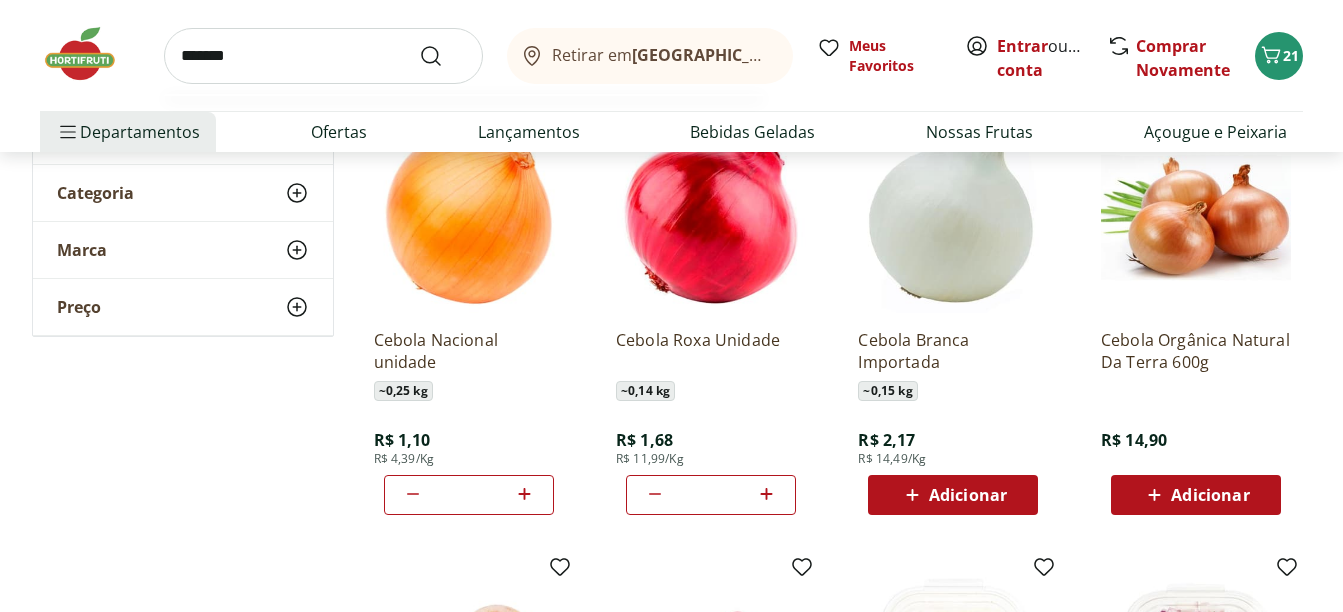 type on "*******" 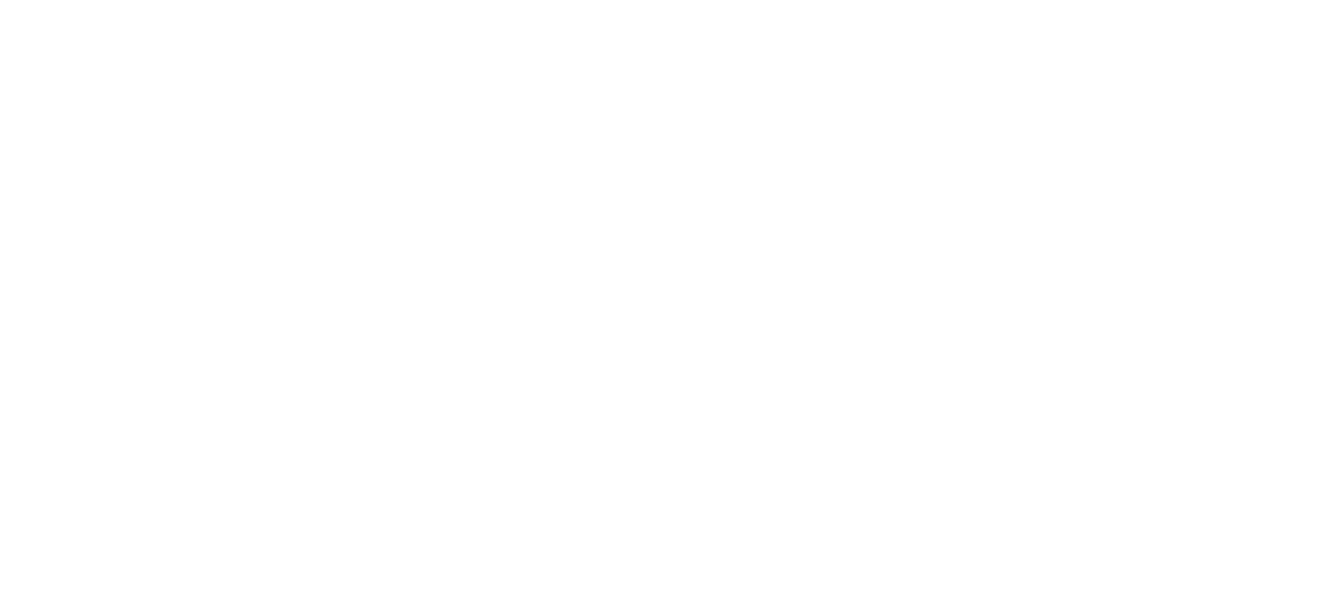 scroll, scrollTop: 0, scrollLeft: 0, axis: both 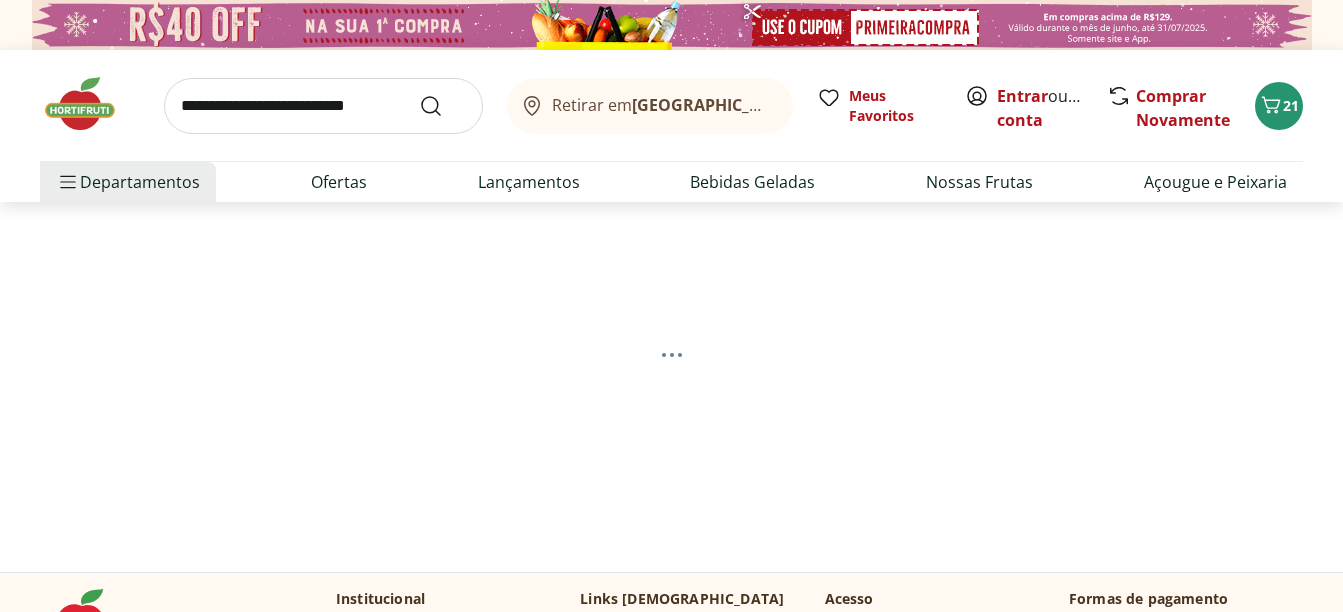 select on "**********" 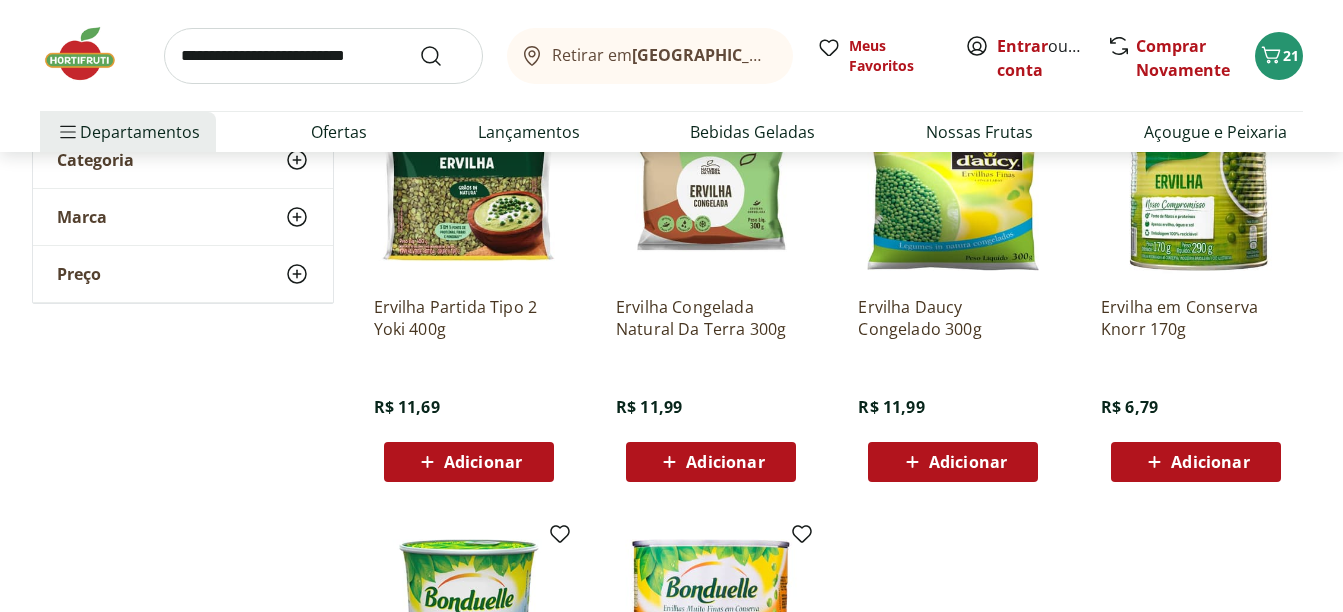 scroll, scrollTop: 300, scrollLeft: 0, axis: vertical 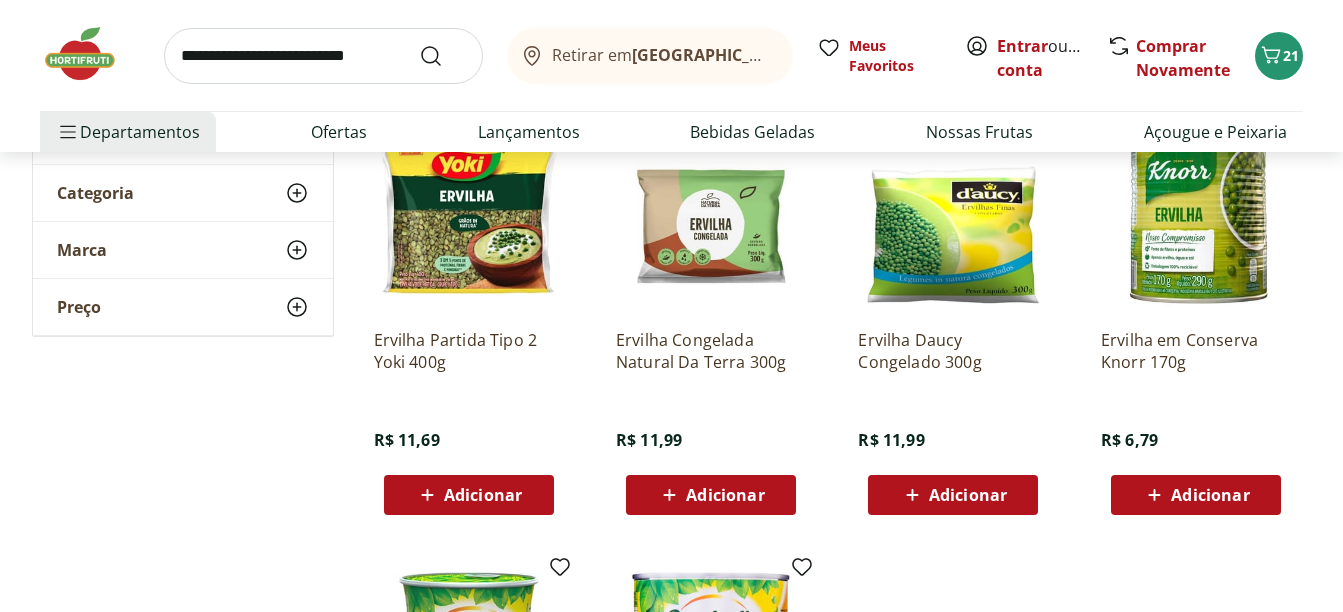 click on "Adicionar" at bounding box center (483, 495) 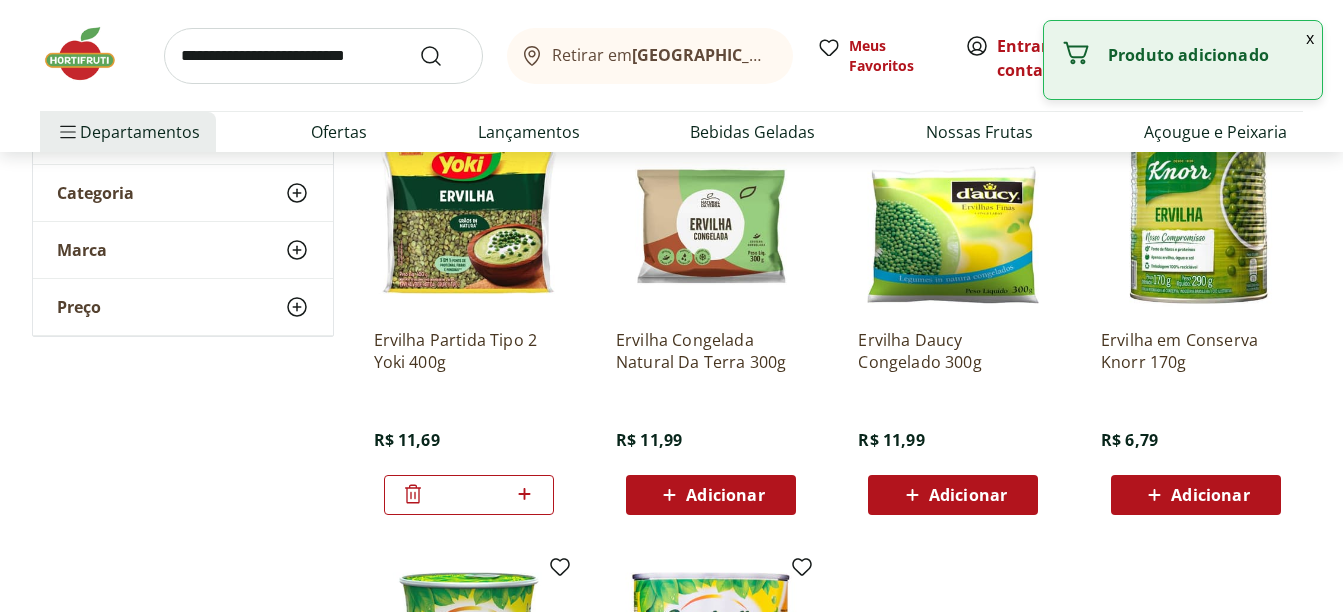 click on "**********" at bounding box center [672, 517] 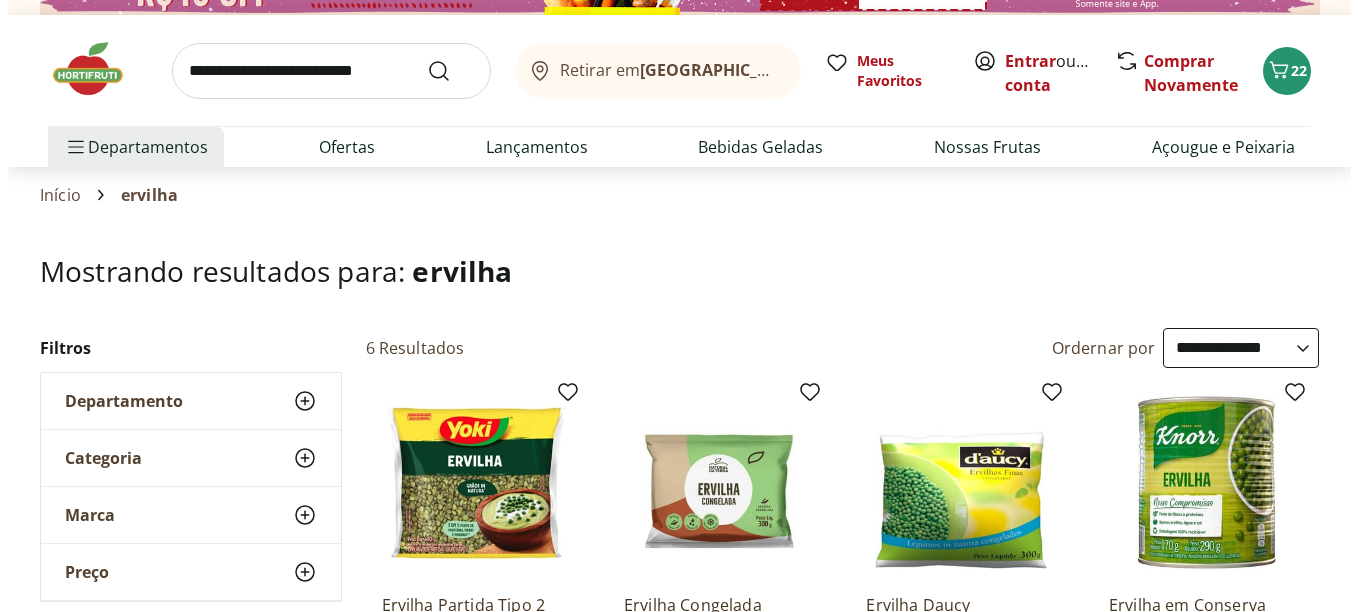 scroll, scrollTop: 0, scrollLeft: 0, axis: both 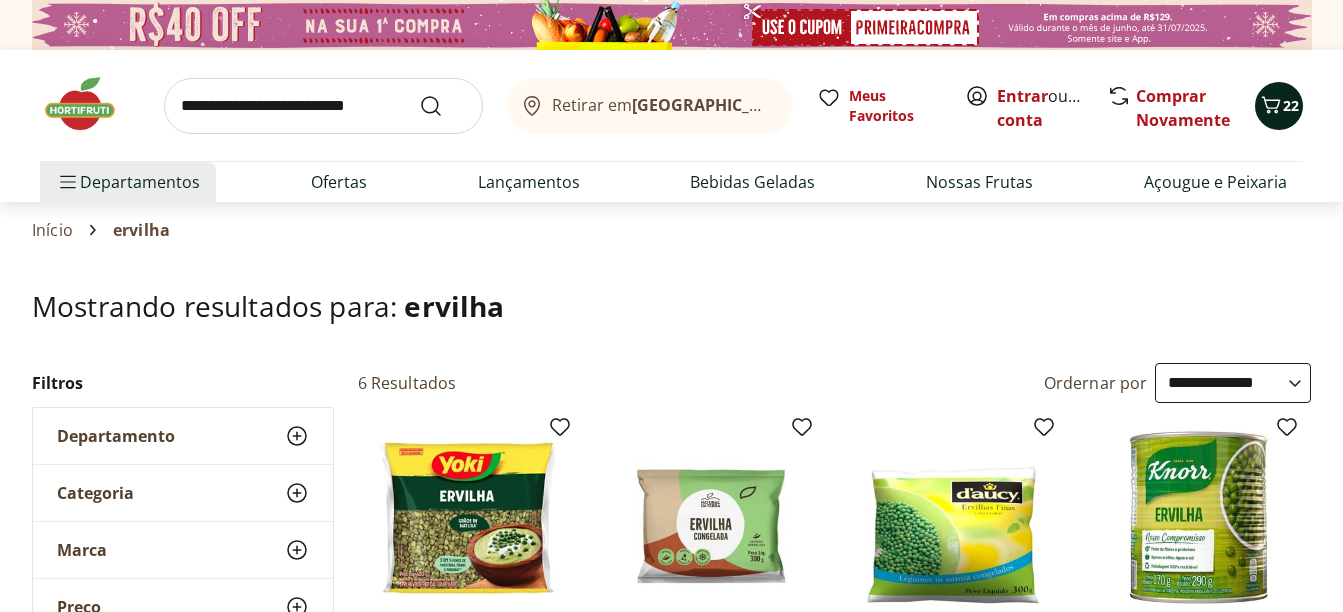 click on "22" at bounding box center (1291, 105) 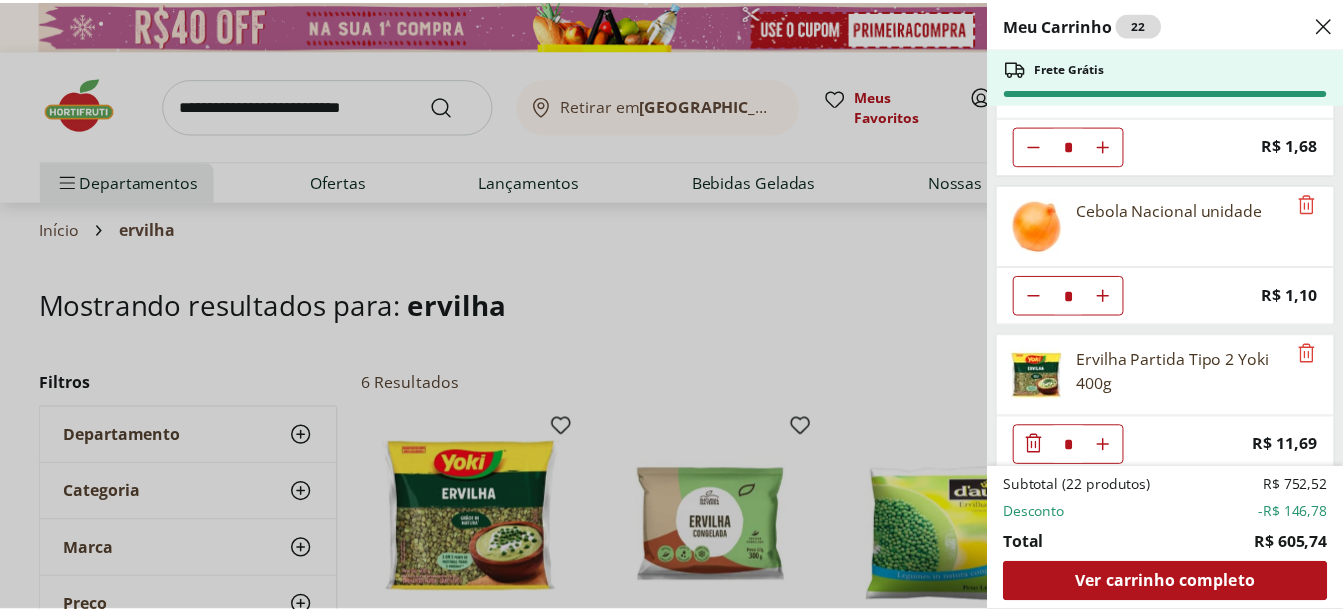 scroll, scrollTop: 1444, scrollLeft: 0, axis: vertical 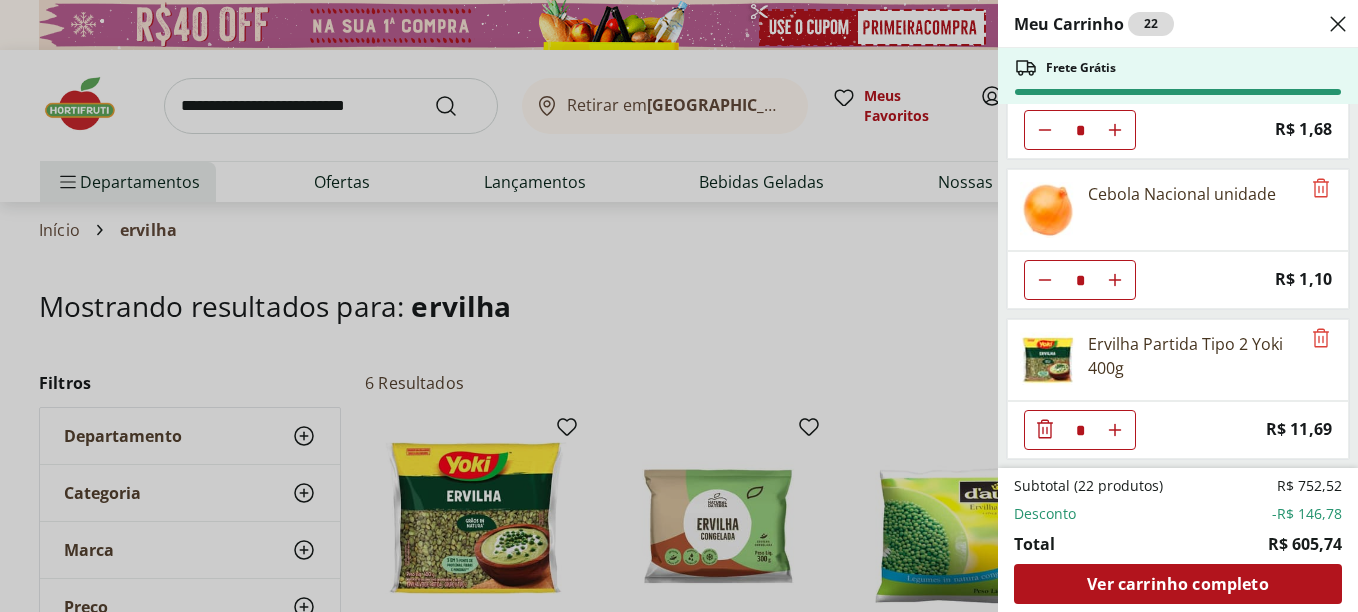 click 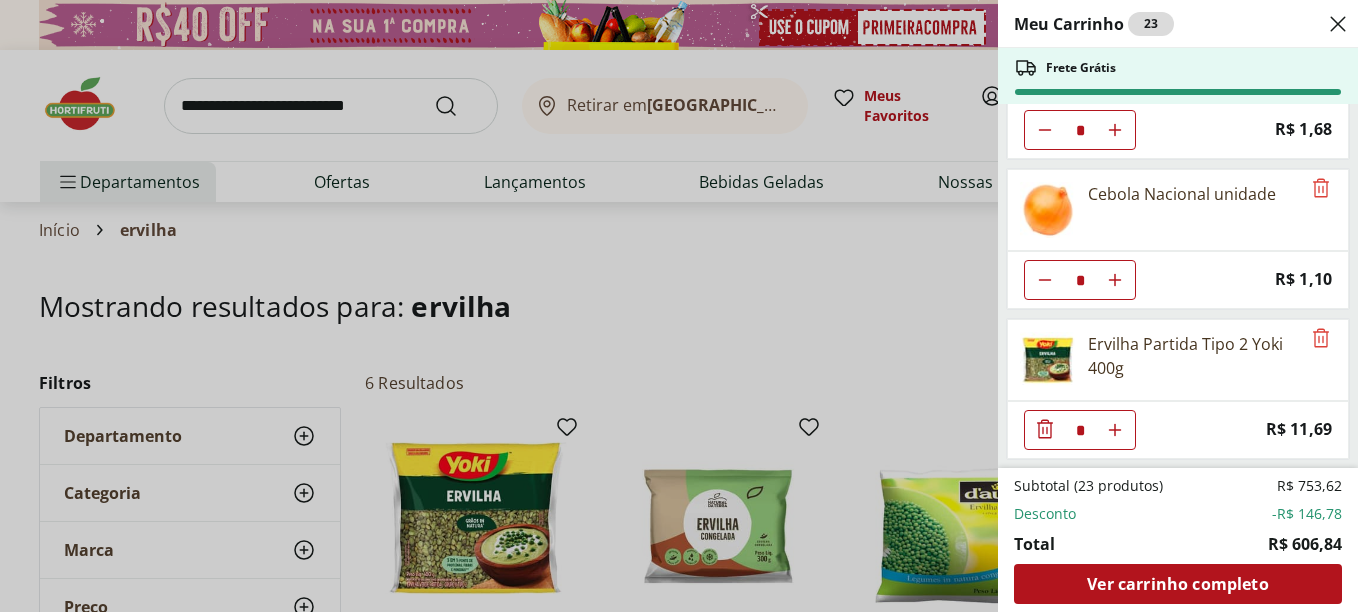 click on "Meu Carrinho 23 Frete Grátis Carpaccio de Salmão Natural da Terra 100g * Original price: R$ 33,99 Price: R$ 27,19 Lombo de Salmão Congelado Natural da Terra 500g * Original price: R$ 89,99 Price: R$ 71,99 Lombo De Atum Fresco Sem Pele Frescatto 400G * Original price: R$ 59,99 Price: R$ 47,99 Azeite Extra Virgem O Live 450ml * Original price: R$ 44,99 Price: R$ 32,99 Filé de Tilápia Fresco Frescatto 400g * Original price: R$ 41,99 Price: R$ 33,59 Vieira Canadense Congelado Frescatto 200g * Original price: R$ 129,90 Price: R$ 103,92 Atum em Cubos Fresco Frescatto 400g * Original price: R$ 57,99 Price: R$ 46,39 Couve Chinesa Acelga Orgânica Bandeja * Price: R$ 7,99 Pimentão Amarelo Unidade * Price: R$ 5,72 Cebola Roxa Unidade * Price: R$ 1,68 Cebola Nacional unidade * Price: R$ 1,10 Ervilha Partida Tipo 2 Yoki 400g * Price: R$ 11,69 Subtotal (23 produtos) R$ 753,62 Desconto -R$ 146,78 Total R$ 606,84 Ver carrinho completo" at bounding box center (679, 306) 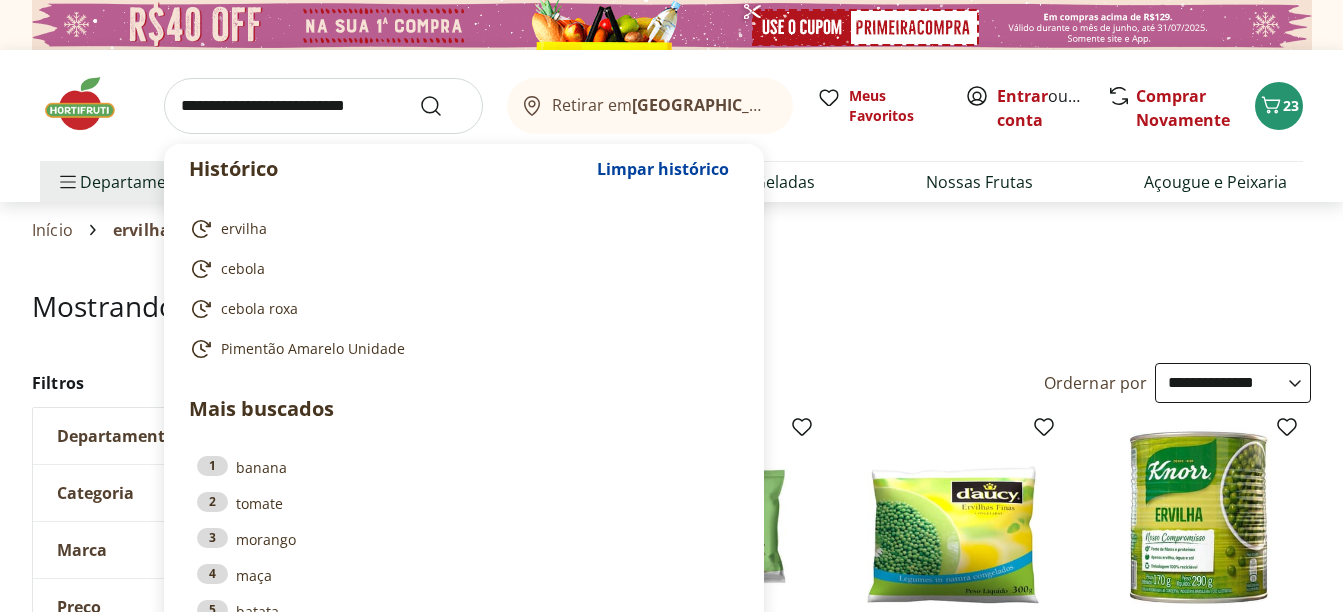 click at bounding box center [323, 106] 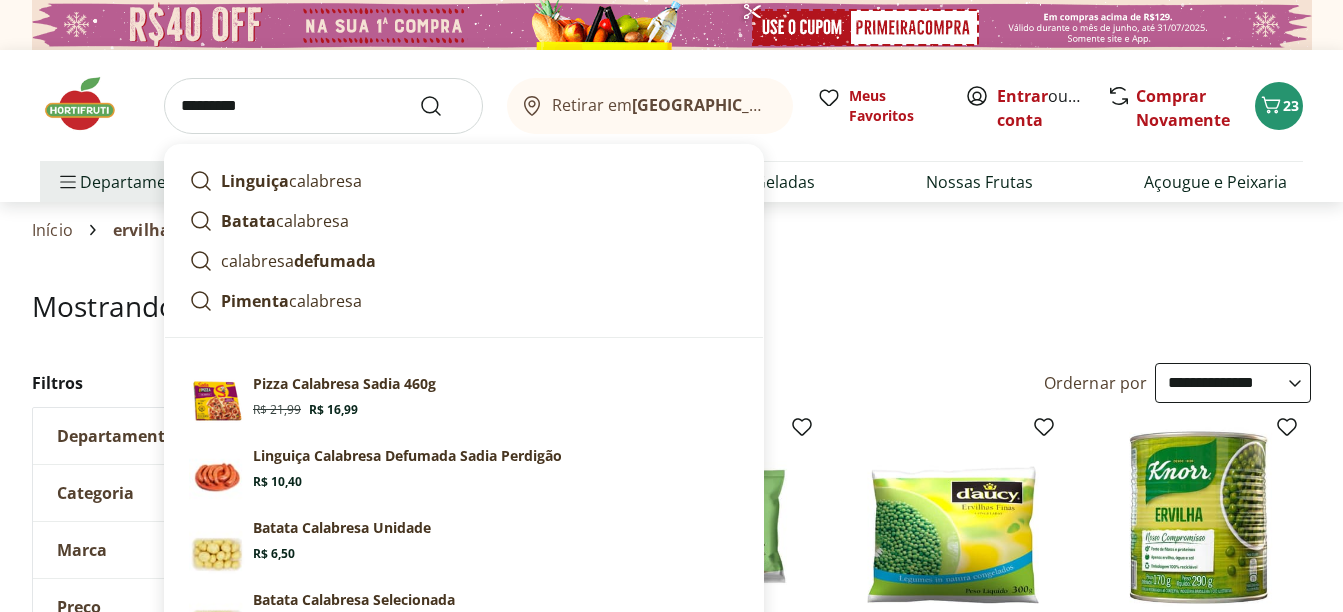 click on "Linguiça  calabresa" at bounding box center (291, 181) 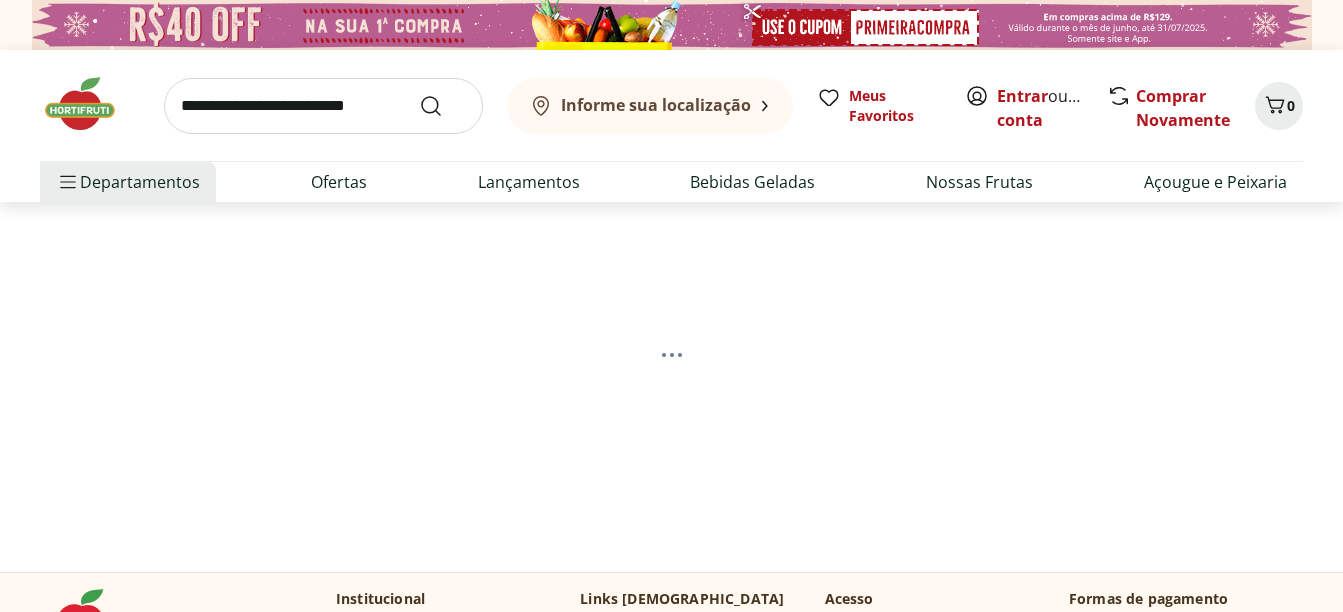 scroll, scrollTop: 0, scrollLeft: 0, axis: both 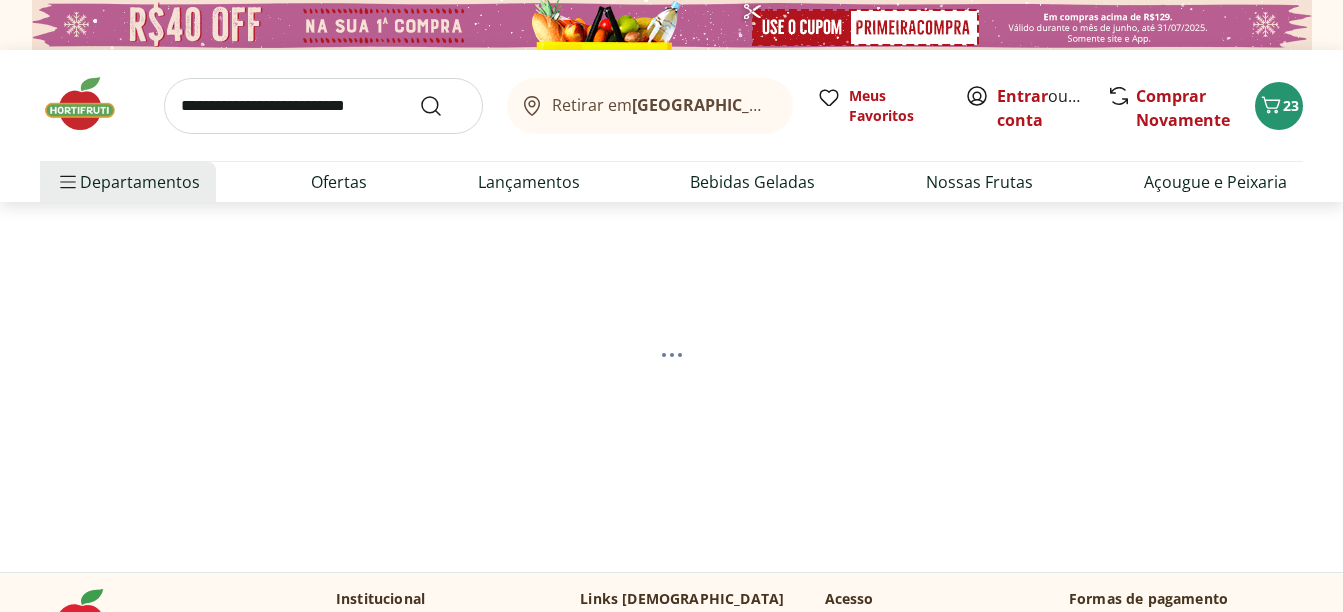 select on "**********" 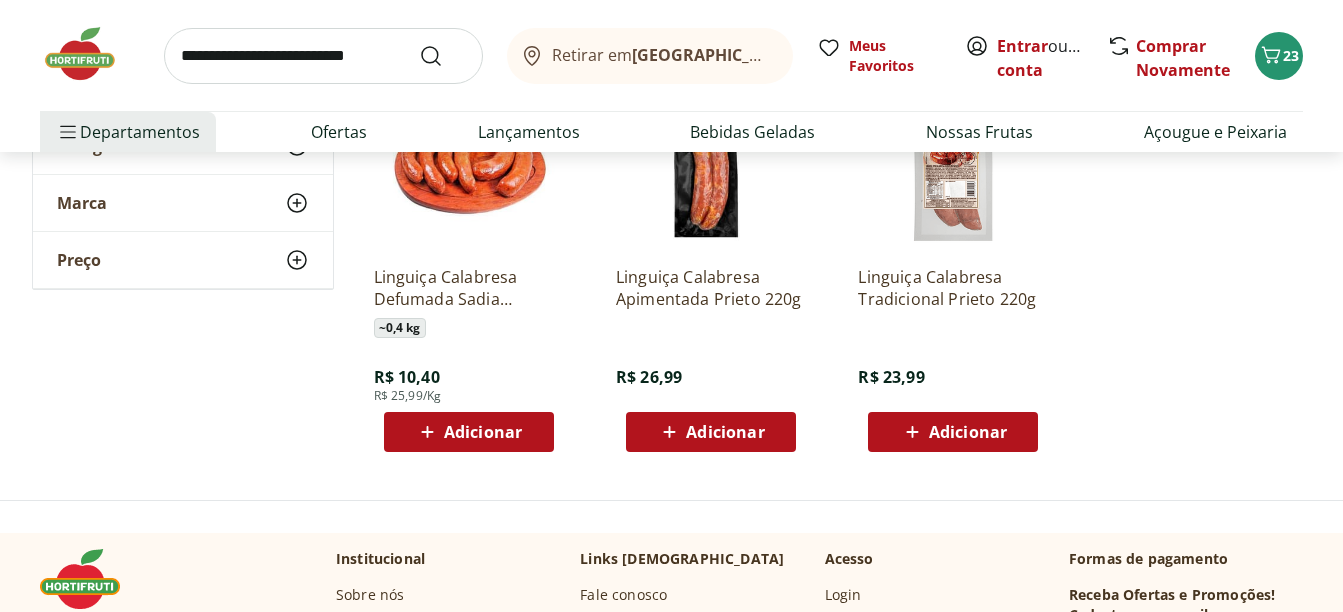scroll, scrollTop: 400, scrollLeft: 0, axis: vertical 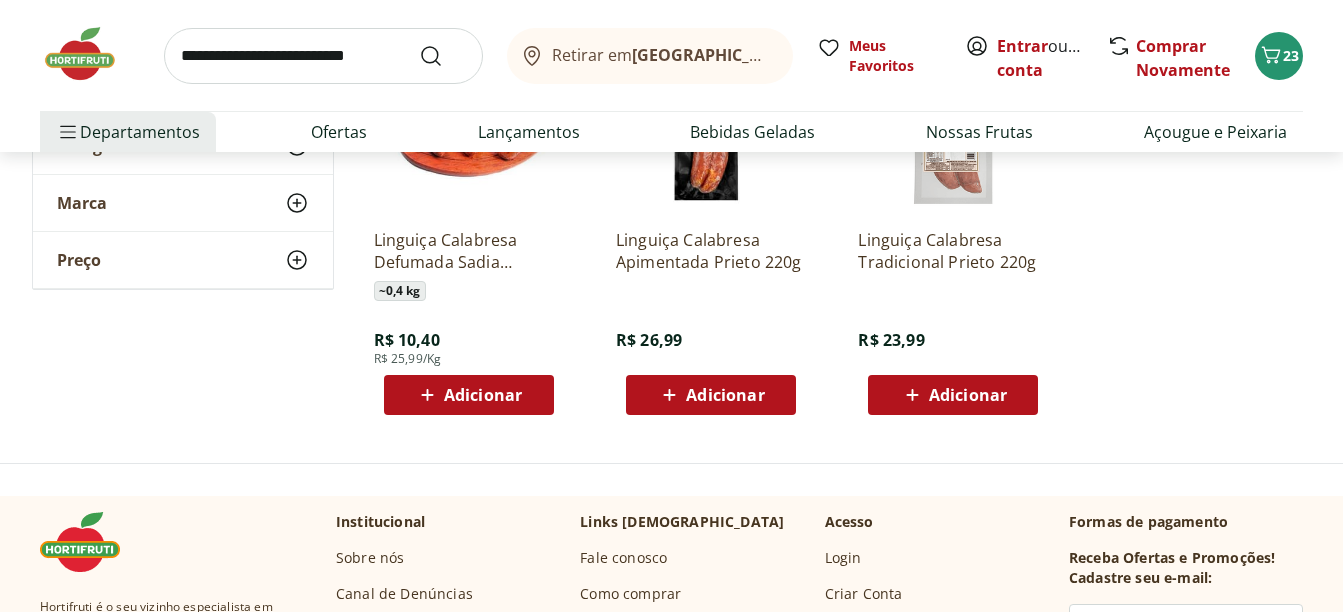 click on "Adicionar" at bounding box center [483, 395] 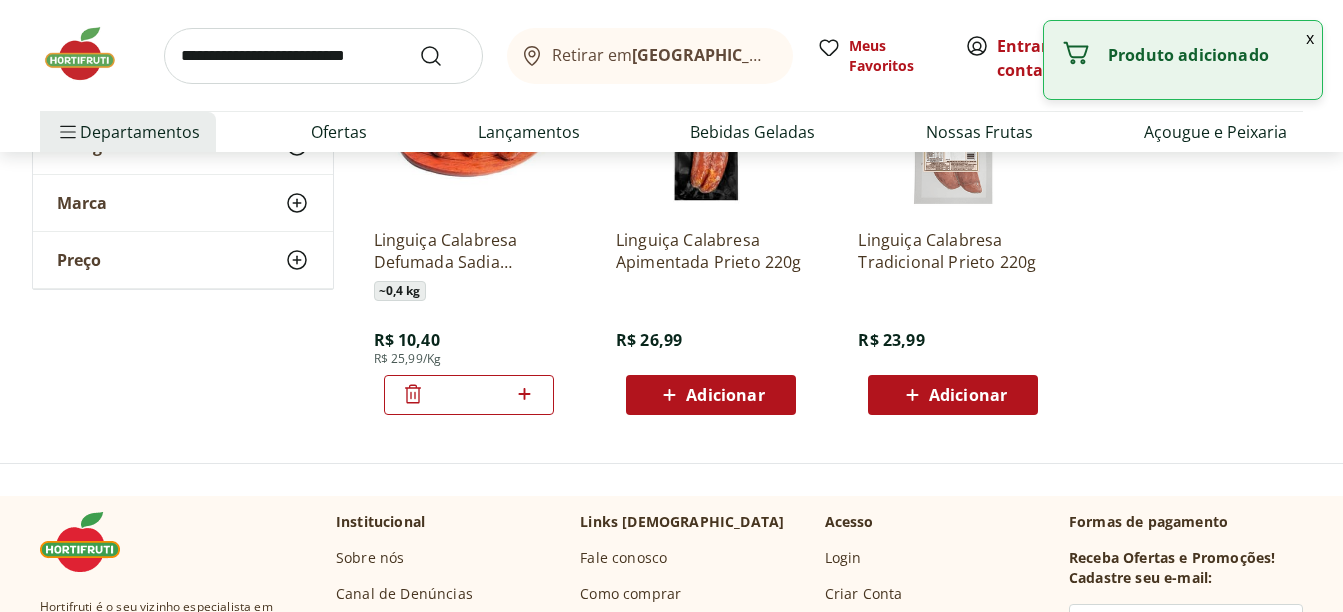 click on "**********" at bounding box center (672, 197) 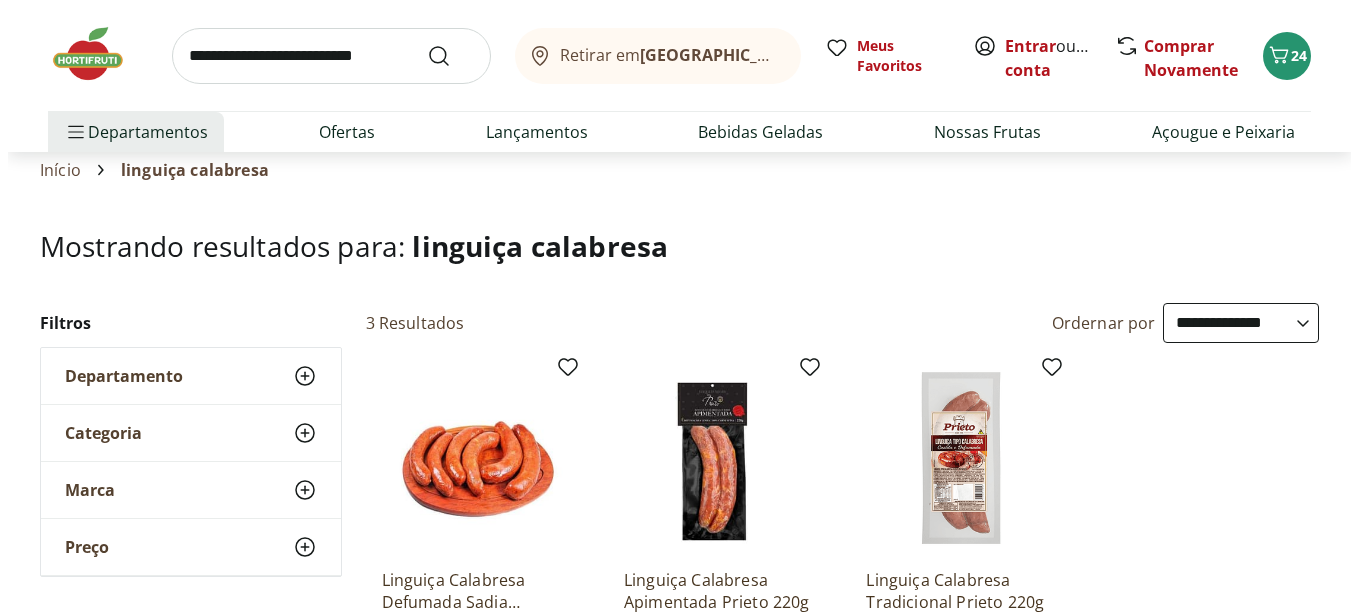 scroll, scrollTop: 0, scrollLeft: 0, axis: both 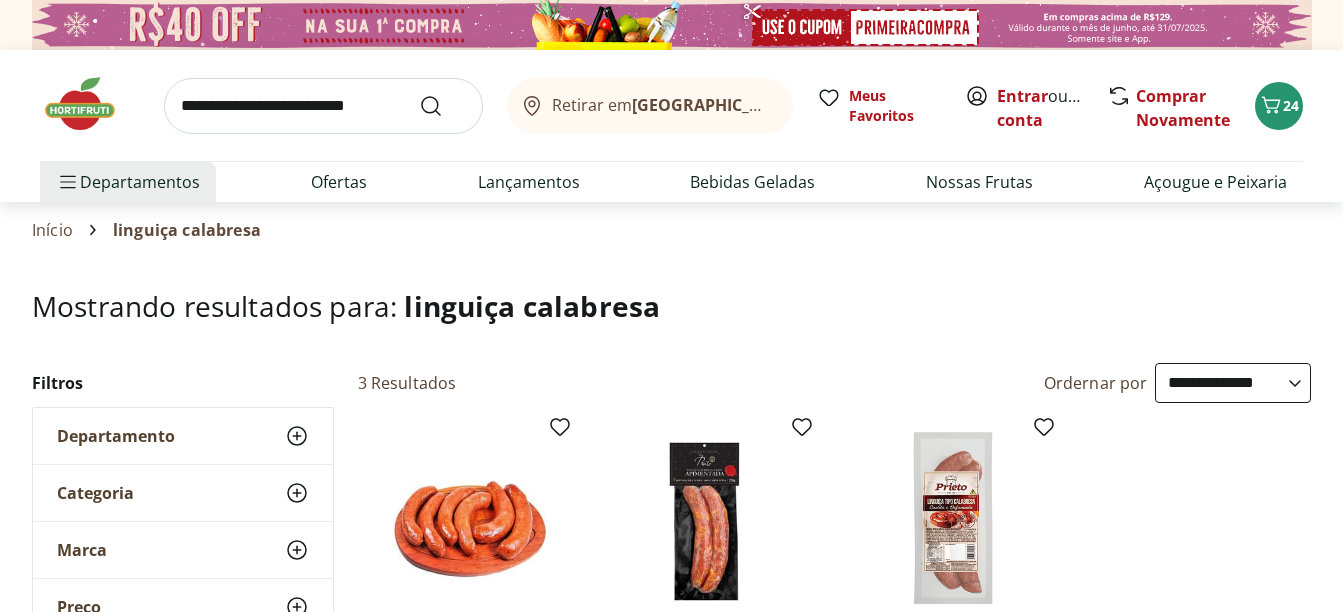 click at bounding box center [90, 104] 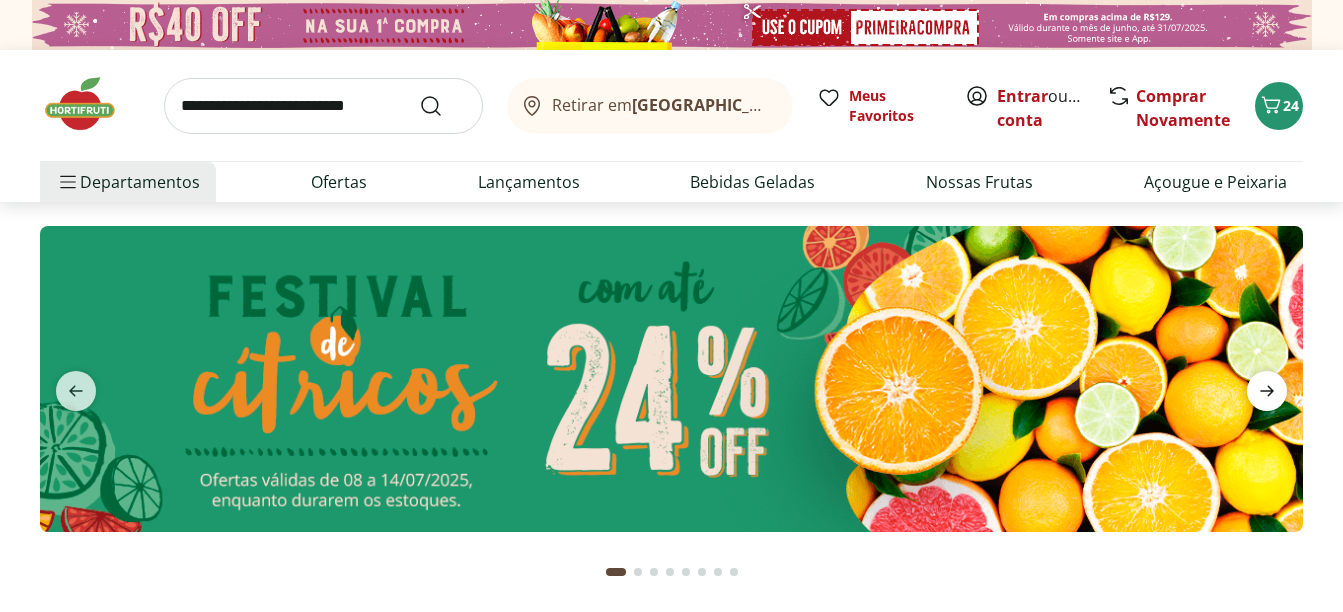 click 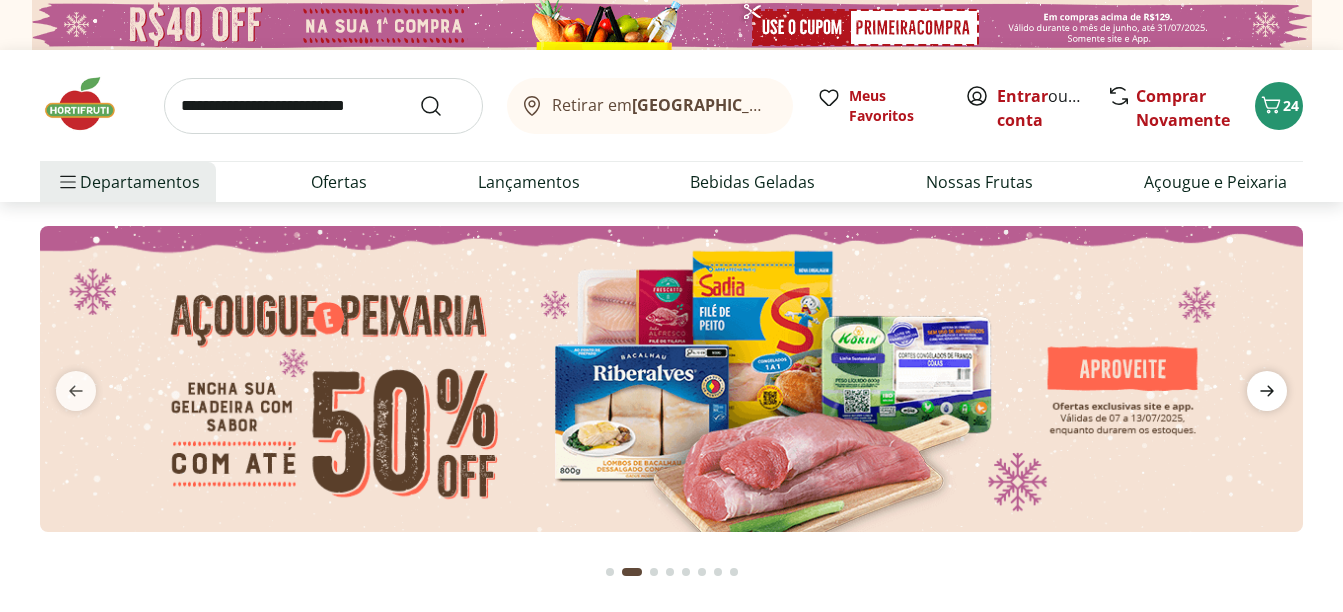 click 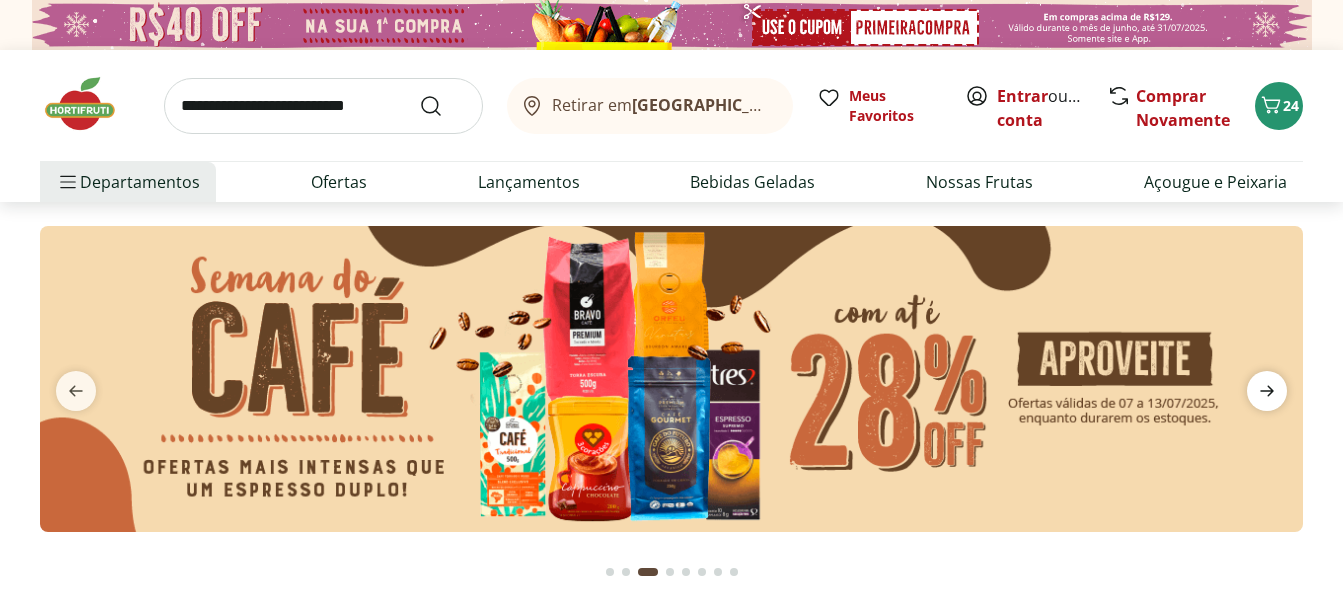 click 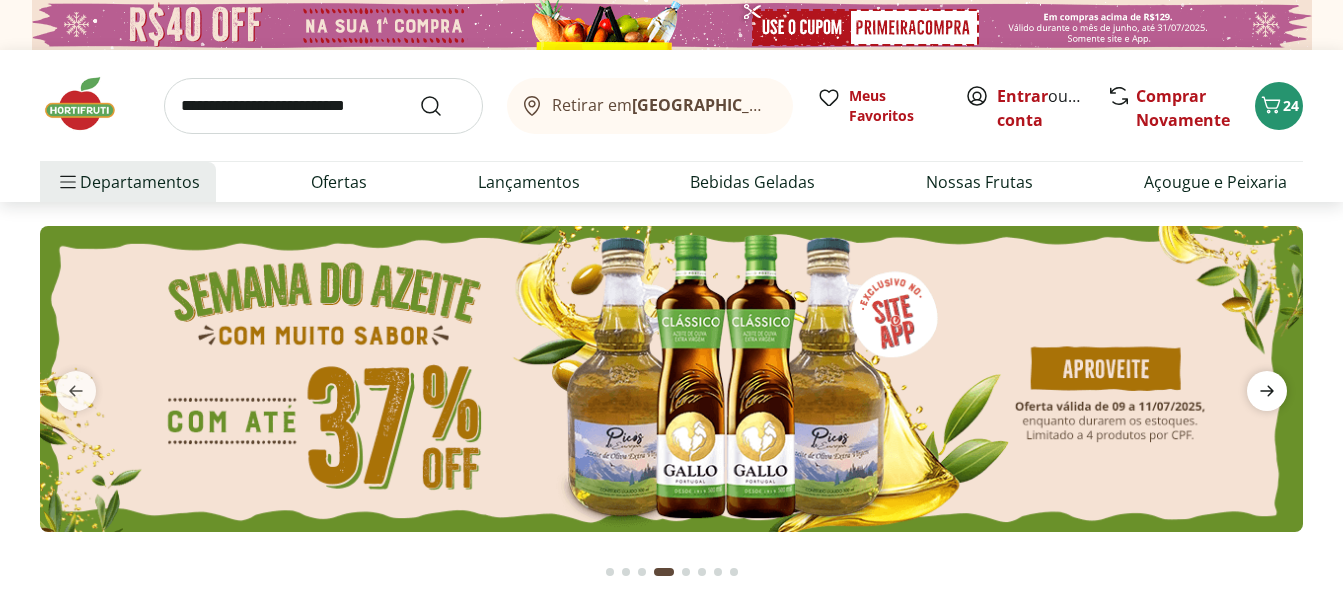 click 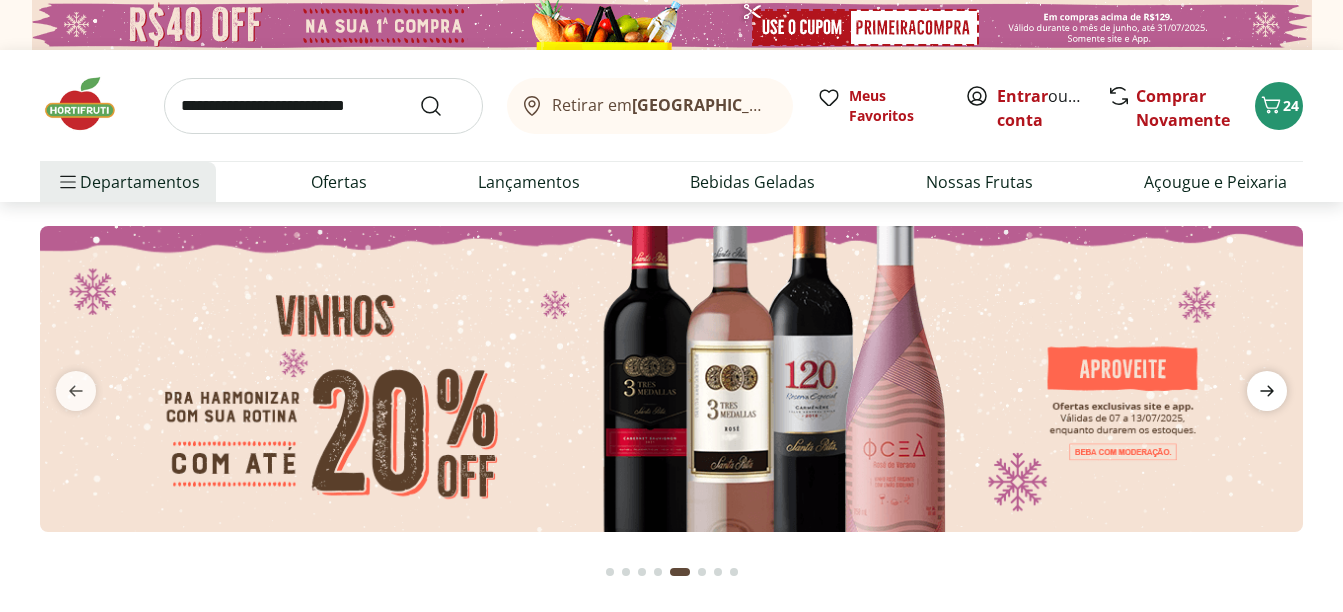 click 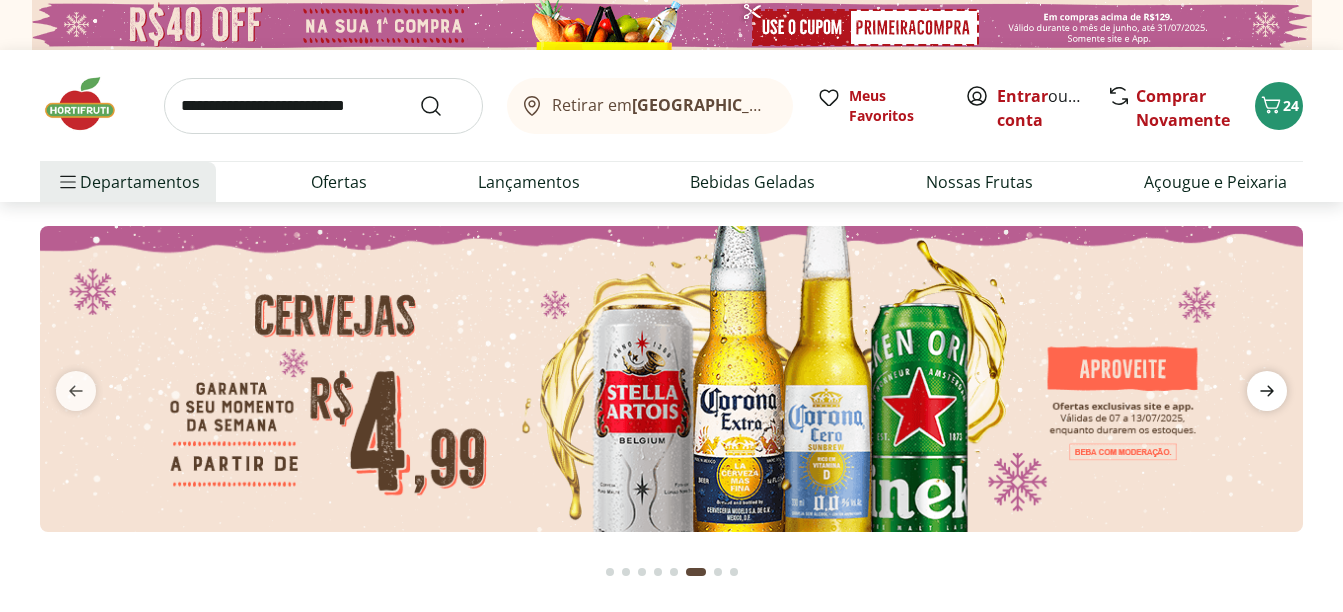 click 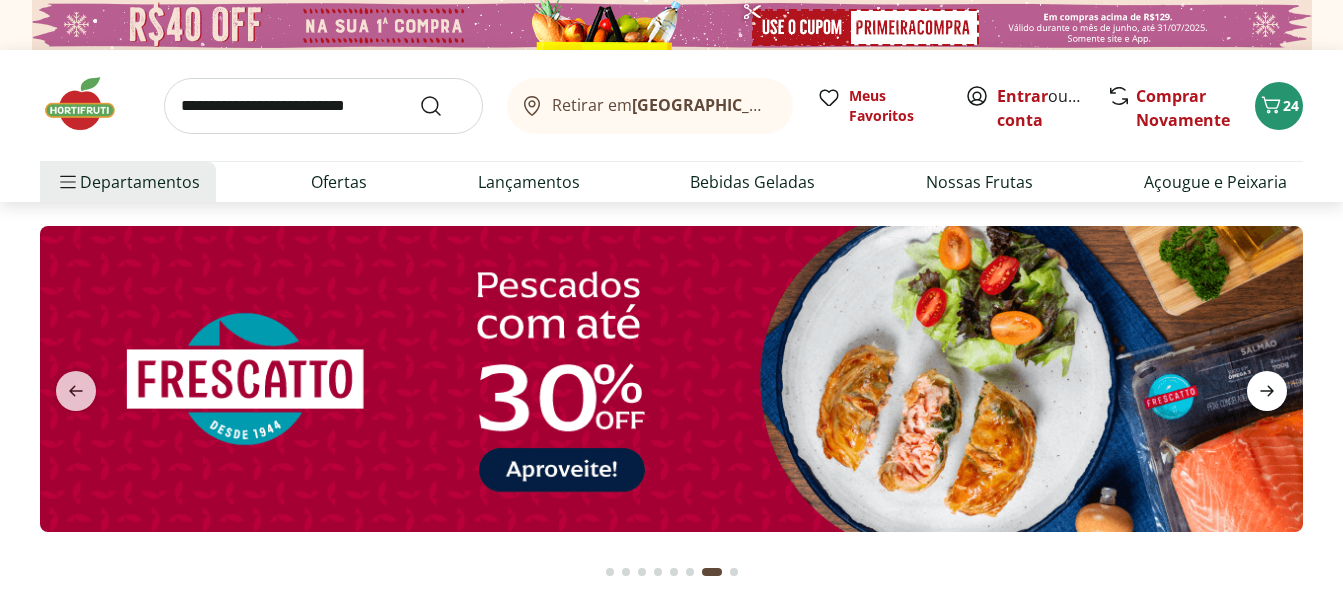 click 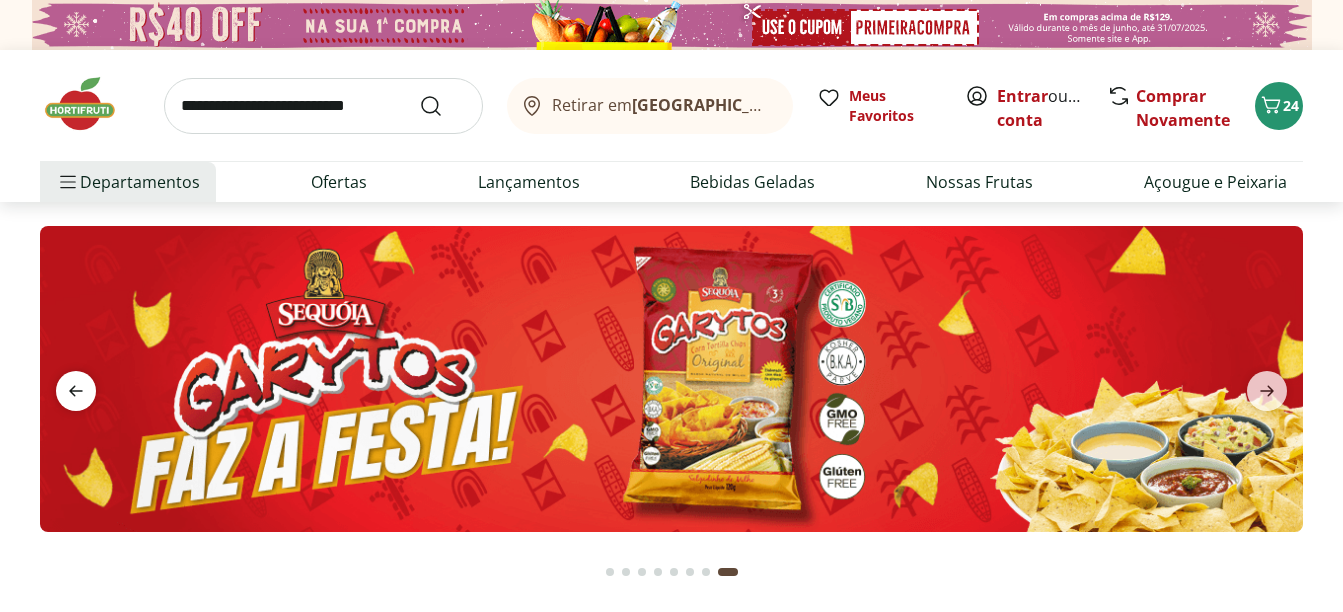 click 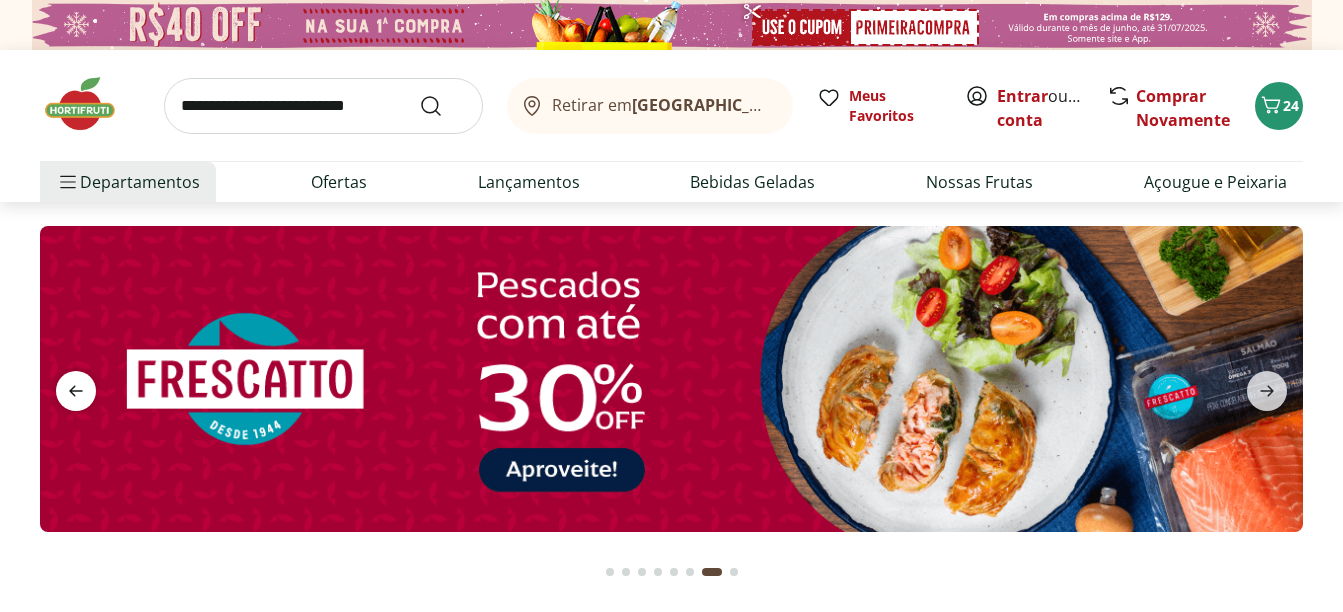 click 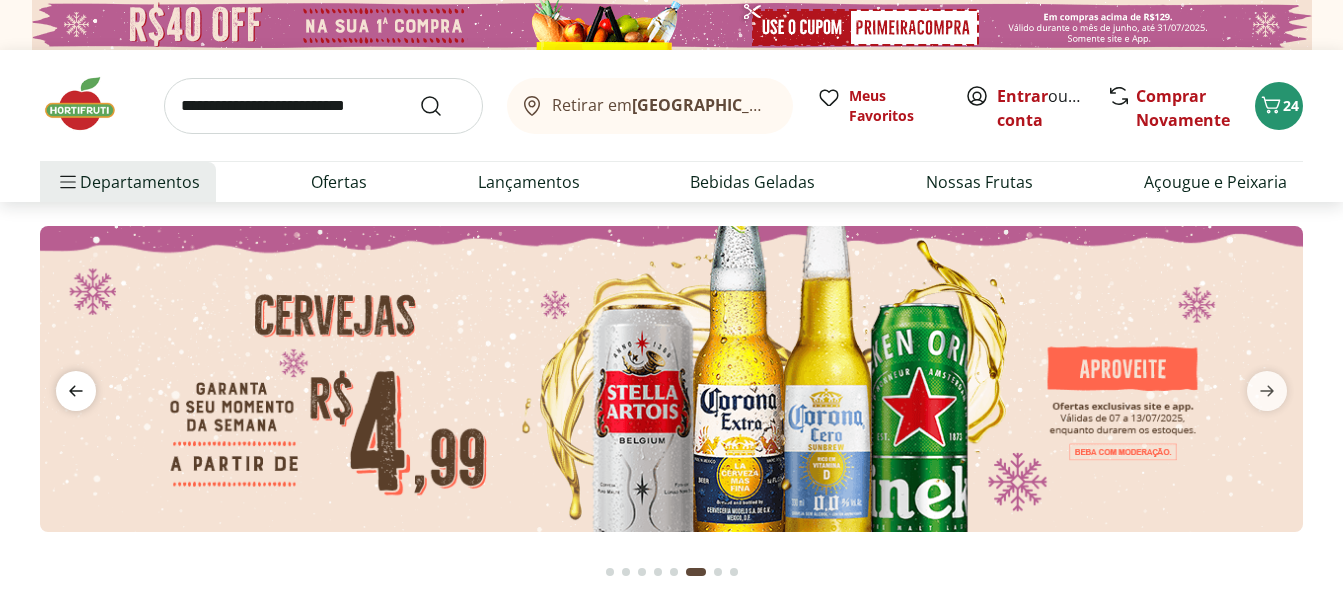 click 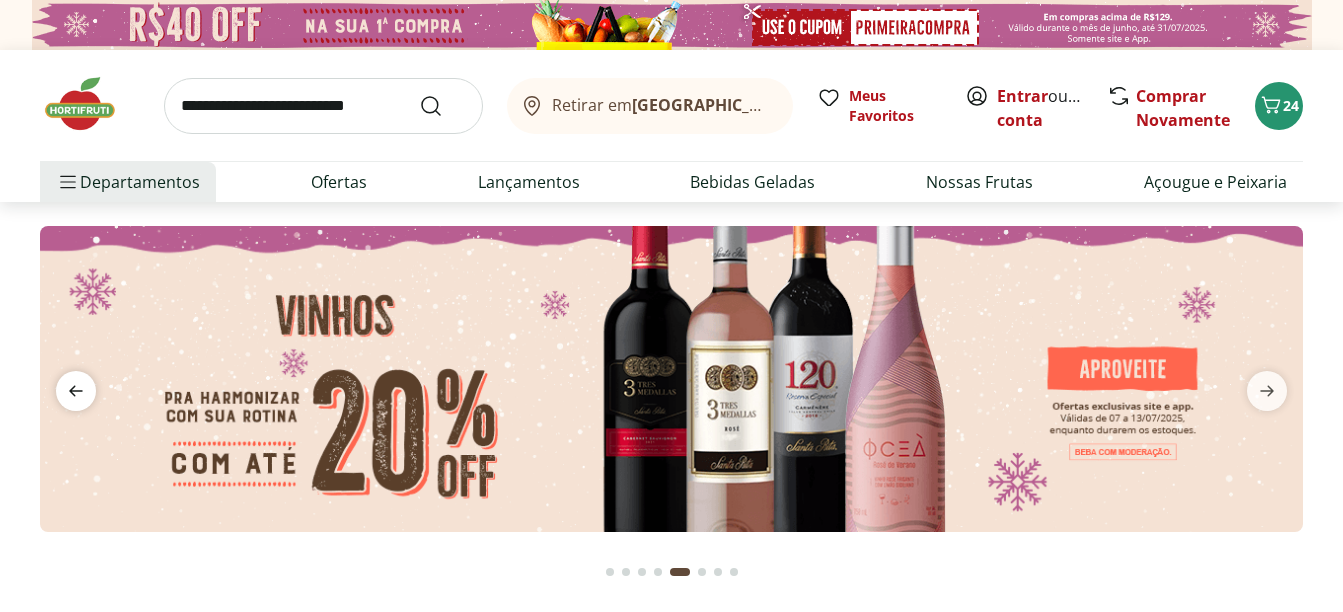 click 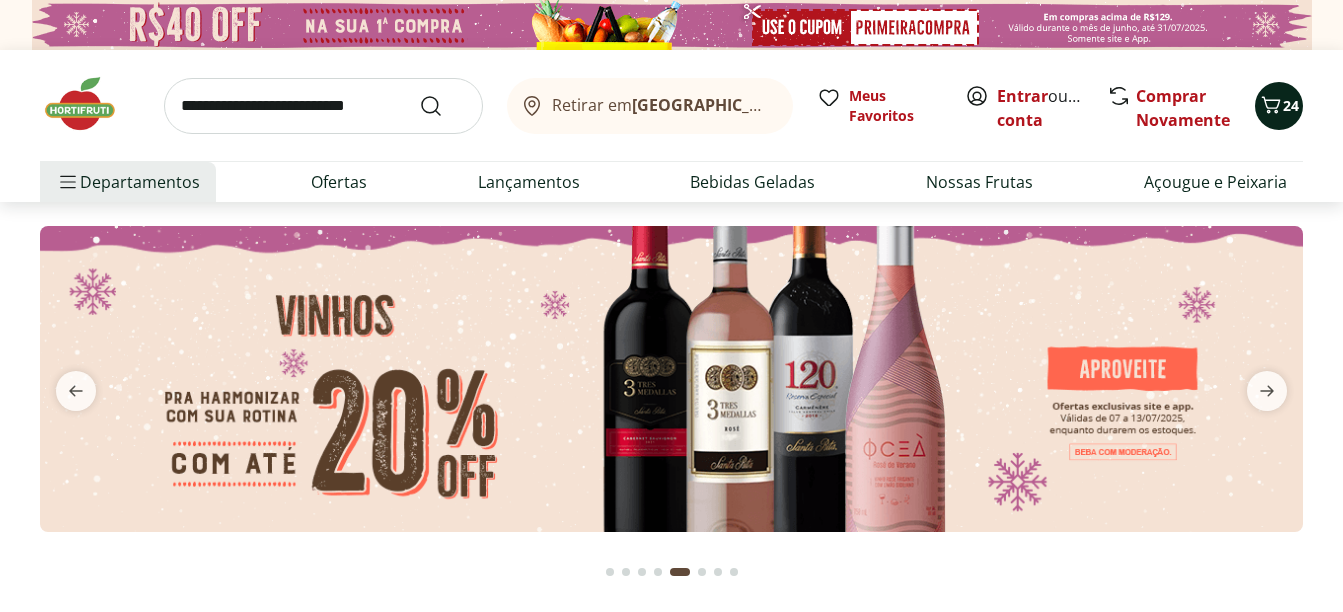 click on "24" at bounding box center [1279, 106] 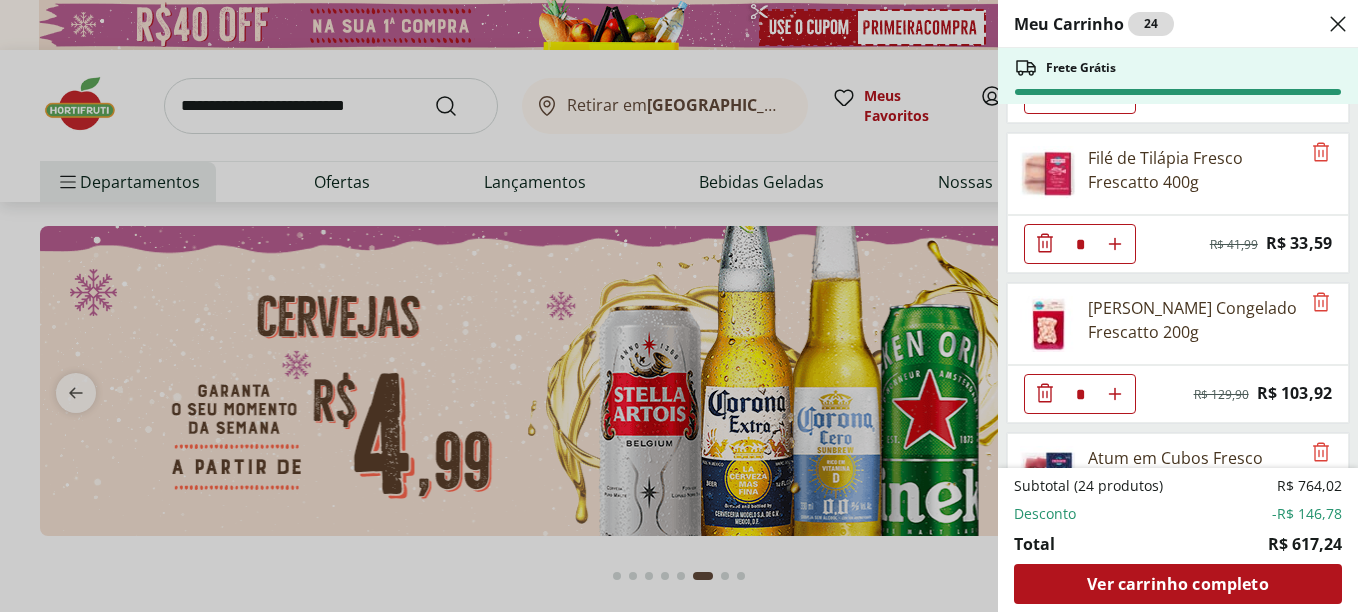 scroll, scrollTop: 600, scrollLeft: 0, axis: vertical 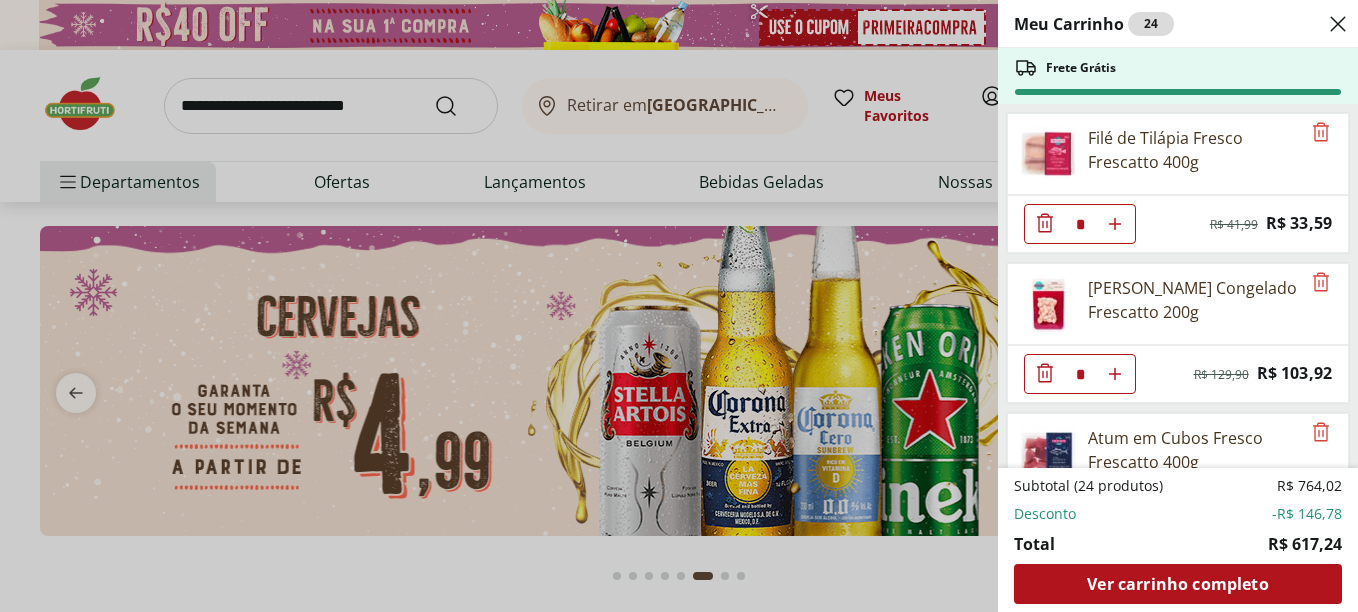 click 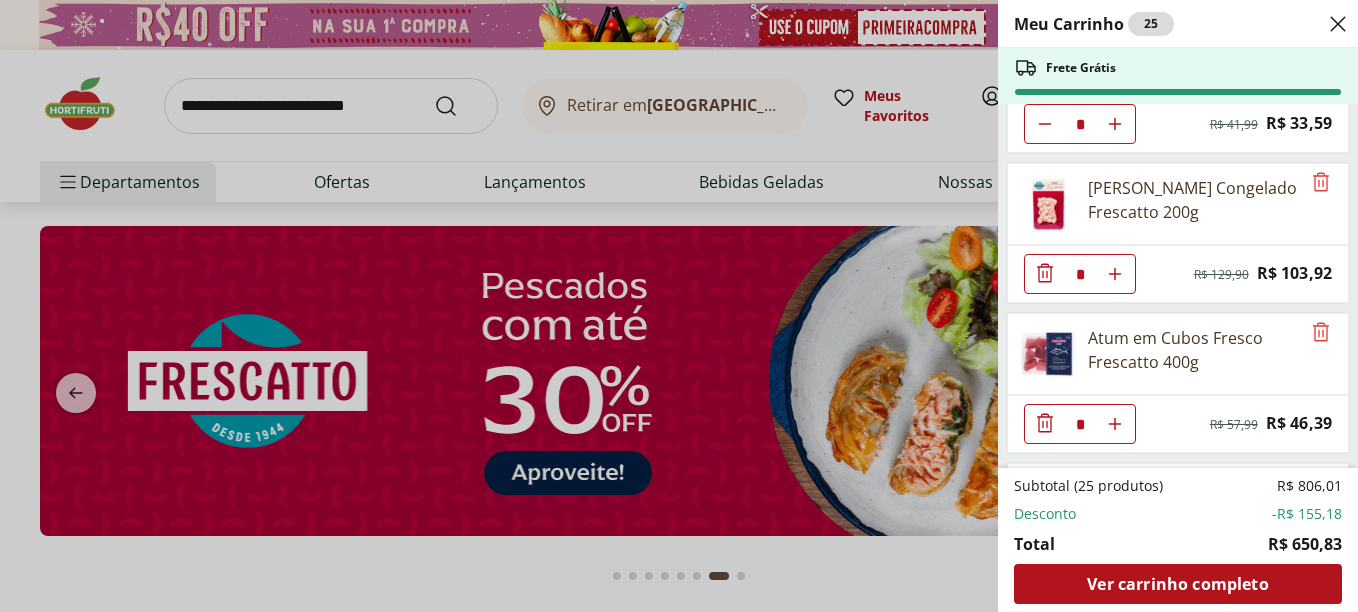 scroll, scrollTop: 800, scrollLeft: 0, axis: vertical 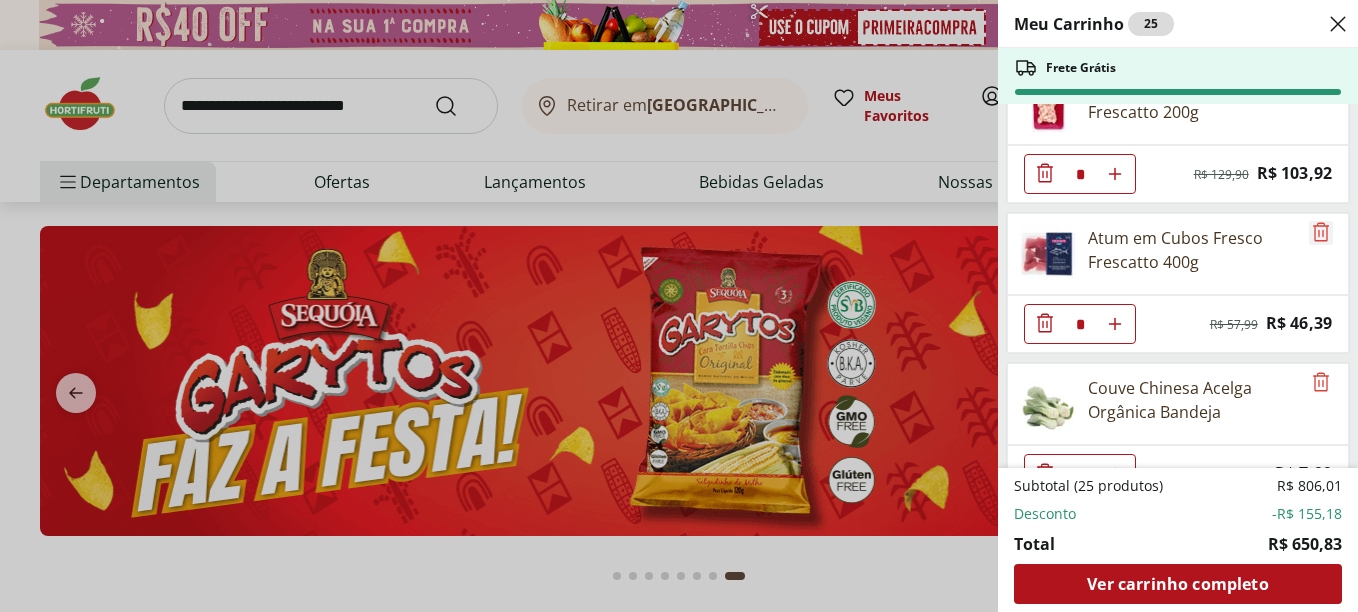 click 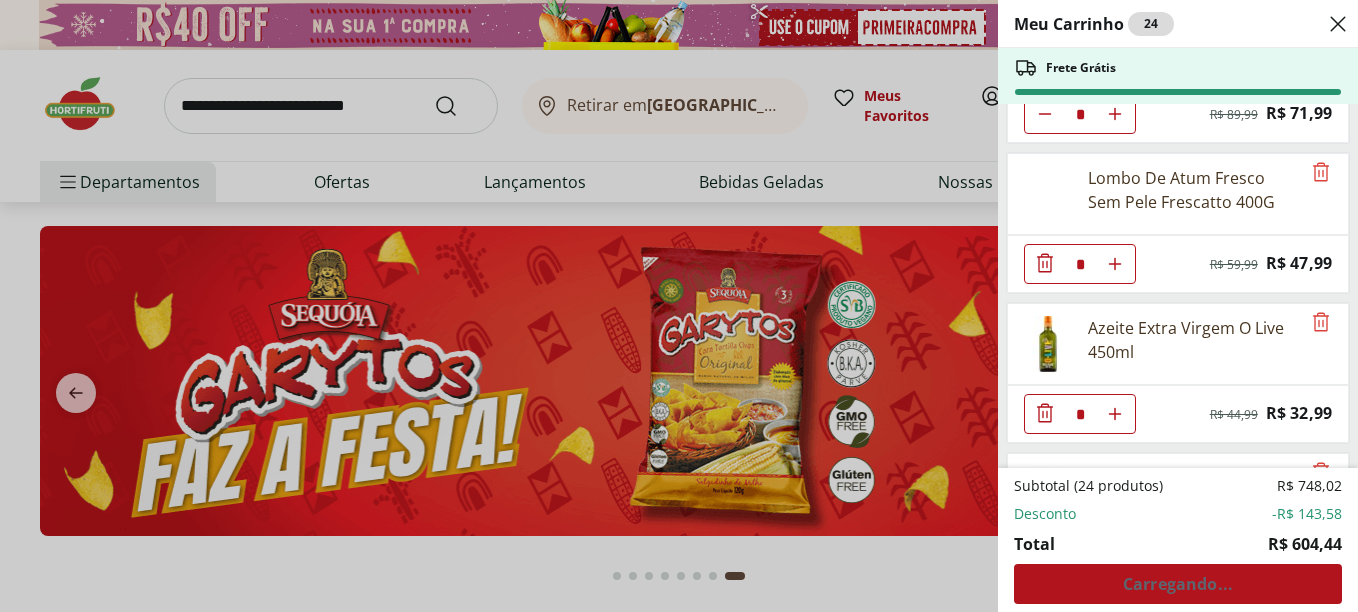 scroll, scrollTop: 200, scrollLeft: 0, axis: vertical 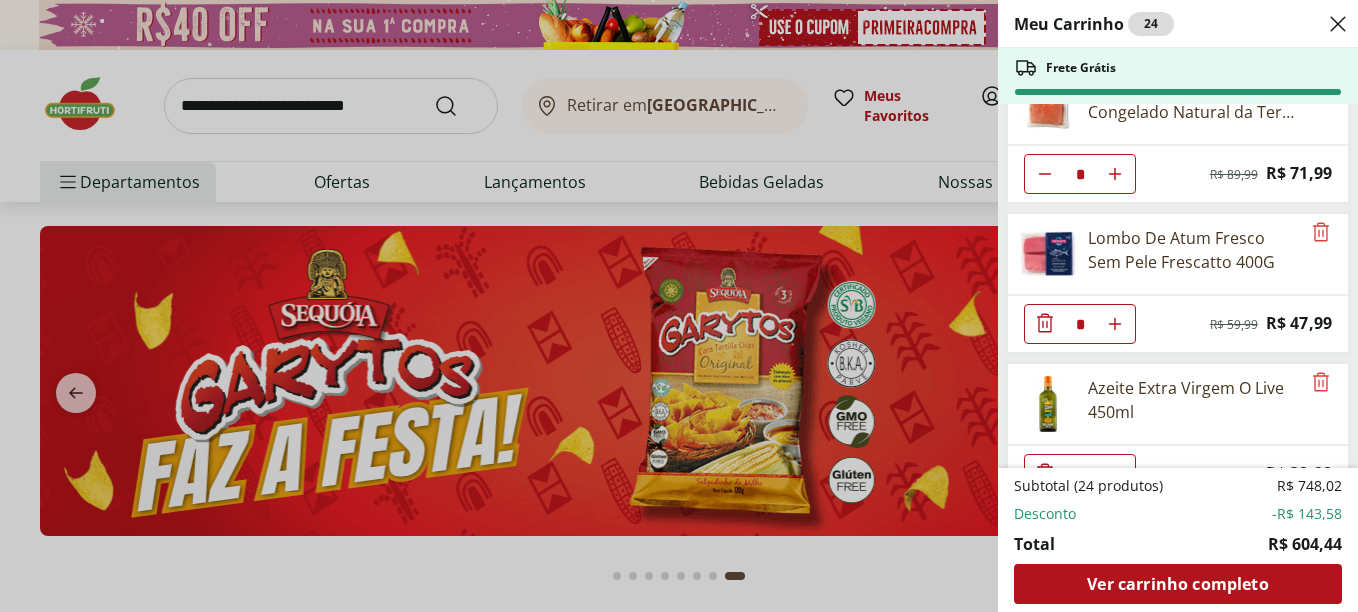 click 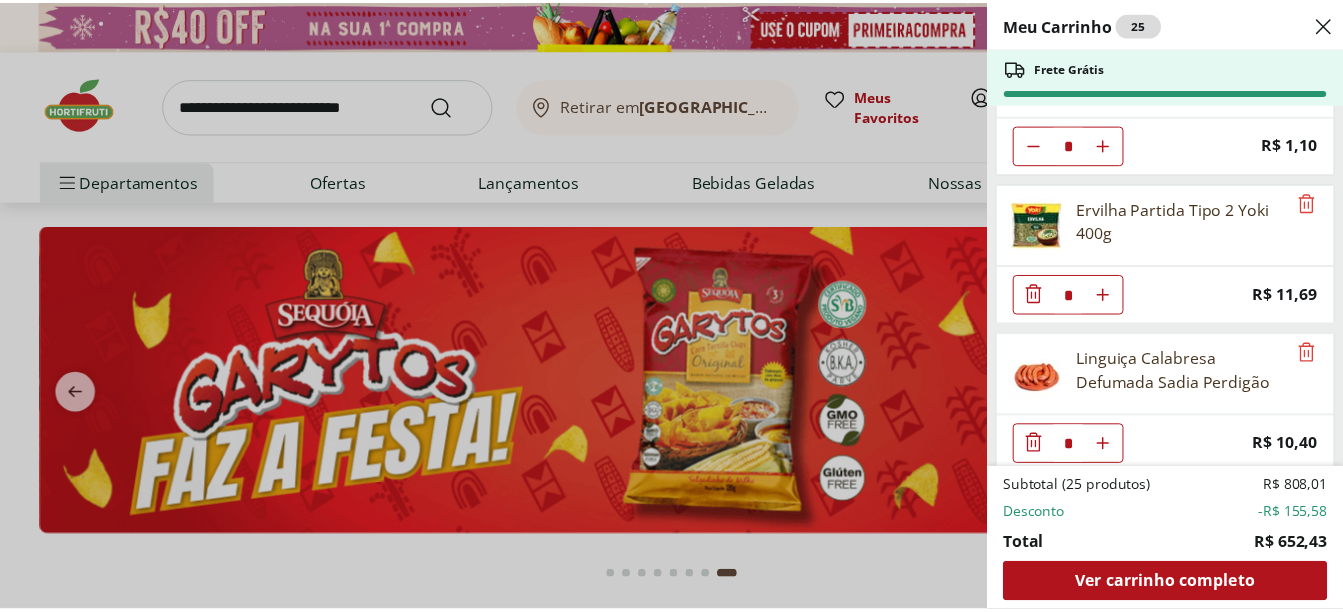 scroll, scrollTop: 1444, scrollLeft: 0, axis: vertical 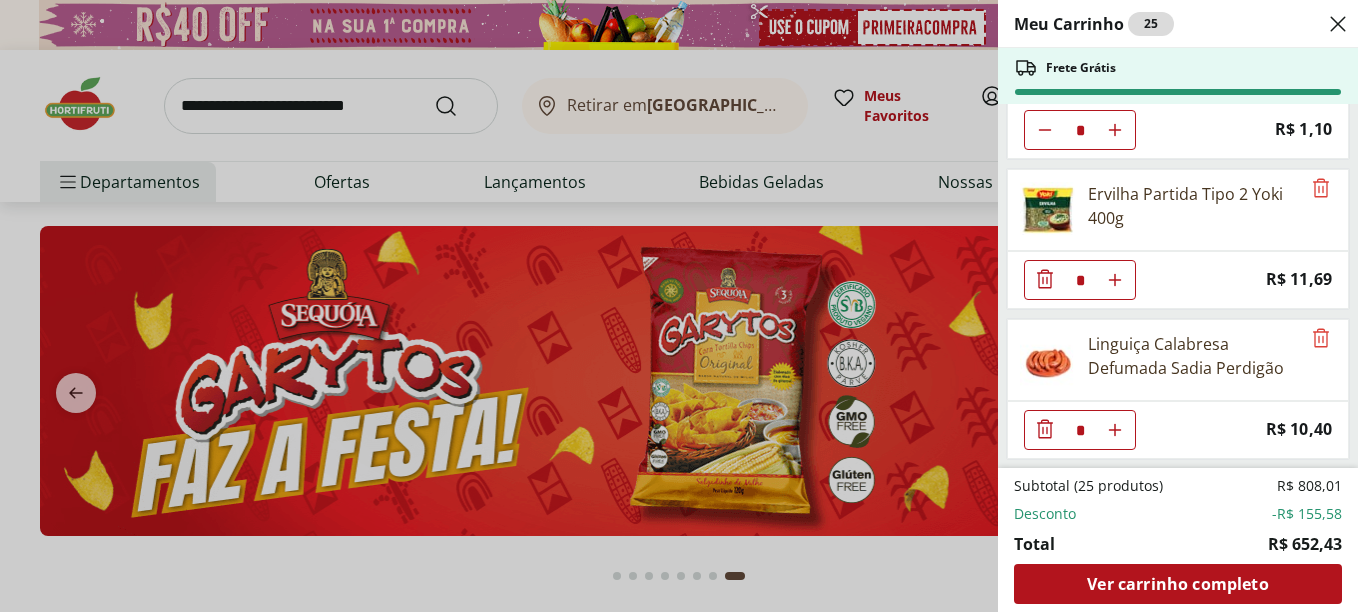 click on "Meu Carrinho 25 Frete Grátis Carpaccio de Salmão Natural da Terra 100g * Original price: R$ 33,99 Price: R$ 27,19 Lombo de Salmão Congelado Natural da Terra 500g * Original price: R$ 89,99 Price: R$ 71,99 Lombo De Atum Fresco Sem Pele Frescatto 400G * Original price: R$ 59,99 Price: R$ 47,99 Azeite Extra Virgem O Live 450ml * Original price: R$ 44,99 Price: R$ 32,99 Filé de Tilápia Fresco Frescatto 400g * Original price: R$ 41,99 Price: R$ 33,59 Vieira Canadense Congelado Frescatto 200g * Original price: R$ 129,90 Price: R$ 103,92 Couve Chinesa Acelga Orgânica Bandeja * Price: R$ 7,99 Pimentão Amarelo Unidade * Price: R$ 5,72 Cebola Roxa Unidade * Price: R$ 1,68 Cebola Nacional unidade * Price: R$ 1,10 Ervilha Partida Tipo 2 Yoki 400g * Price: R$ 11,69 Linguiça Calabresa Defumada Sadia Perdigão * Price: R$ 10,40 Subtotal (25 produtos) R$ 808,01 Desconto -R$ 155,58 Total R$ 652,43 Ver carrinho completo" at bounding box center (679, 306) 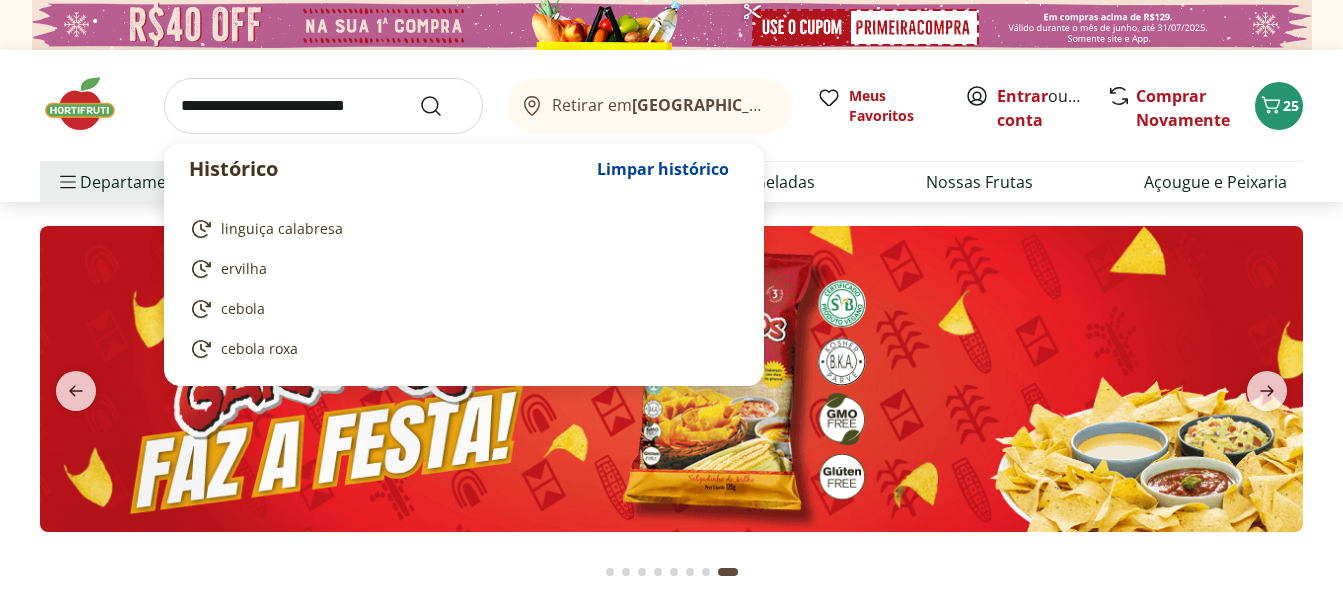 click at bounding box center [323, 106] 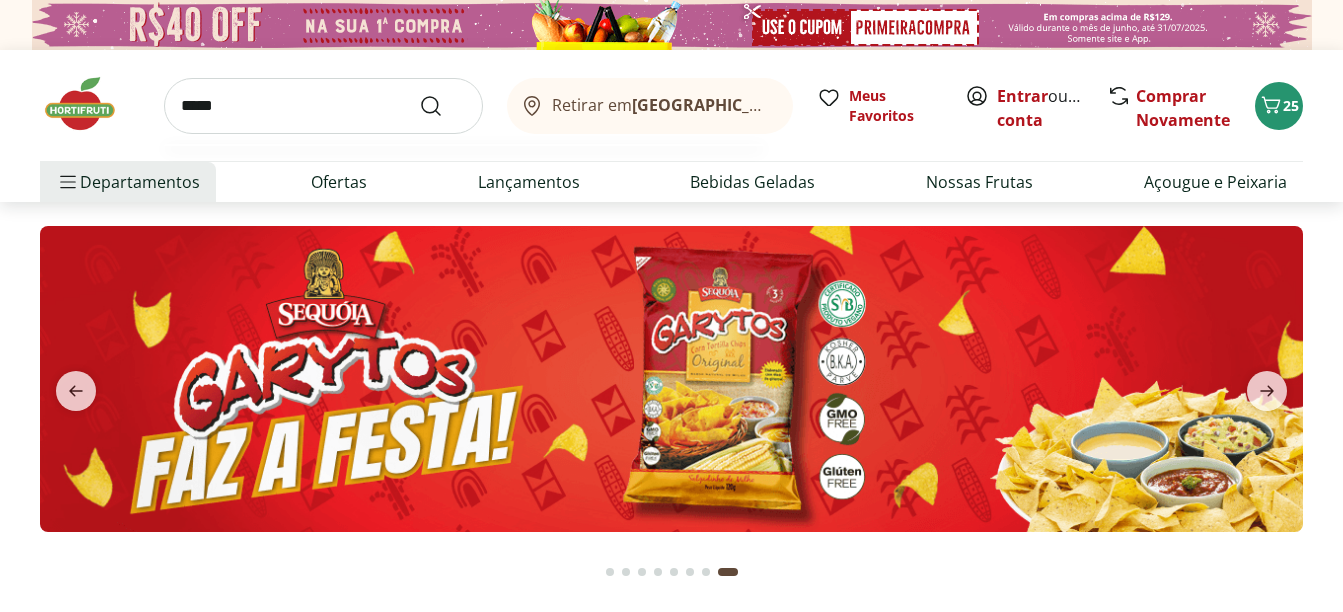 type on "*****" 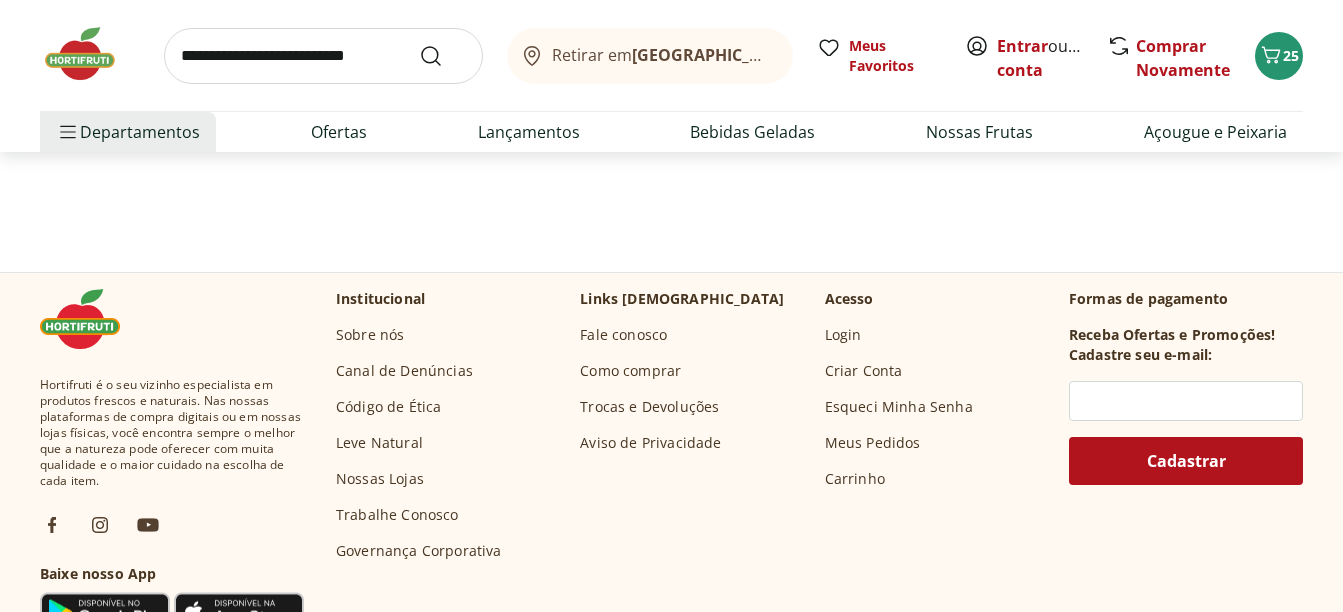scroll, scrollTop: 235, scrollLeft: 0, axis: vertical 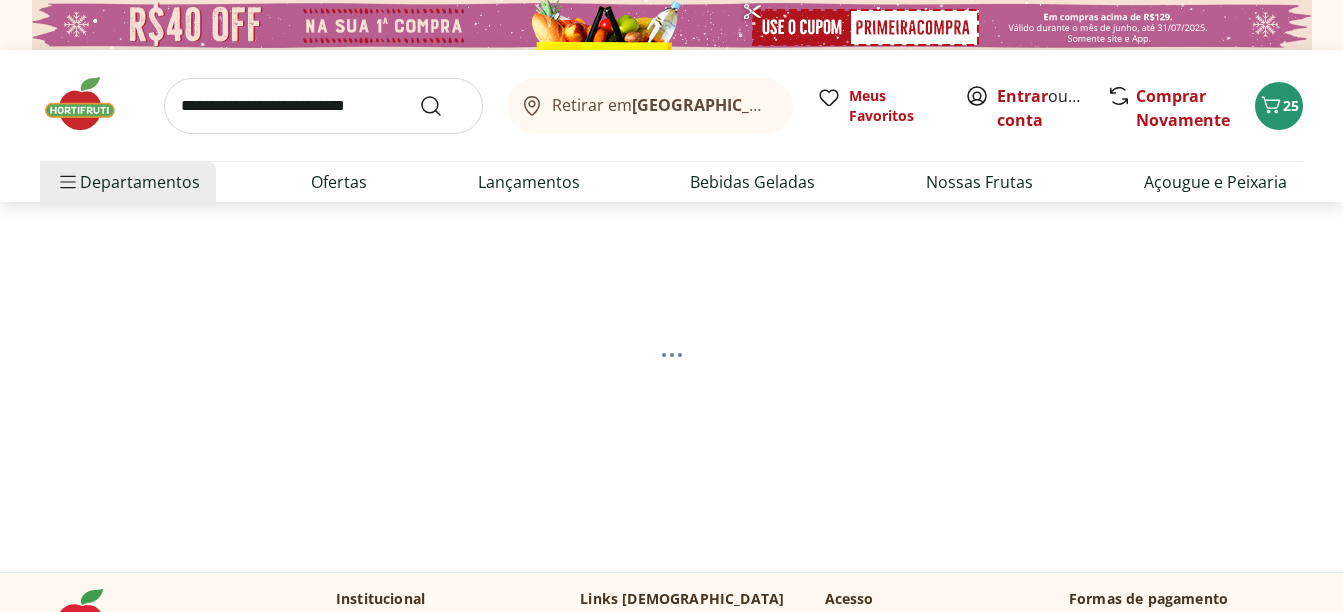 select on "**********" 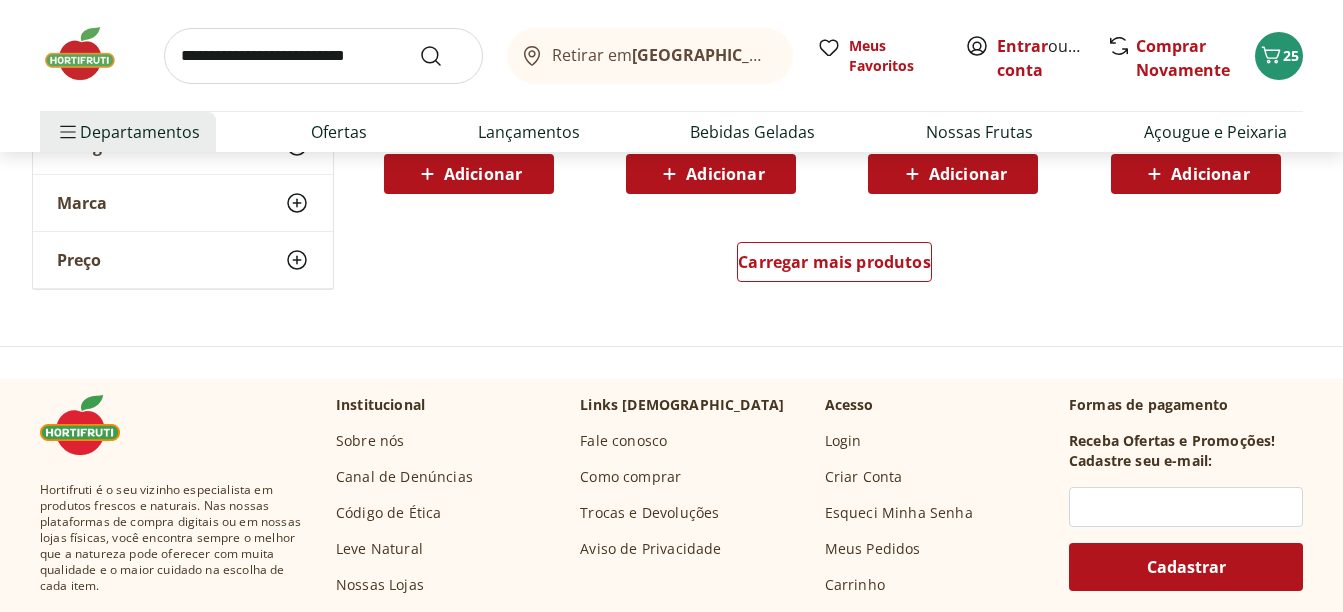 scroll, scrollTop: 1500, scrollLeft: 0, axis: vertical 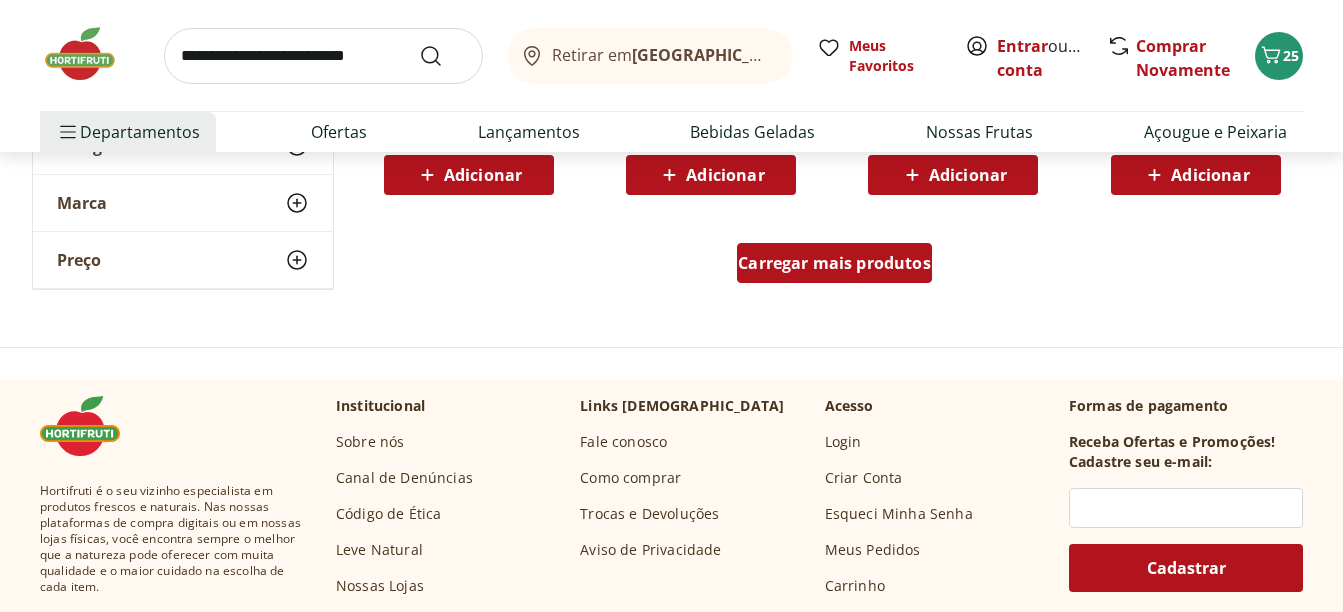 click on "Carregar mais produtos" at bounding box center (834, 267) 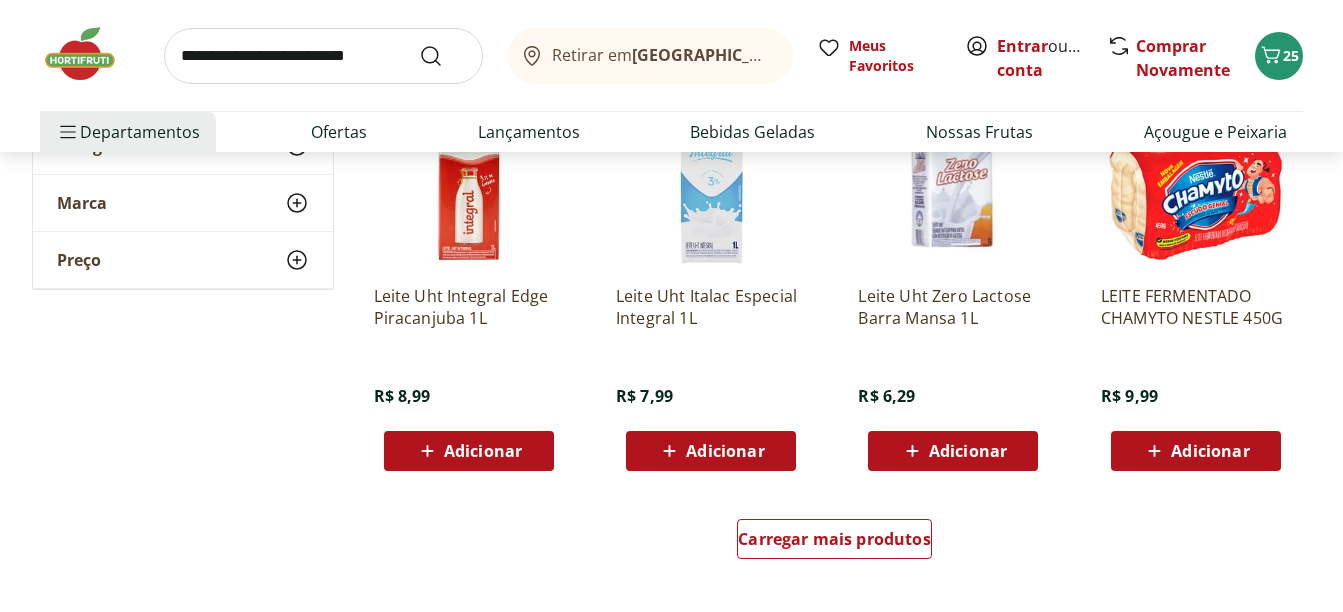 scroll, scrollTop: 2400, scrollLeft: 0, axis: vertical 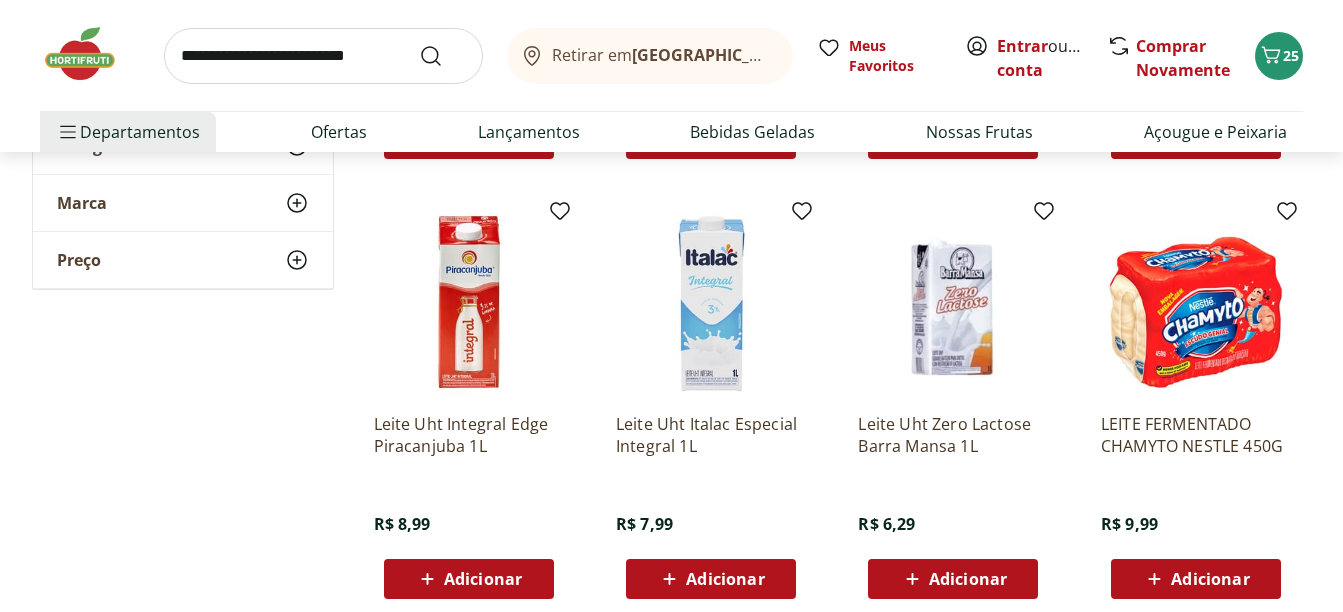 click at bounding box center (90, 54) 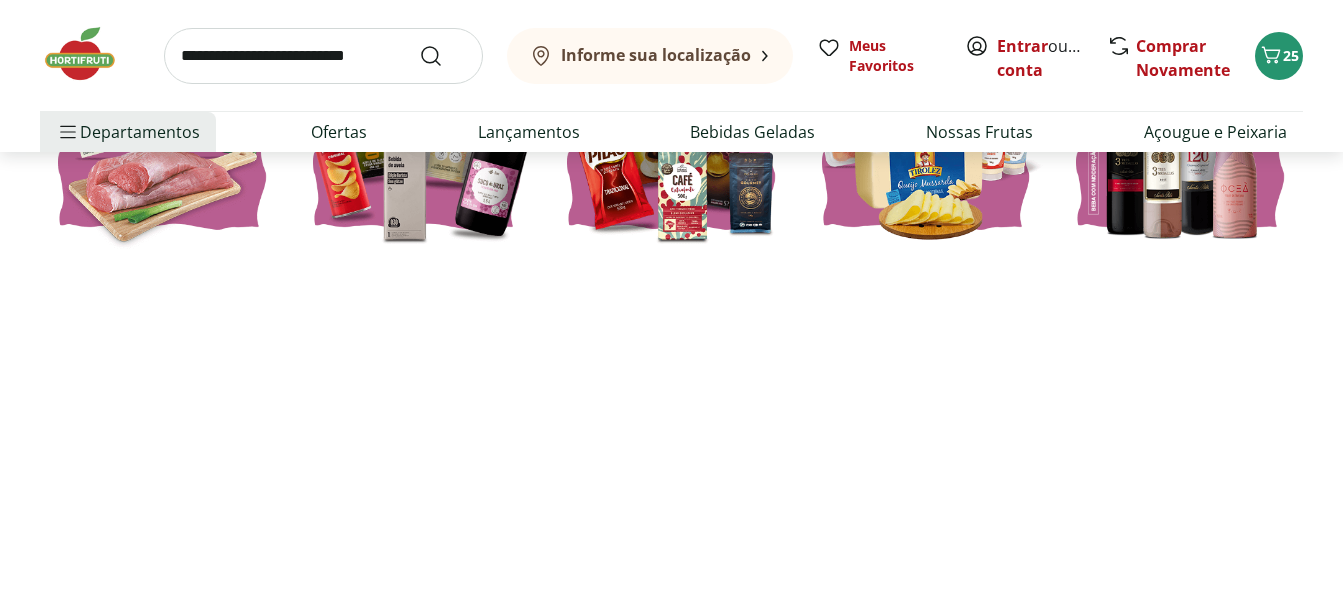 type on "*" 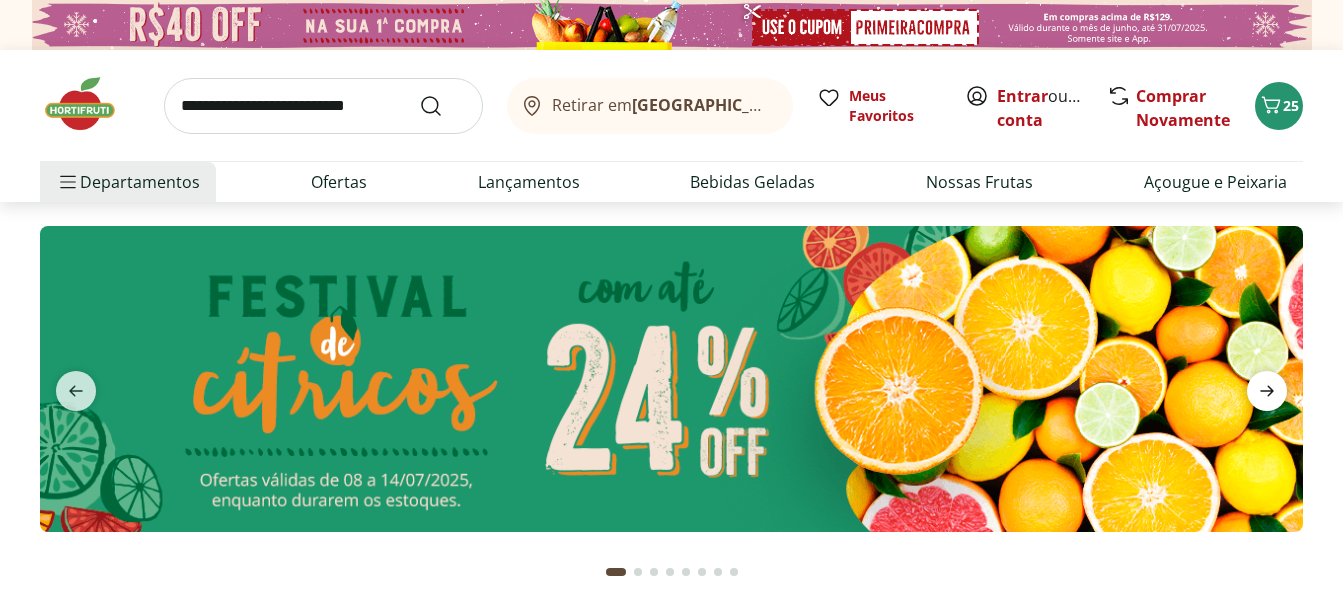 click 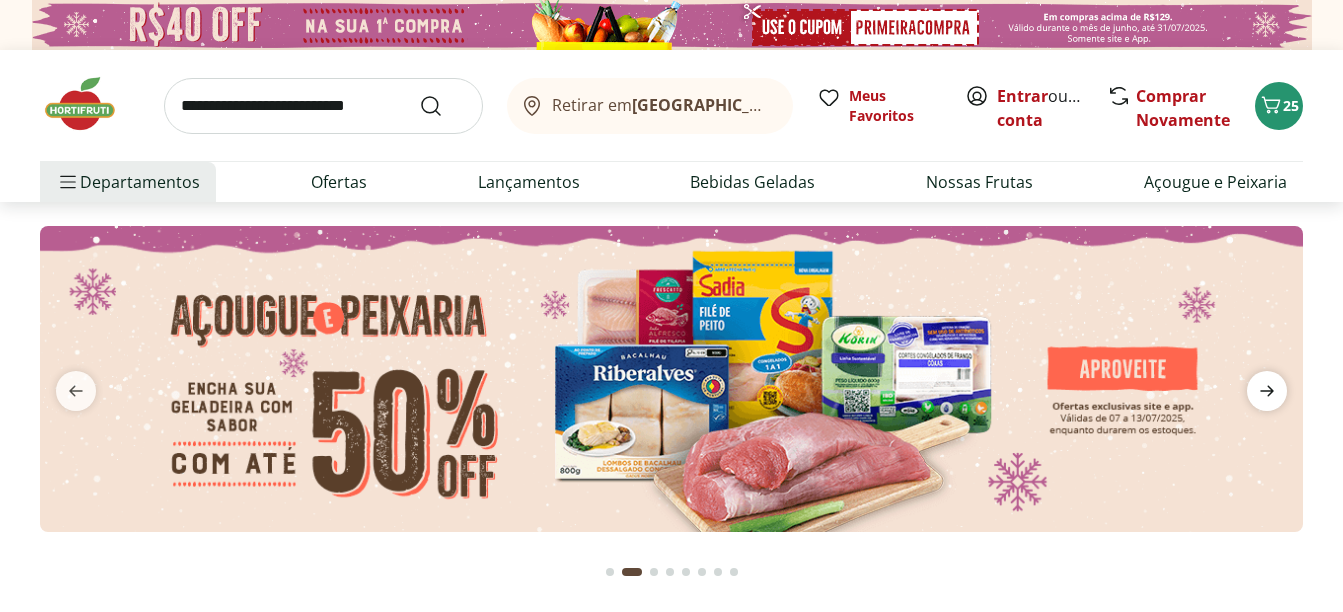 click 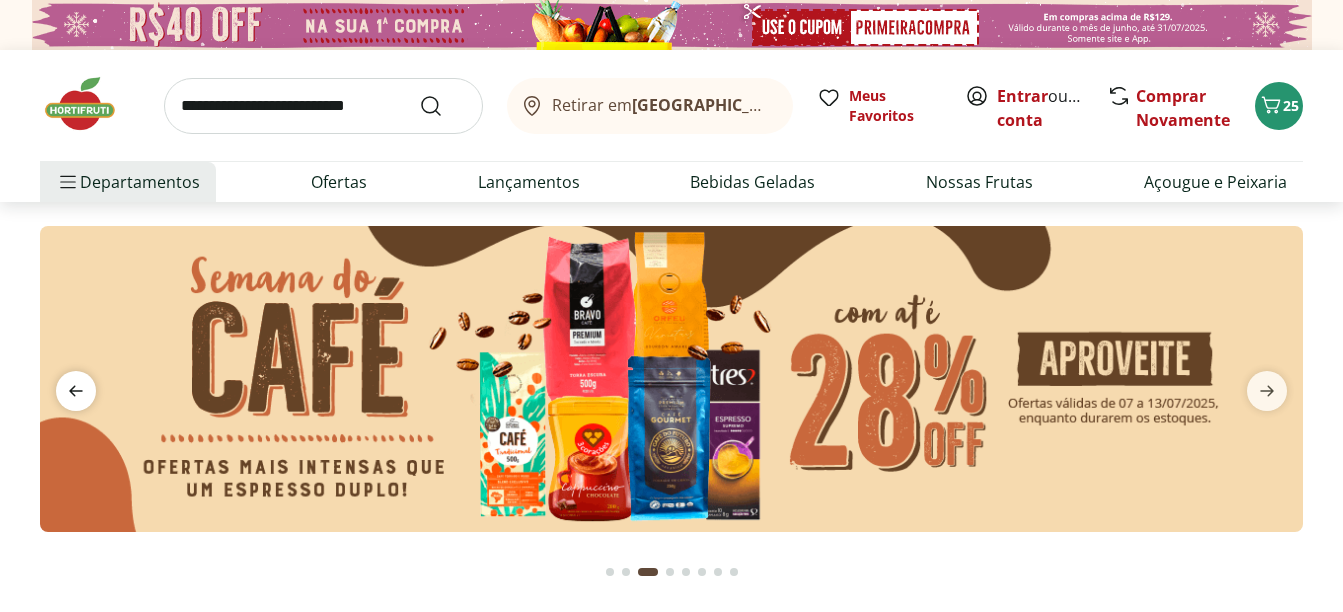 click 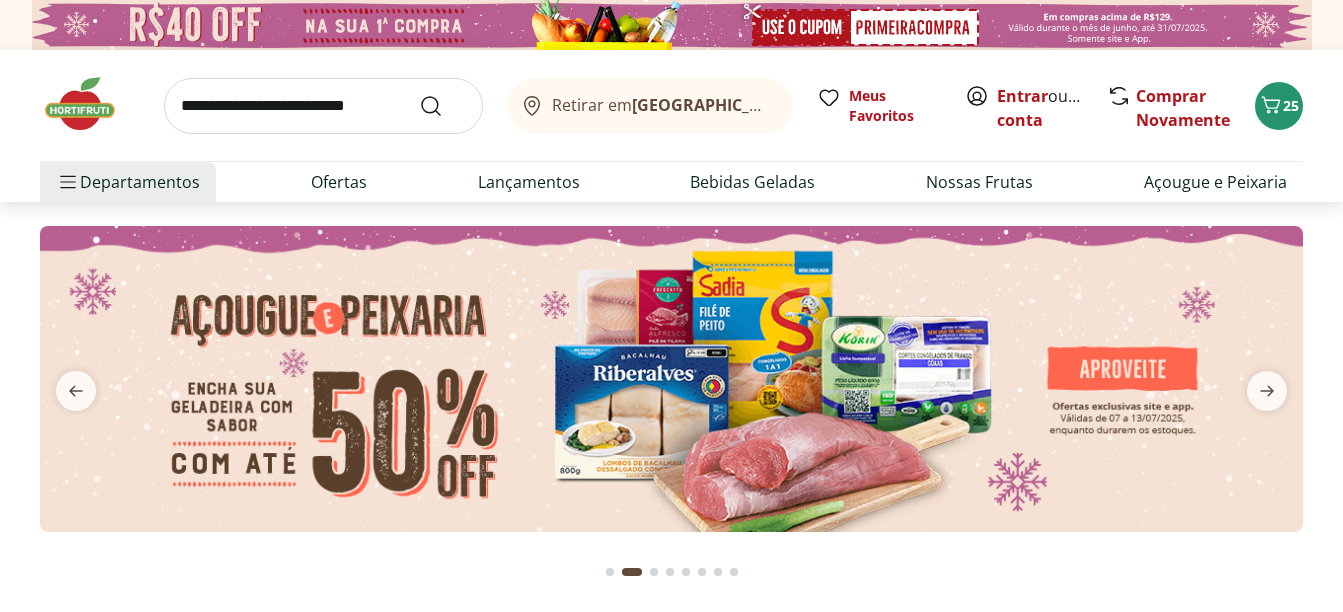 click at bounding box center [671, 379] 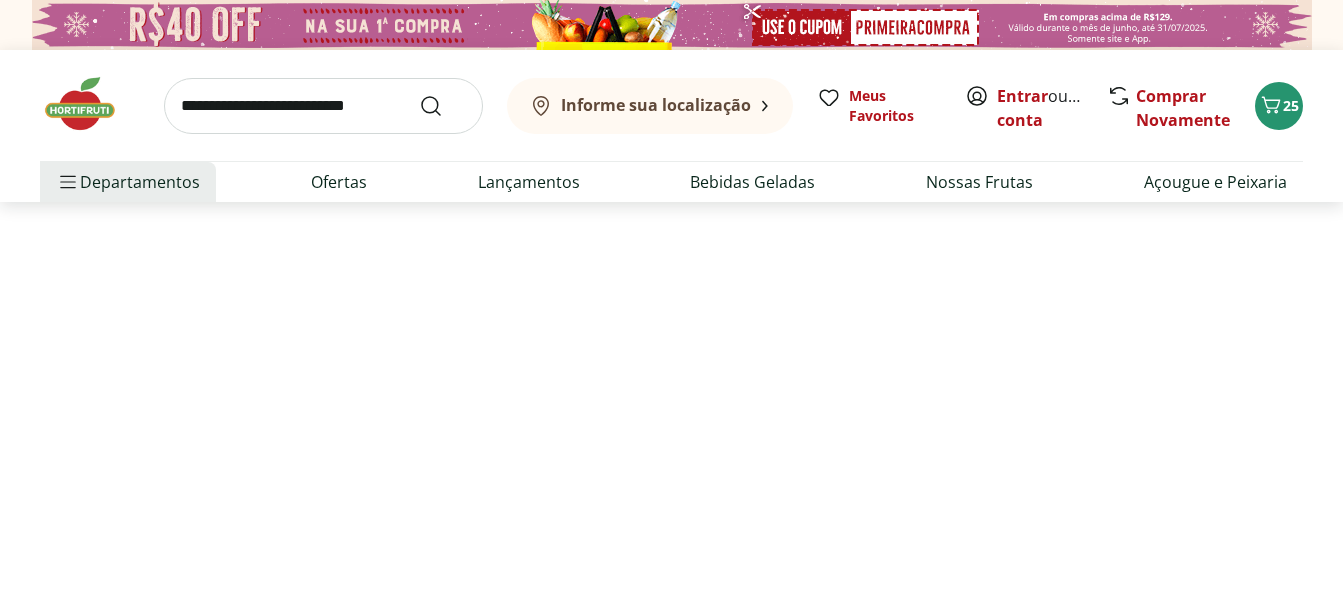 select on "**********" 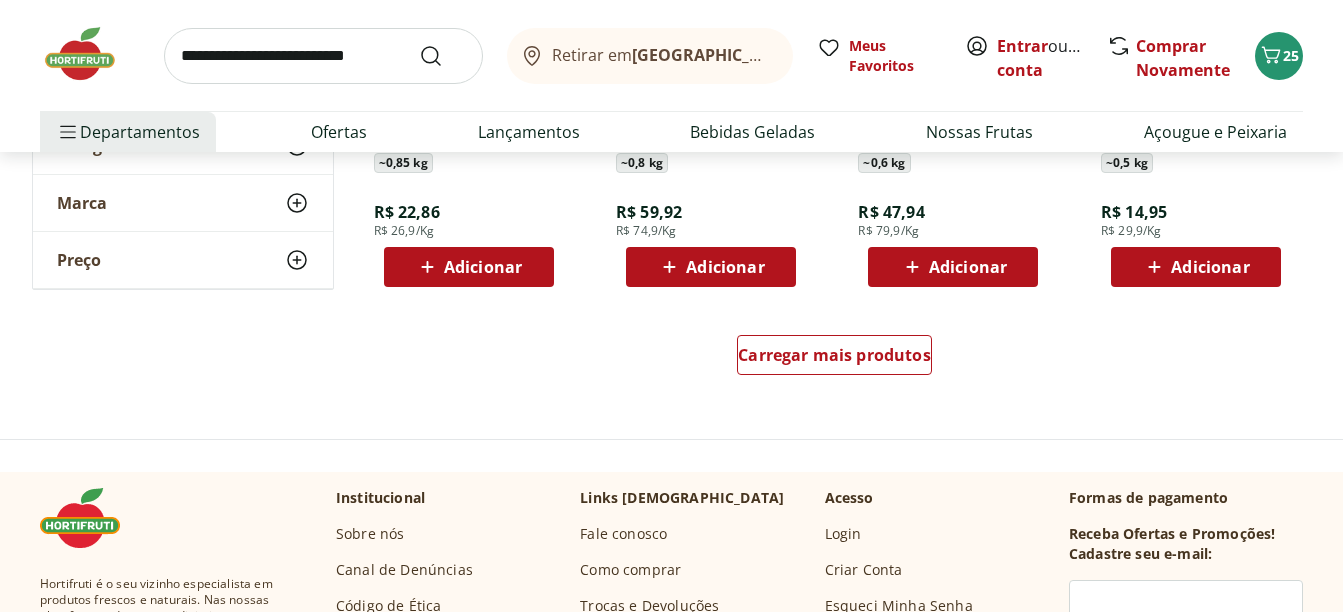 scroll, scrollTop: 1300, scrollLeft: 0, axis: vertical 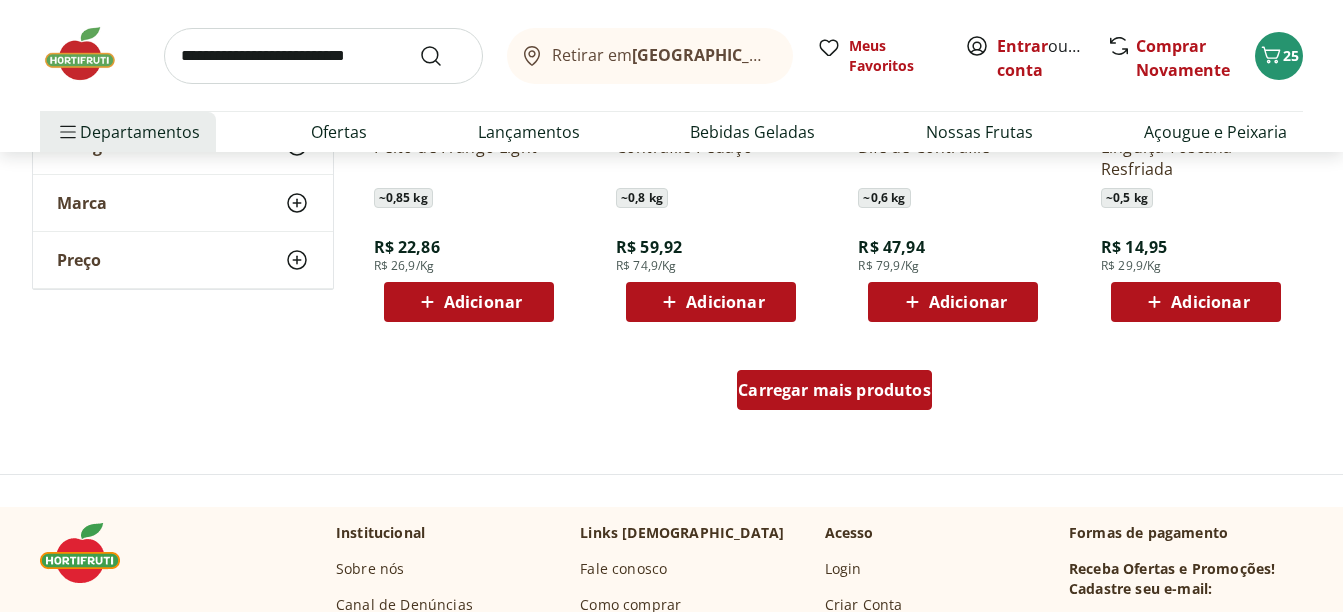 click on "Carregar mais produtos" at bounding box center [834, 390] 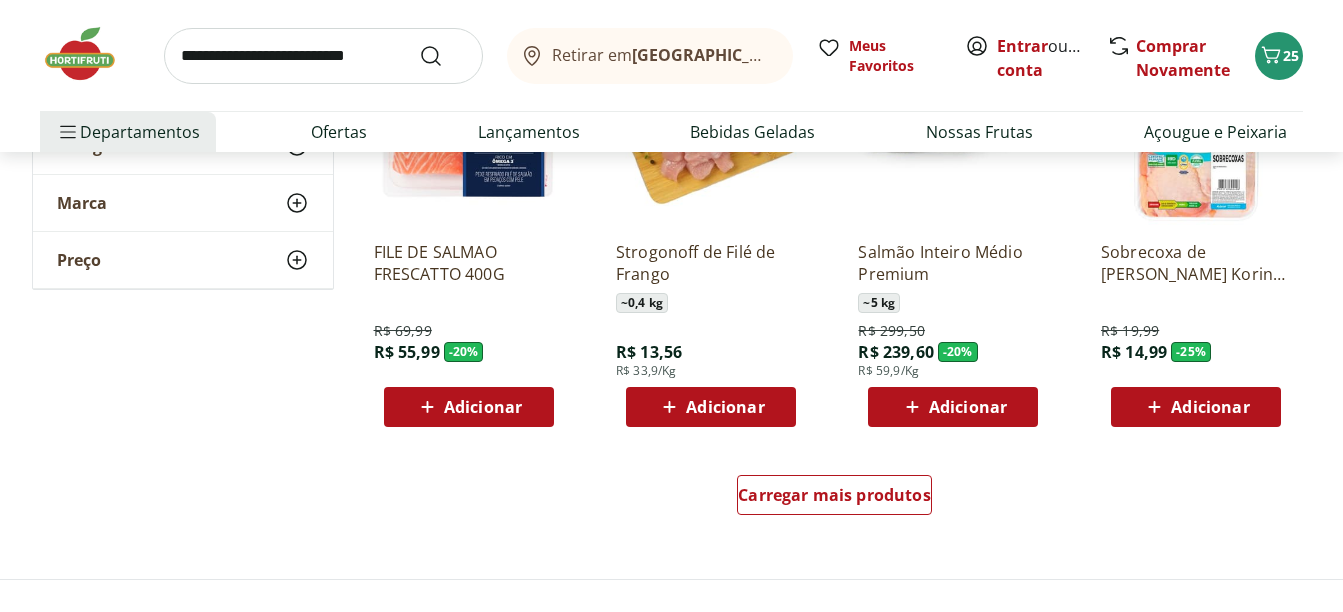 scroll, scrollTop: 2500, scrollLeft: 0, axis: vertical 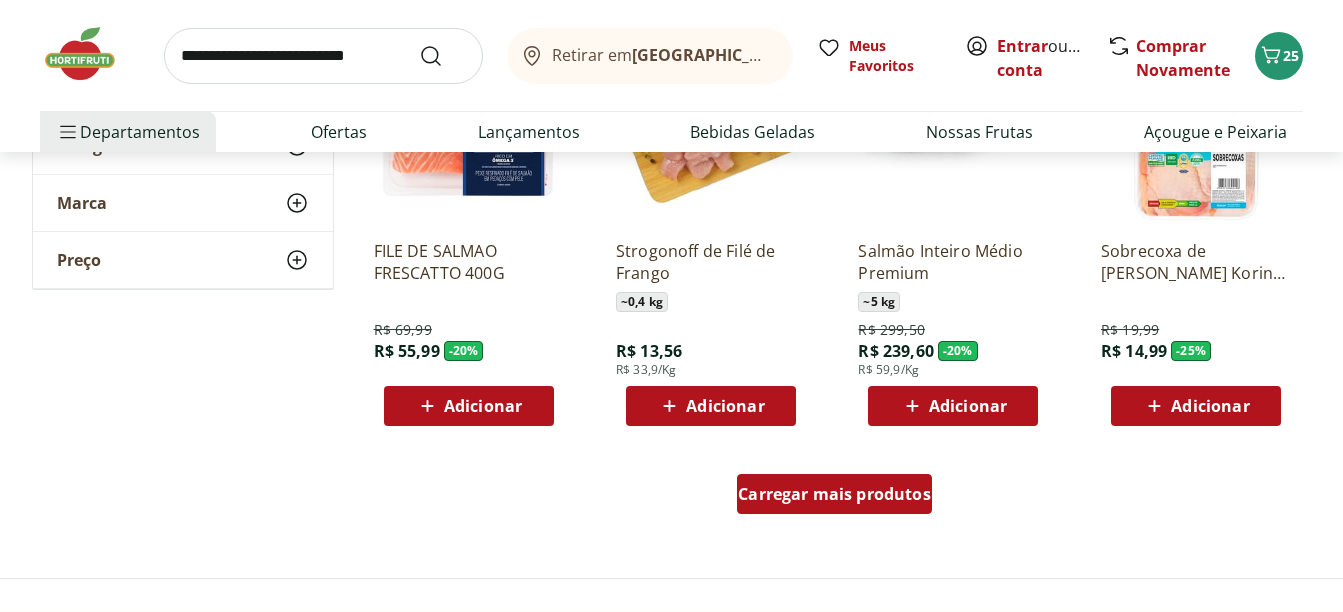click on "Carregar mais produtos" at bounding box center [834, 494] 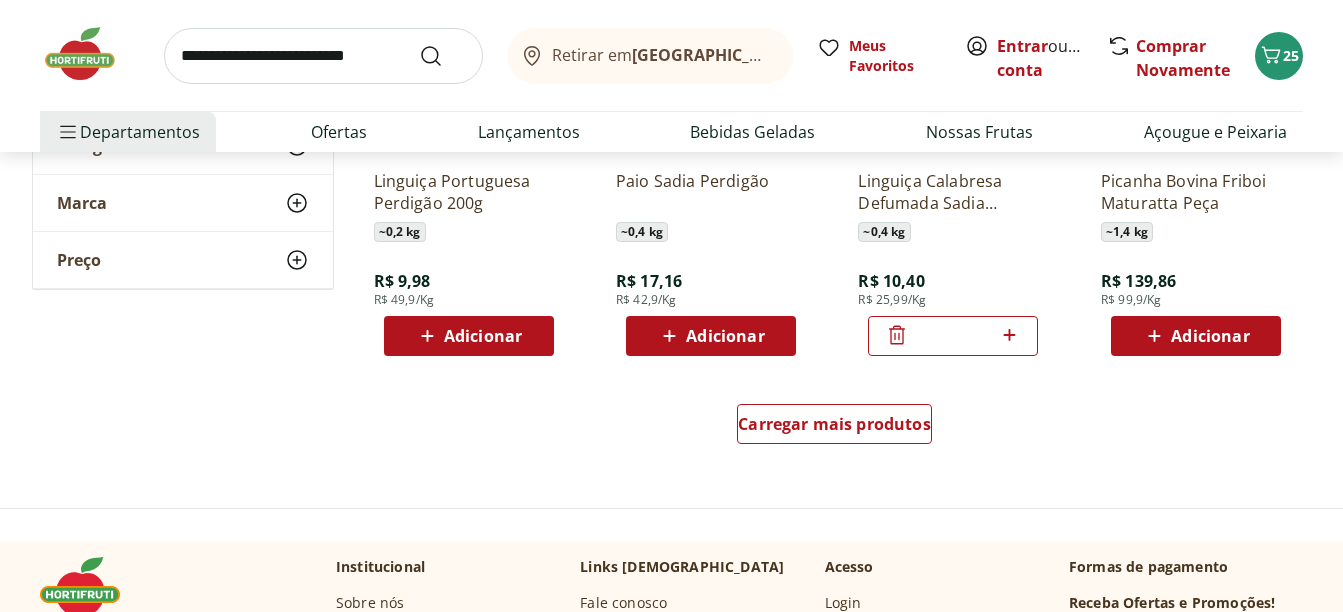 scroll, scrollTop: 3900, scrollLeft: 0, axis: vertical 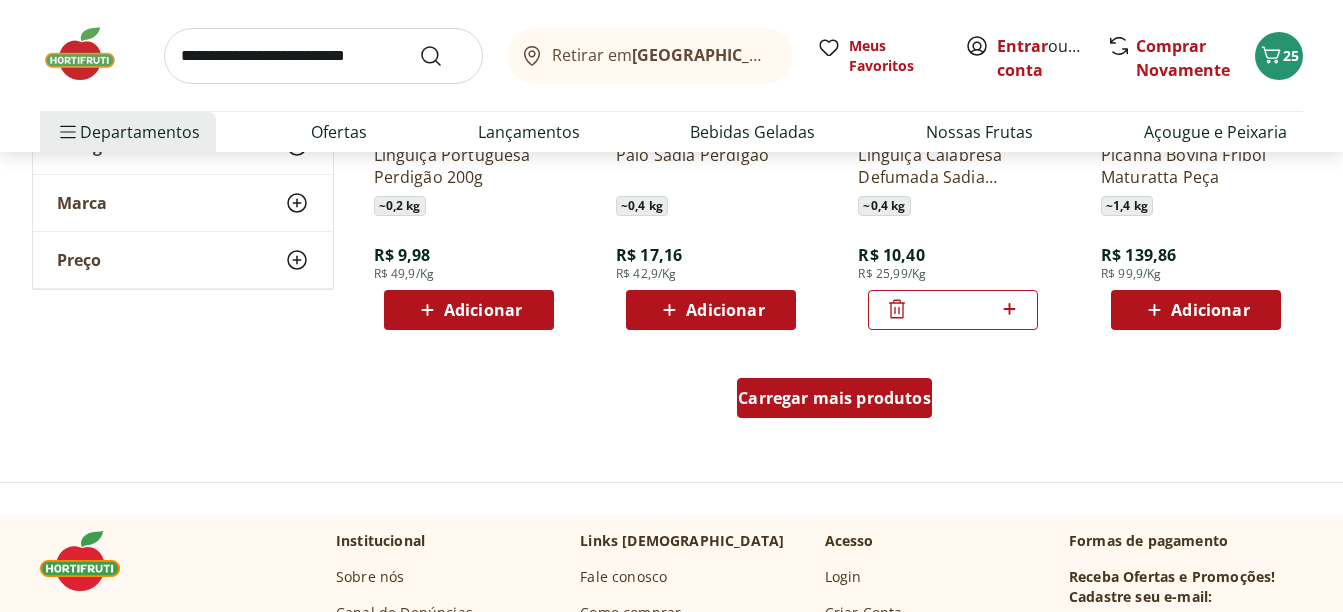 click on "Carregar mais produtos" at bounding box center [834, 398] 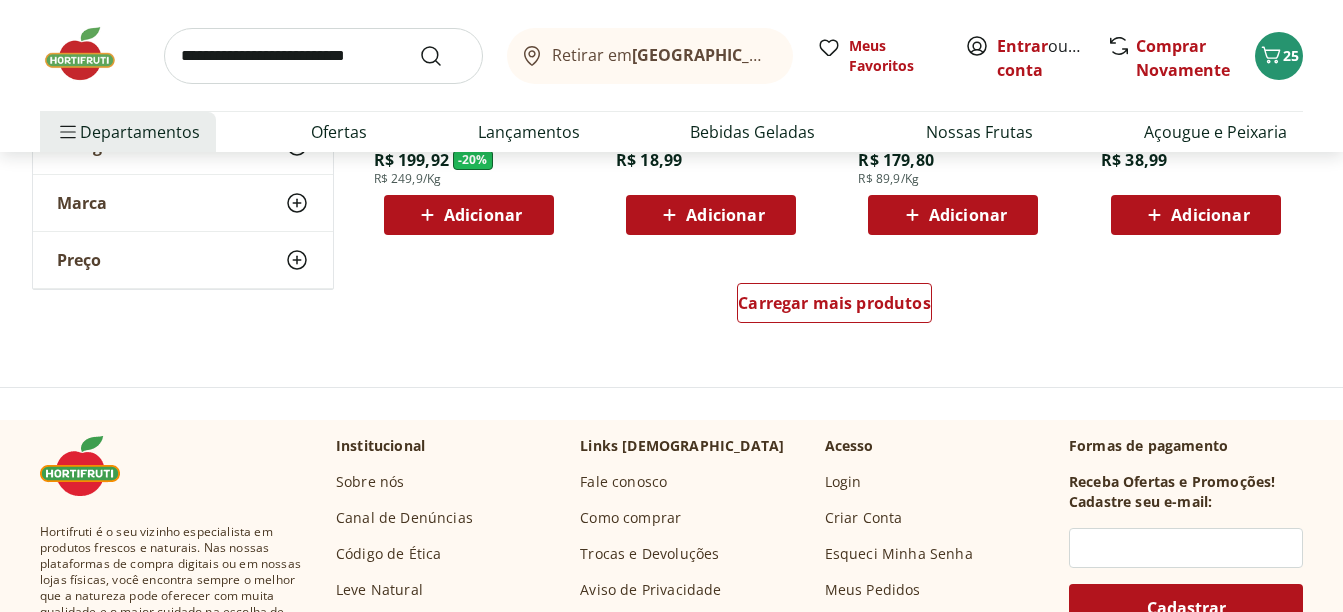 scroll, scrollTop: 5300, scrollLeft: 0, axis: vertical 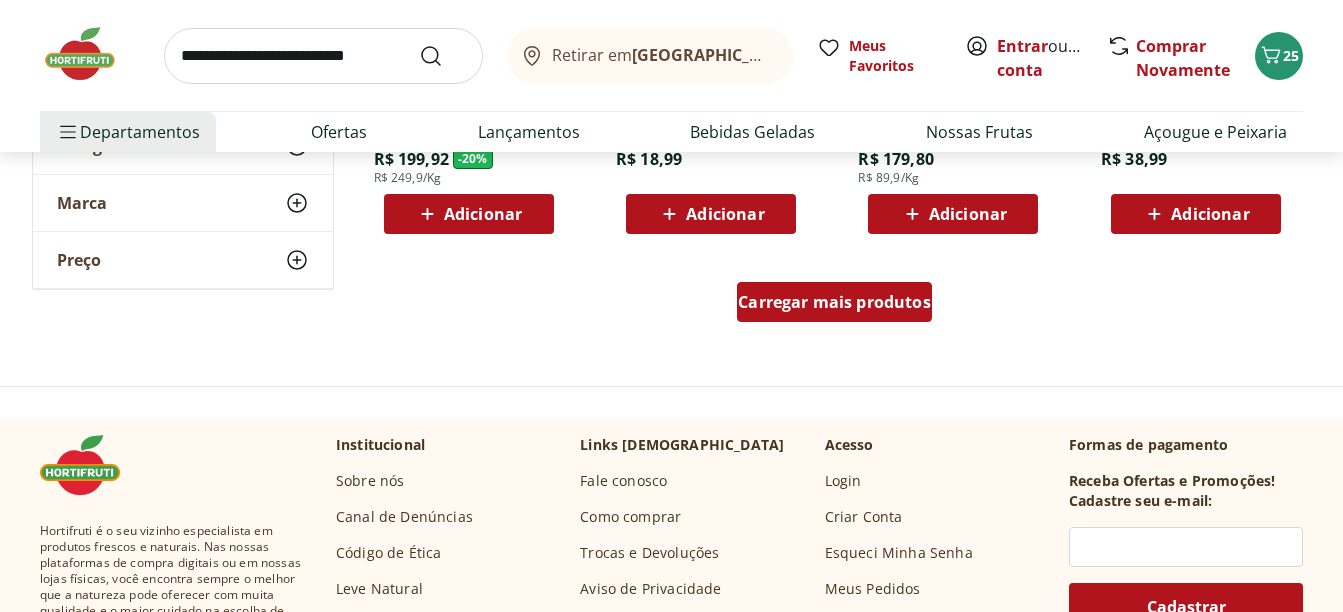 click on "Carregar mais produtos" at bounding box center (834, 302) 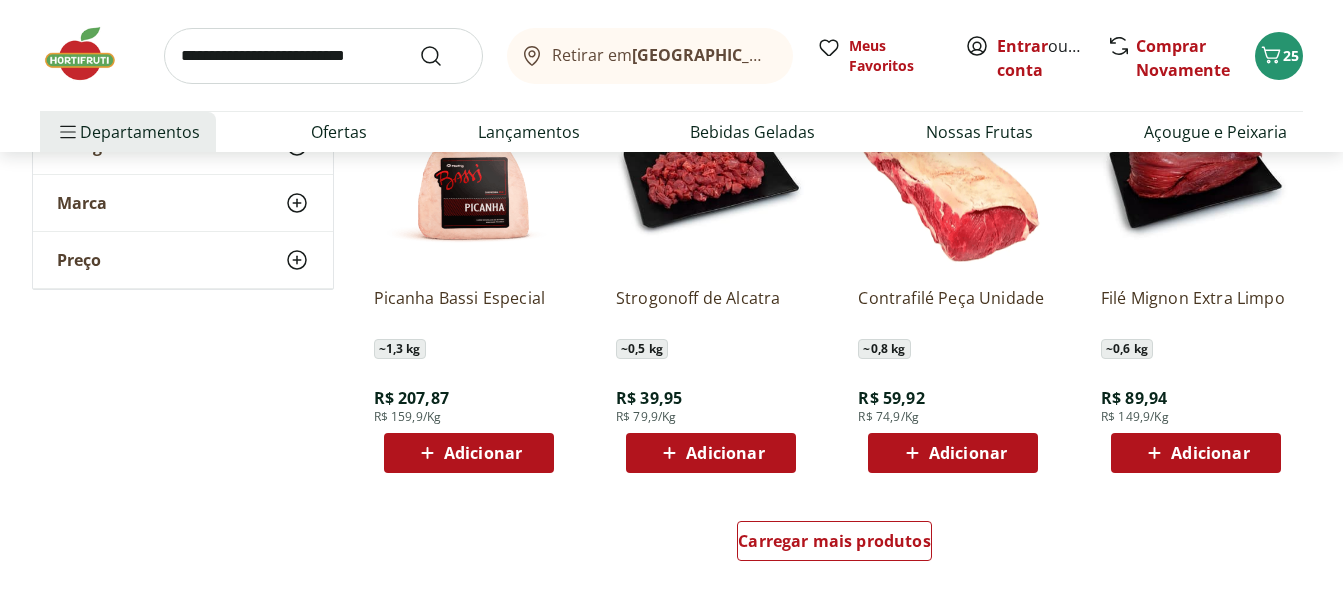 scroll, scrollTop: 6400, scrollLeft: 0, axis: vertical 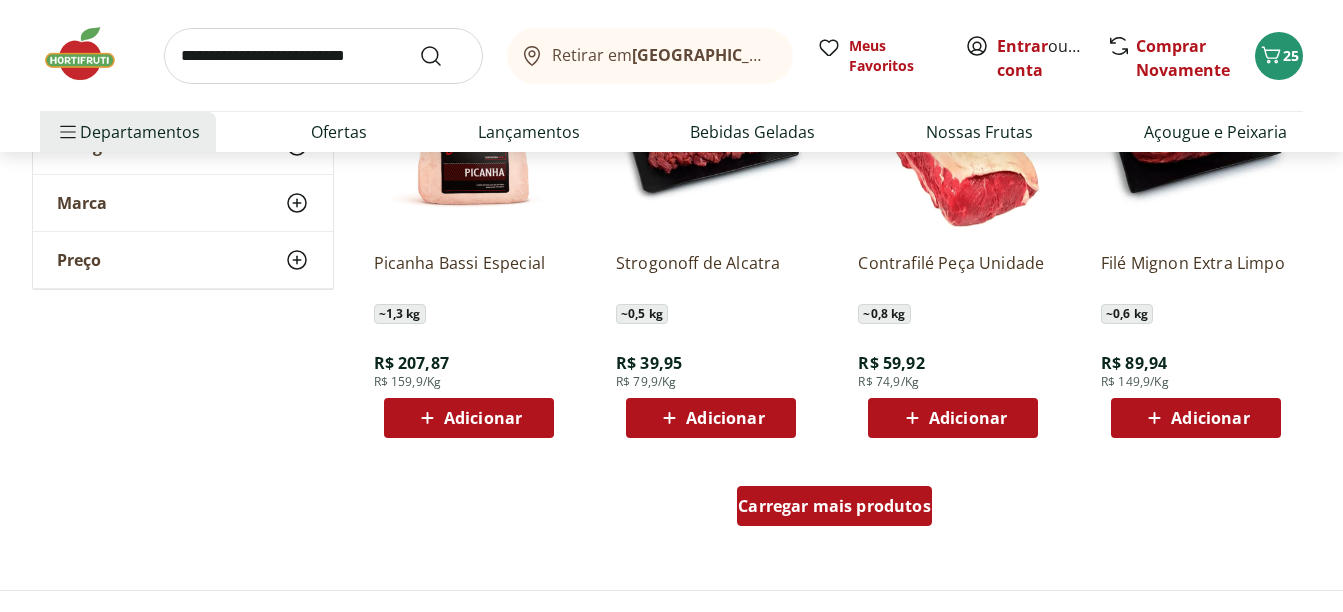 click on "Carregar mais produtos" at bounding box center (834, 506) 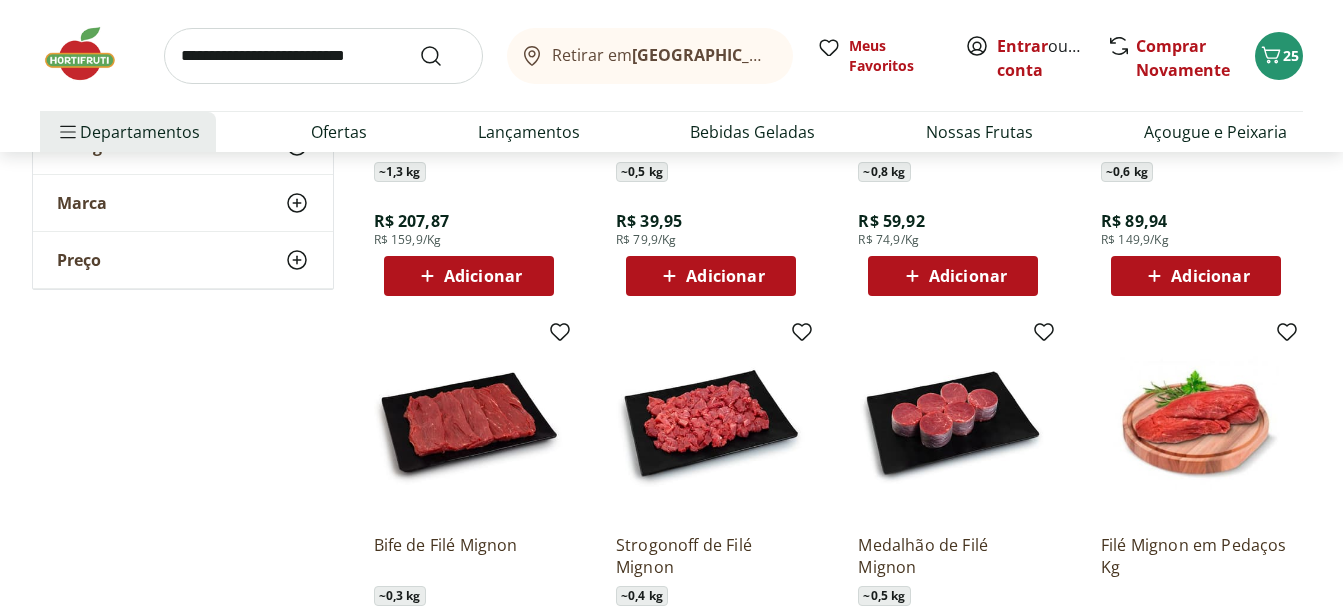 scroll, scrollTop: 5942, scrollLeft: 0, axis: vertical 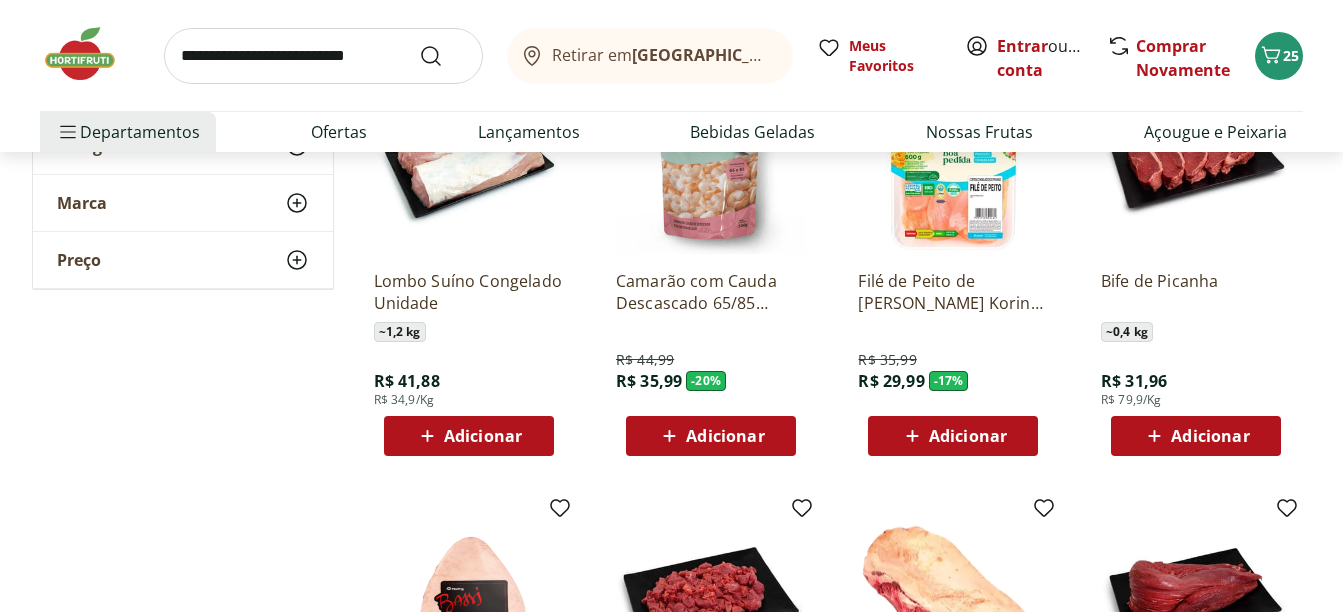 click at bounding box center [90, 54] 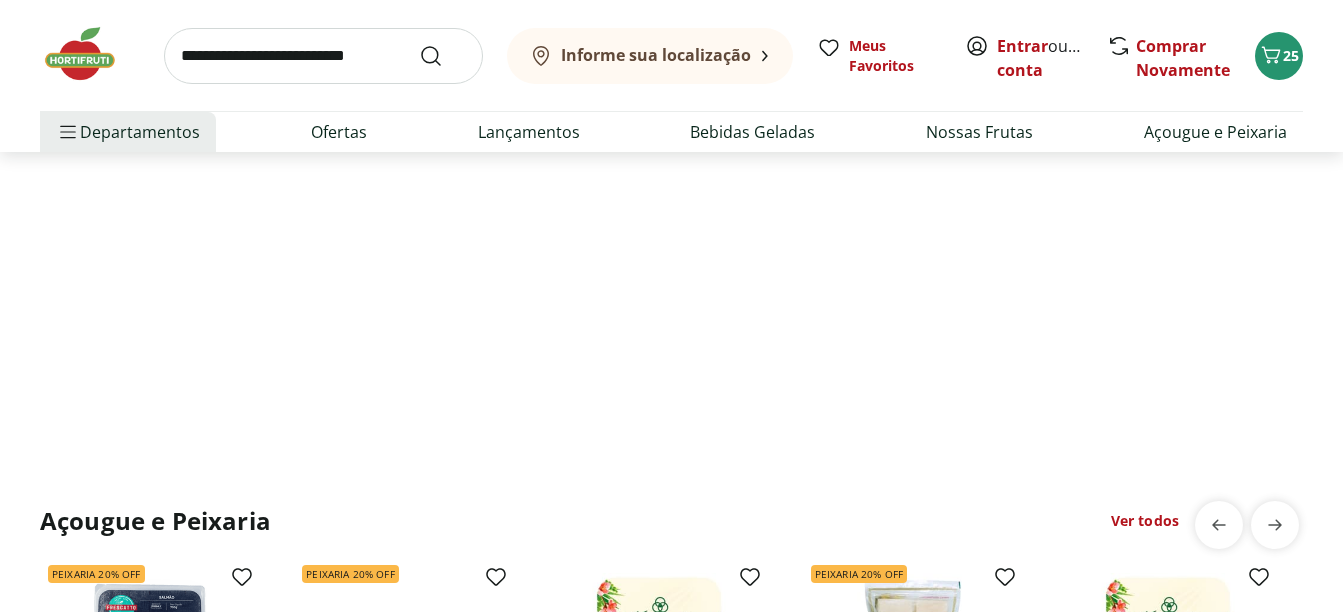 scroll, scrollTop: 0, scrollLeft: 0, axis: both 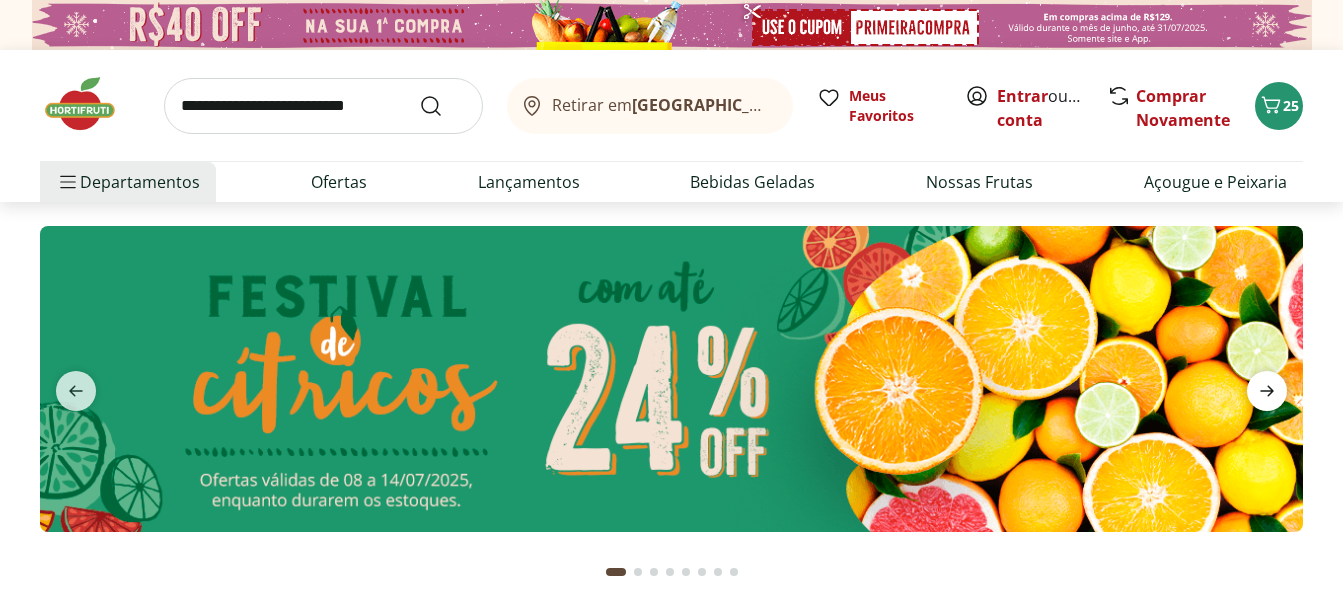click 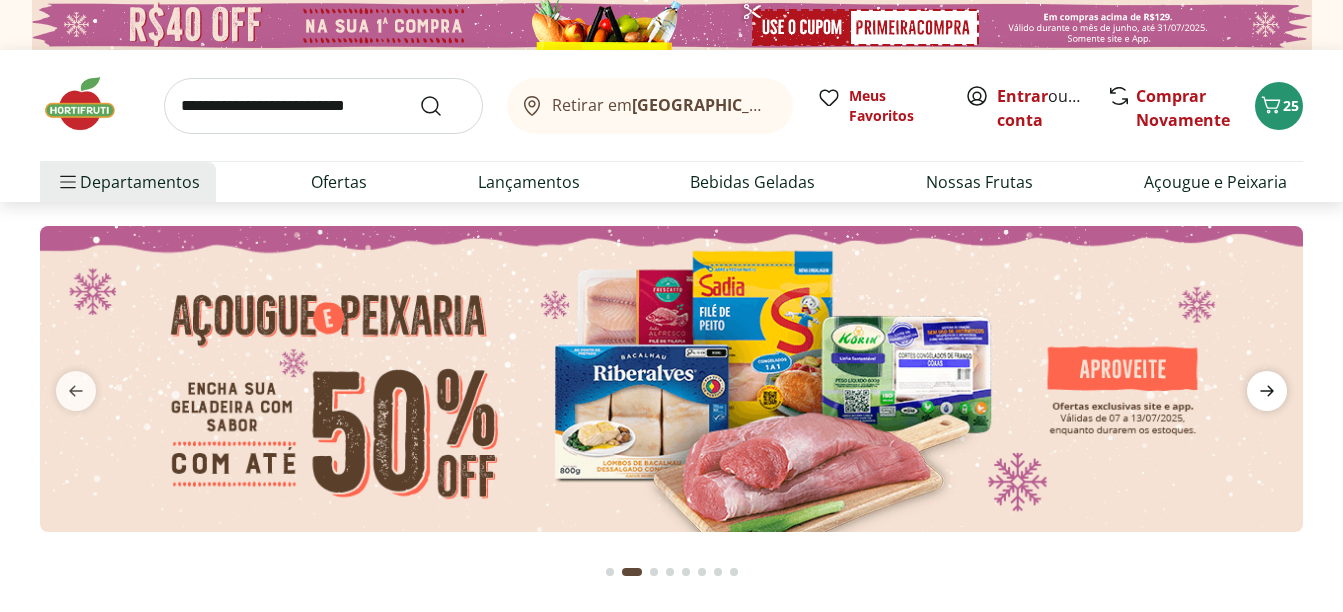 click 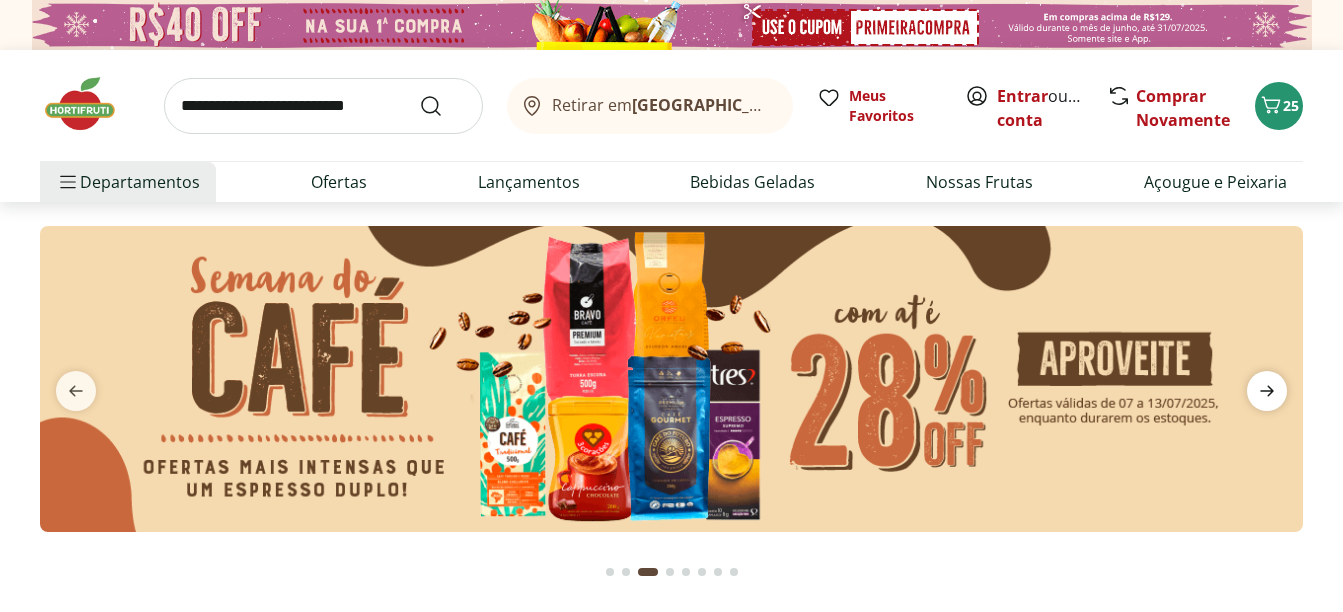 click 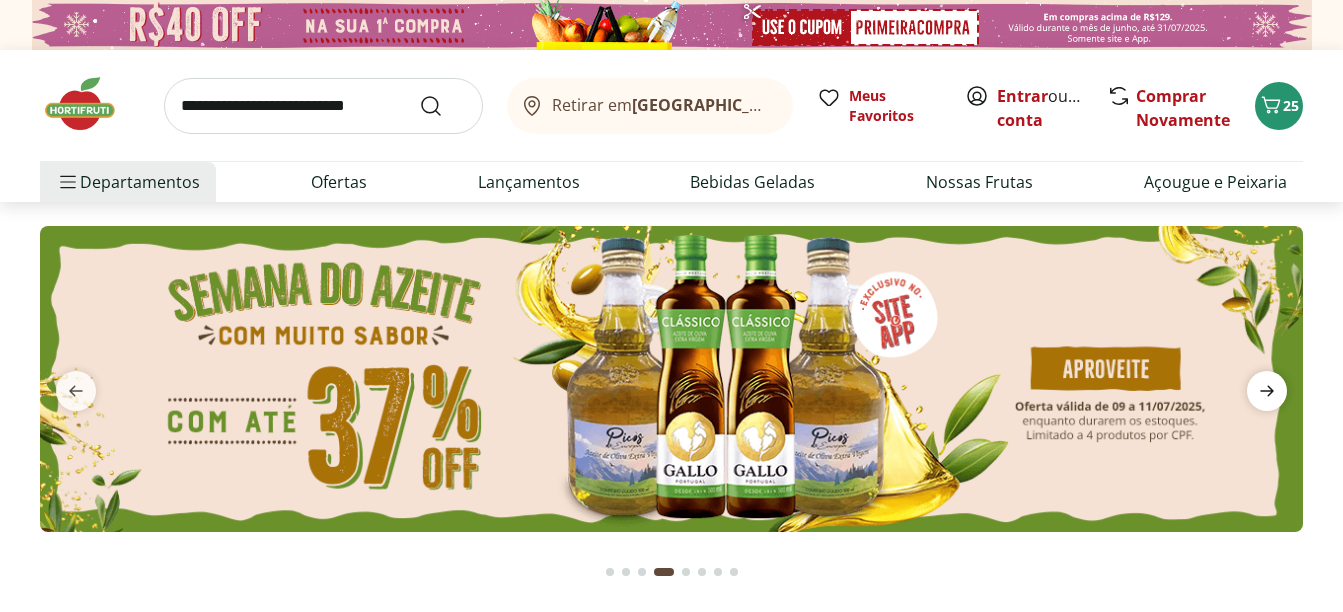 click 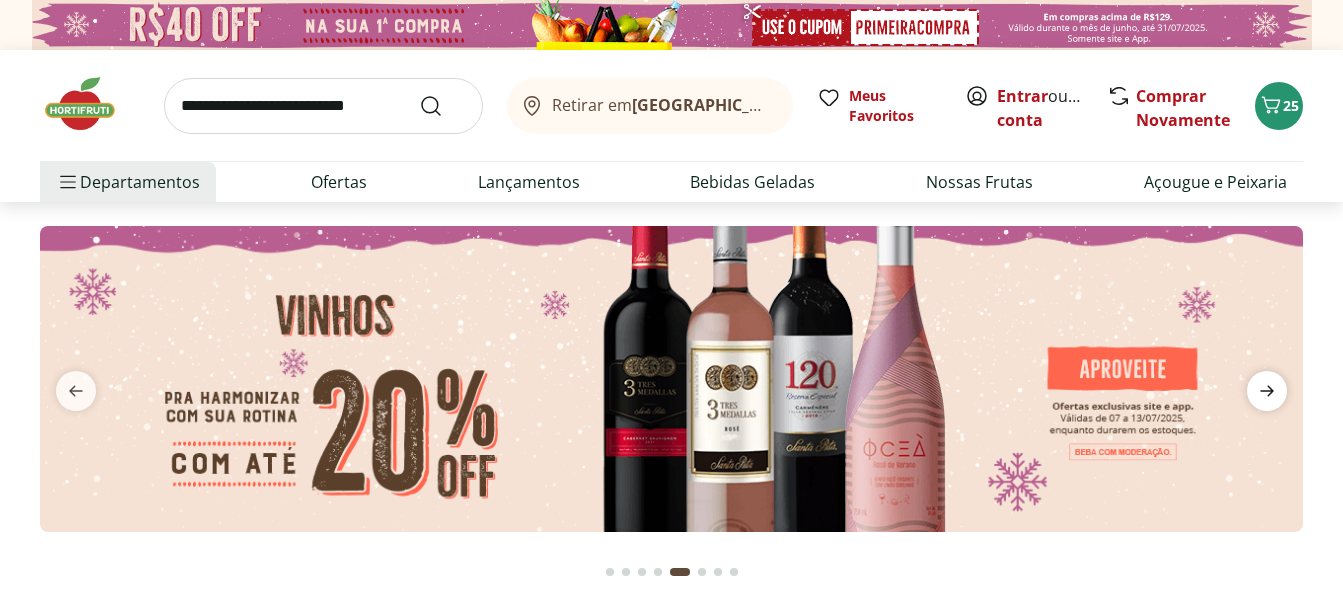 click 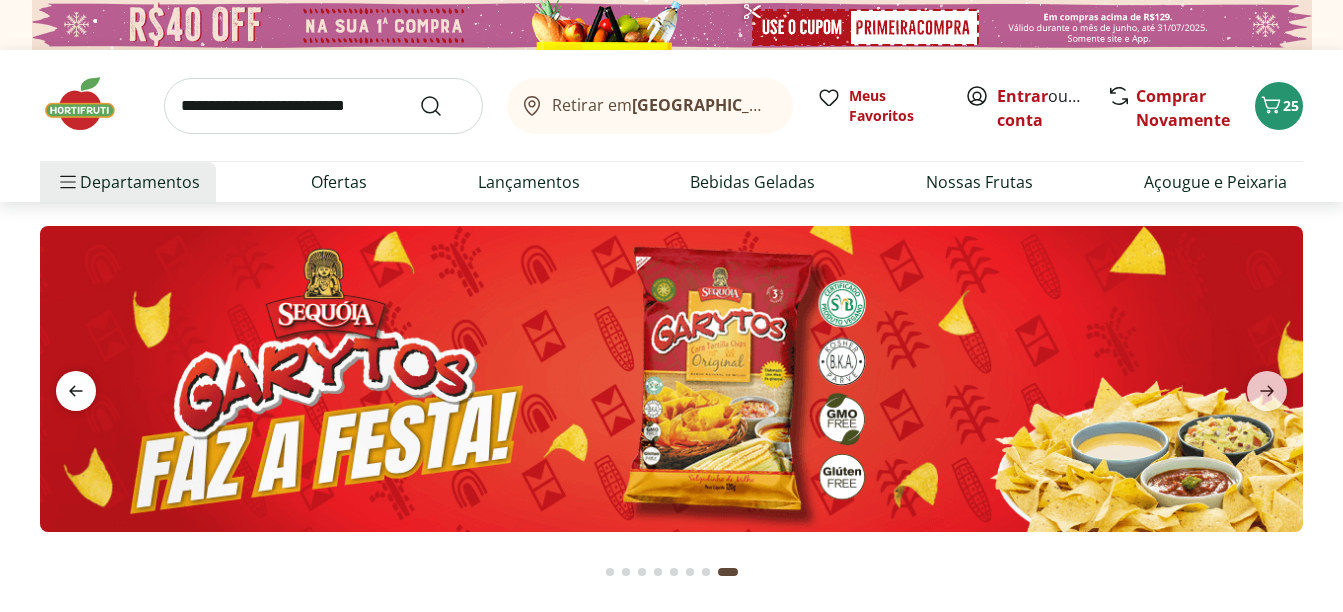click 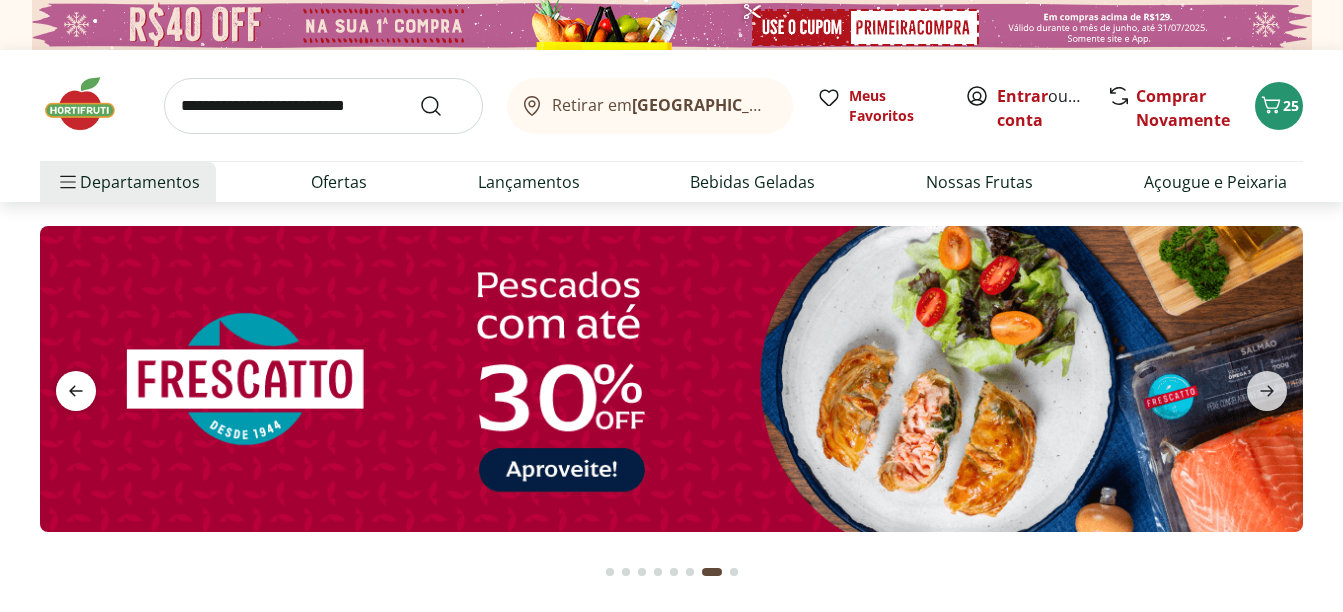 click 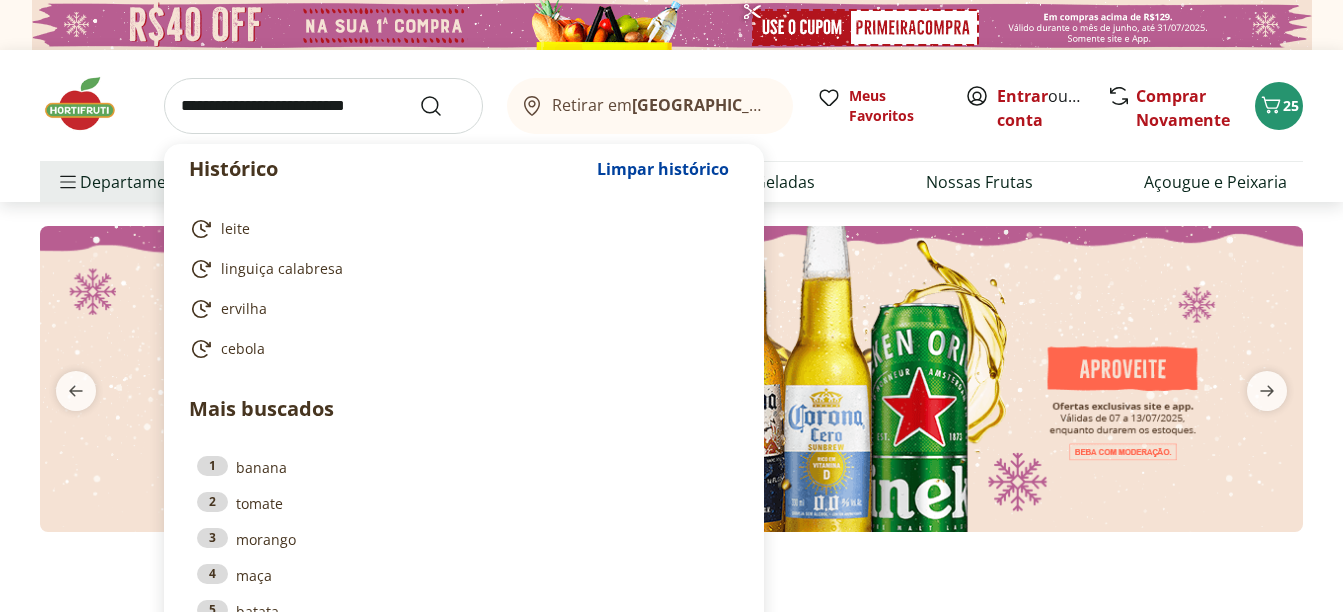 click at bounding box center (323, 106) 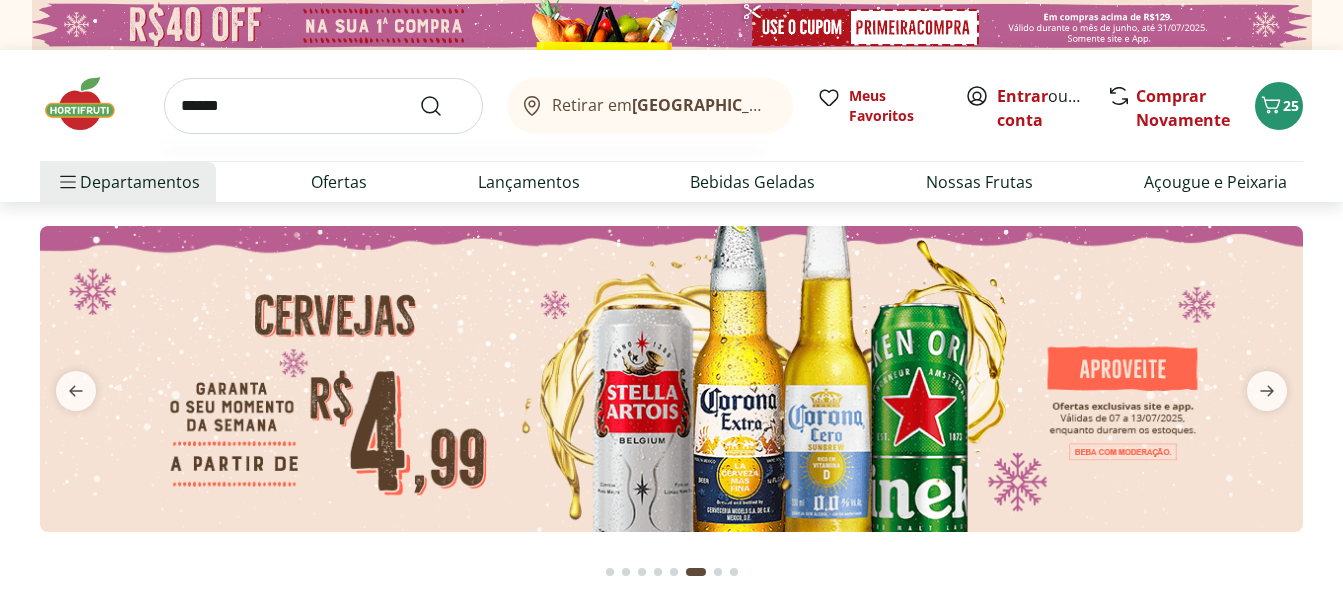 type on "******" 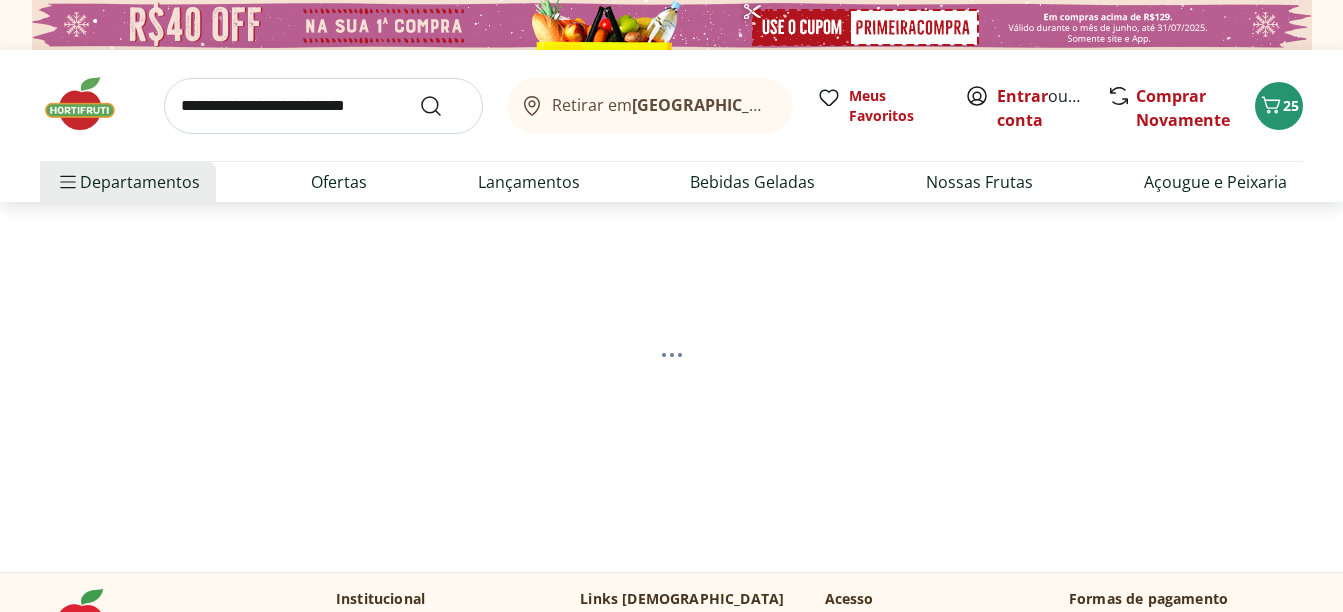 select on "**********" 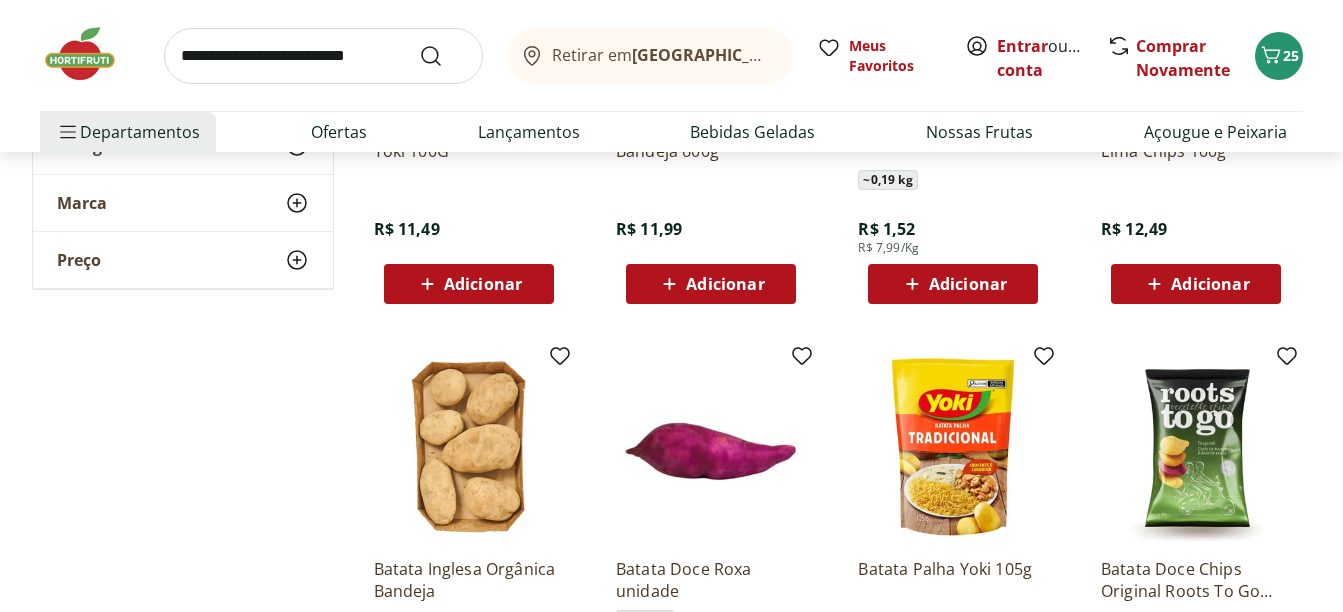 scroll, scrollTop: 1000, scrollLeft: 0, axis: vertical 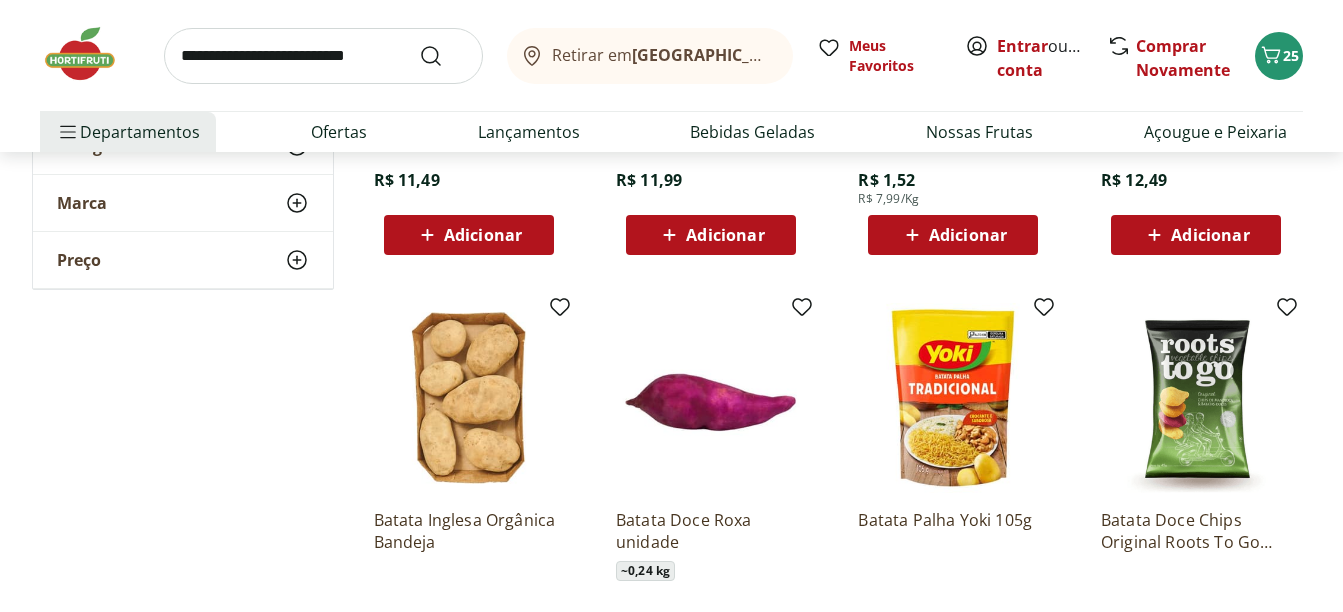 click on "Adicionar" at bounding box center [968, 235] 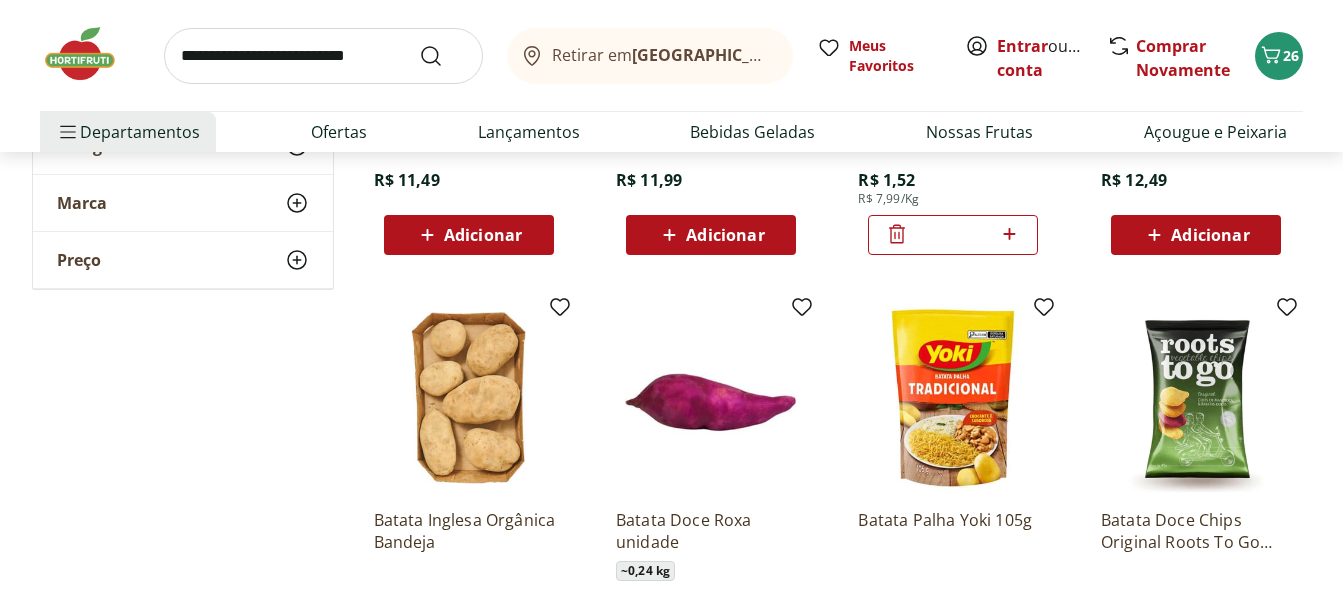 click at bounding box center [323, 56] 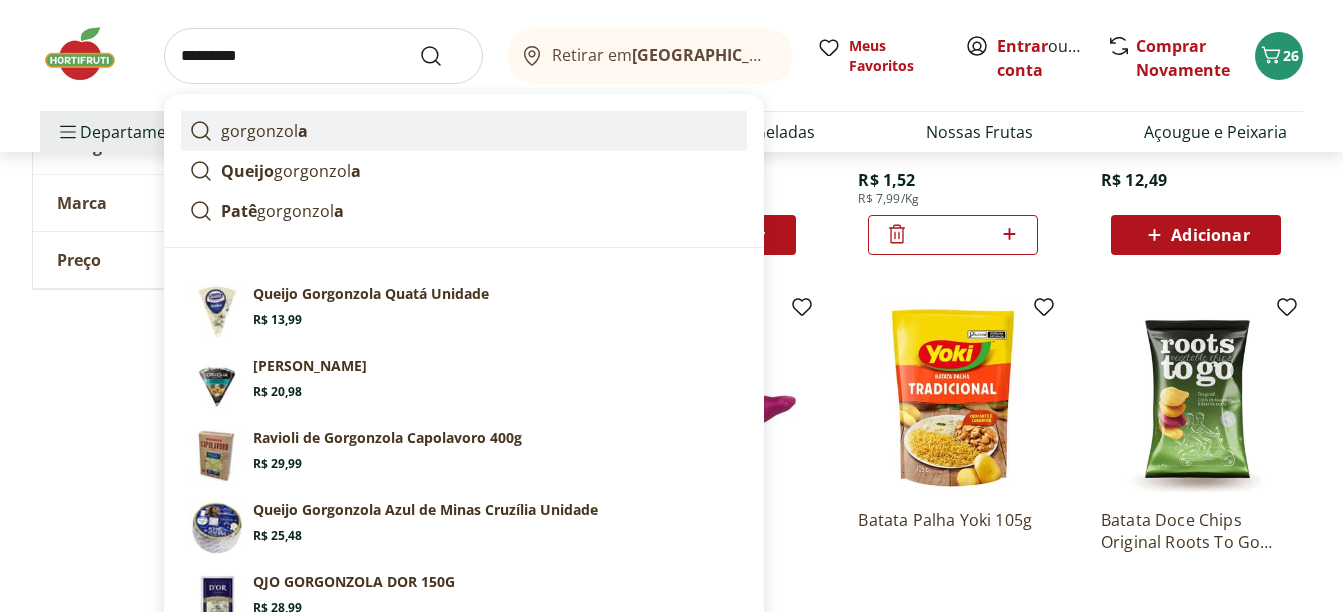 click on "gorgonzol a" at bounding box center [264, 131] 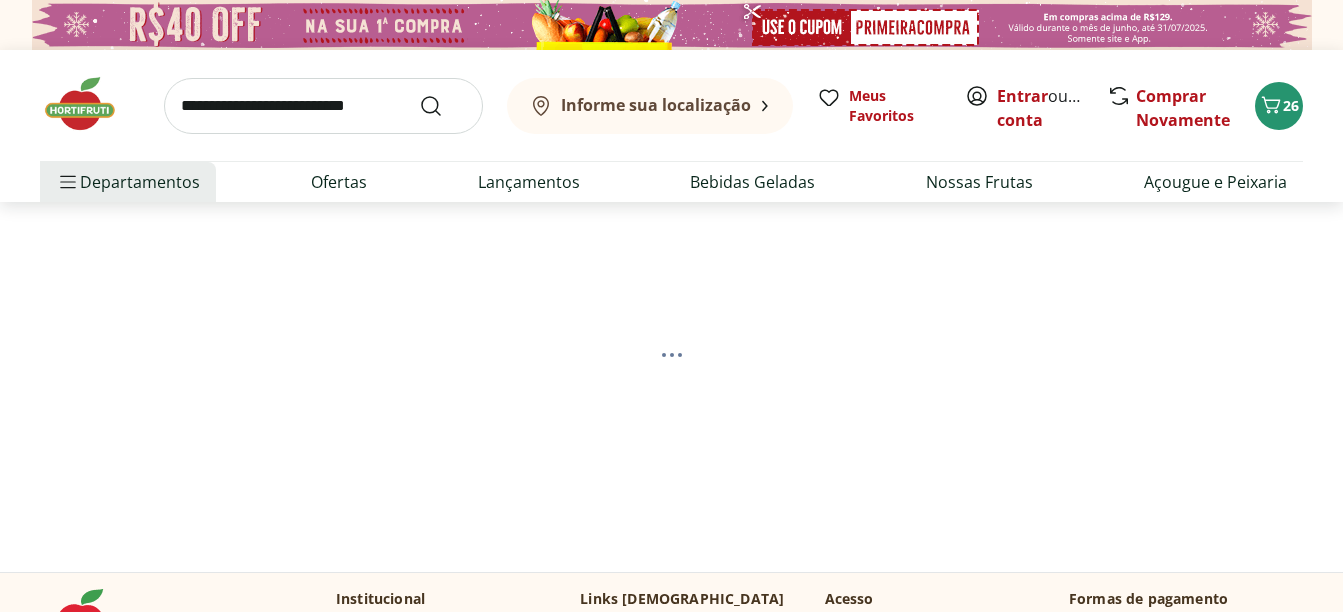 scroll, scrollTop: 0, scrollLeft: 0, axis: both 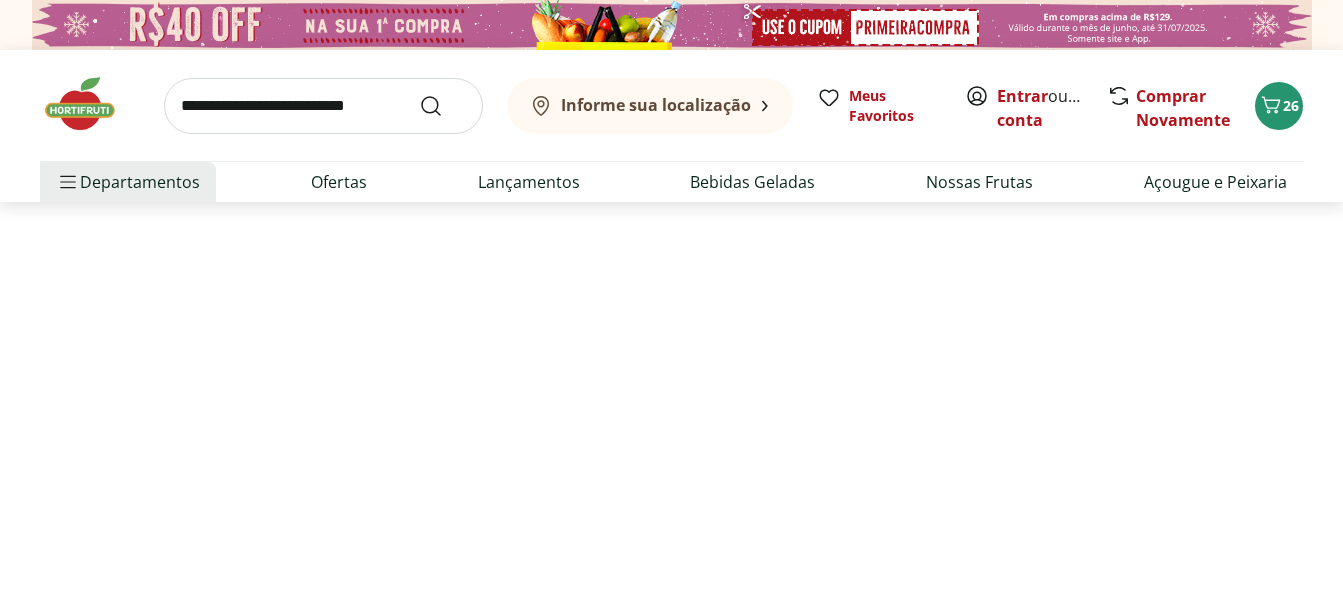 select on "**********" 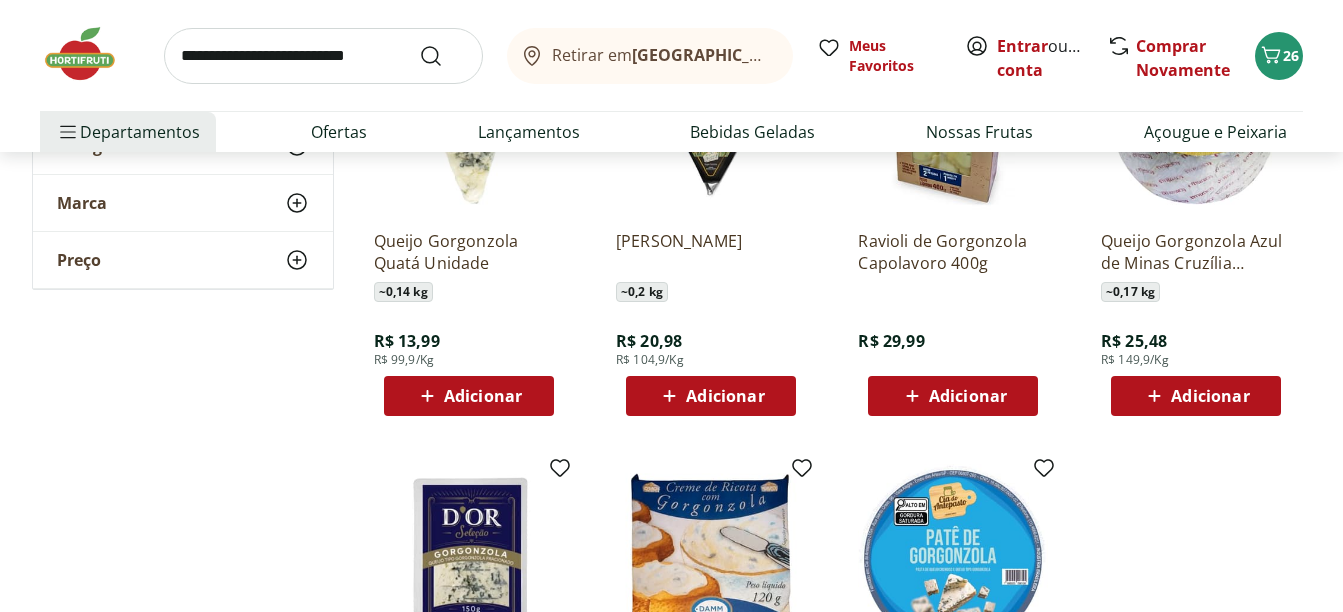 scroll, scrollTop: 400, scrollLeft: 0, axis: vertical 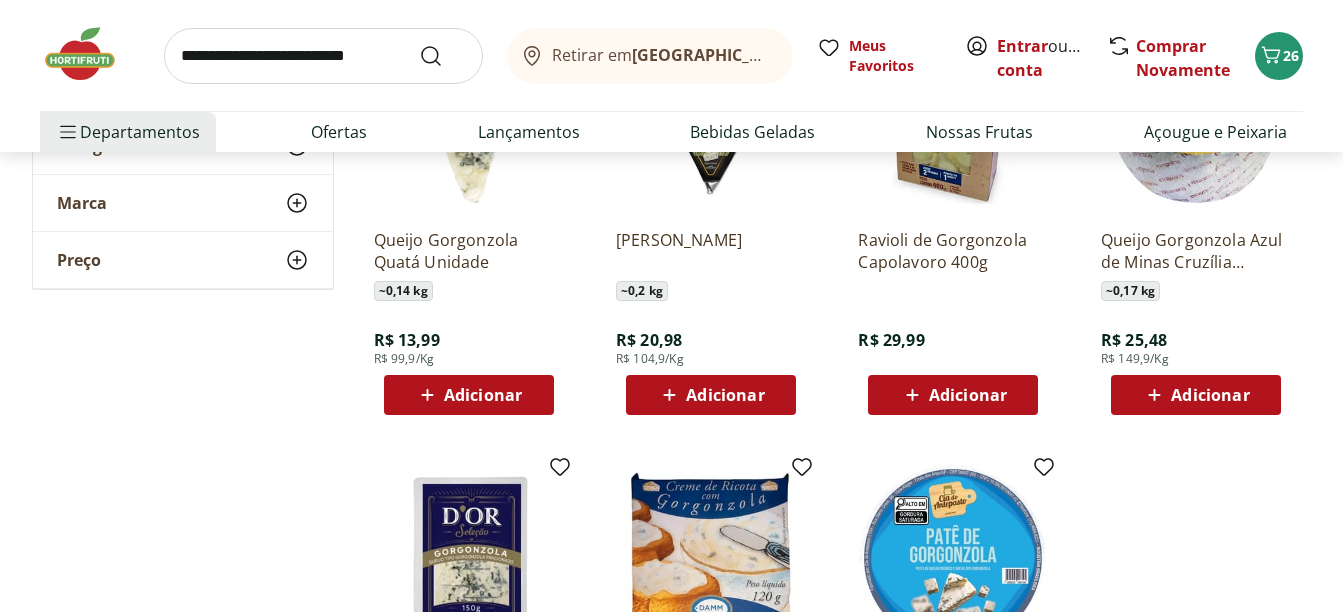 click 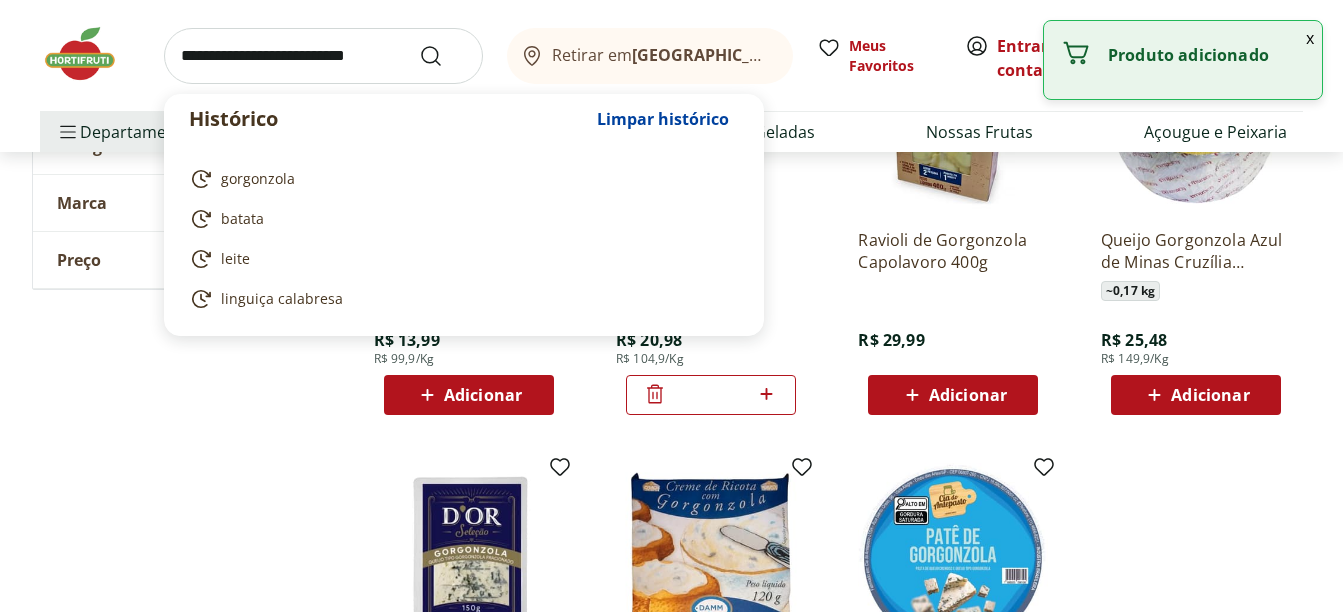 click at bounding box center (323, 56) 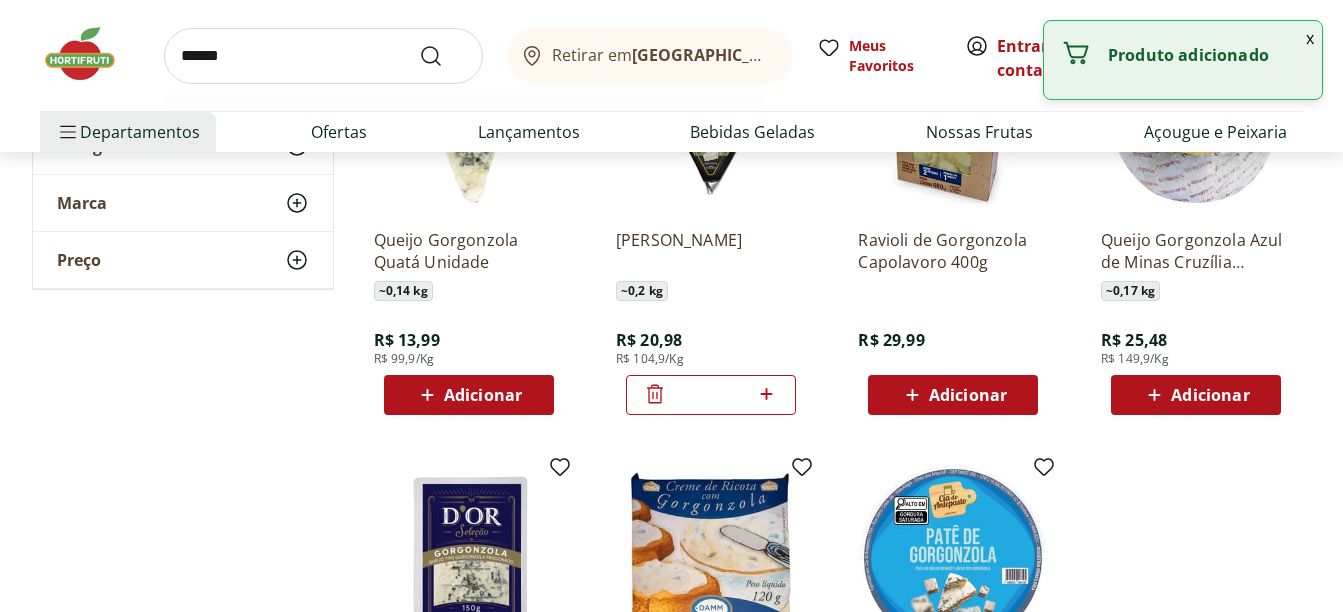 type on "******" 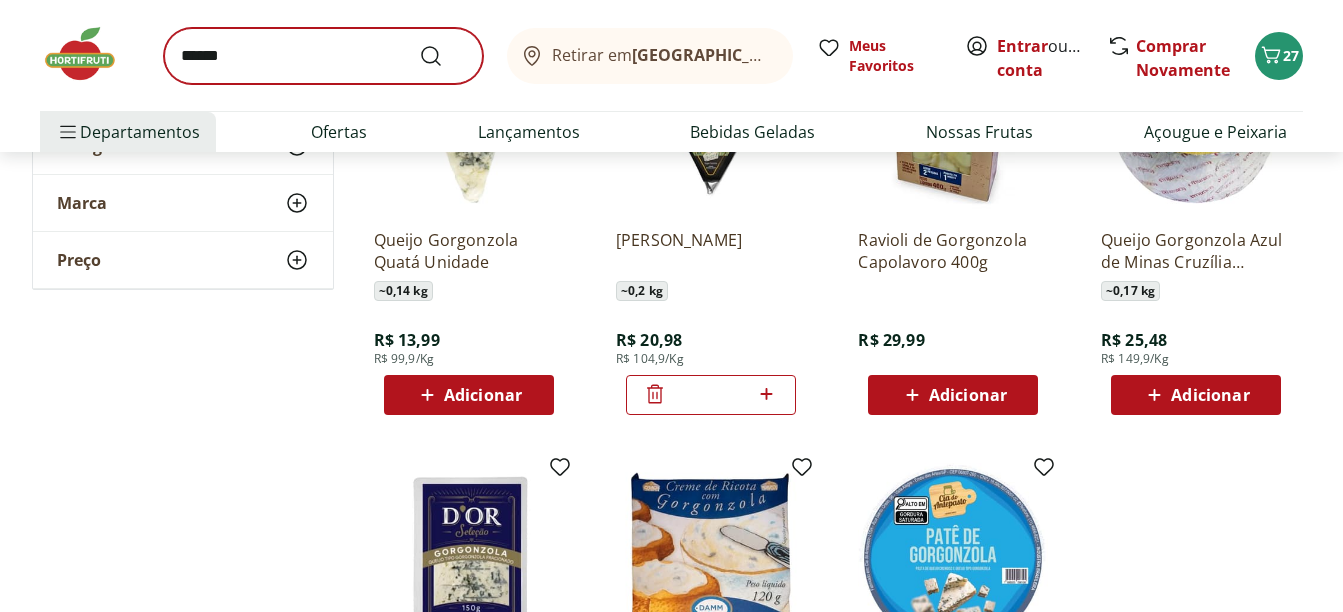 scroll, scrollTop: 0, scrollLeft: 0, axis: both 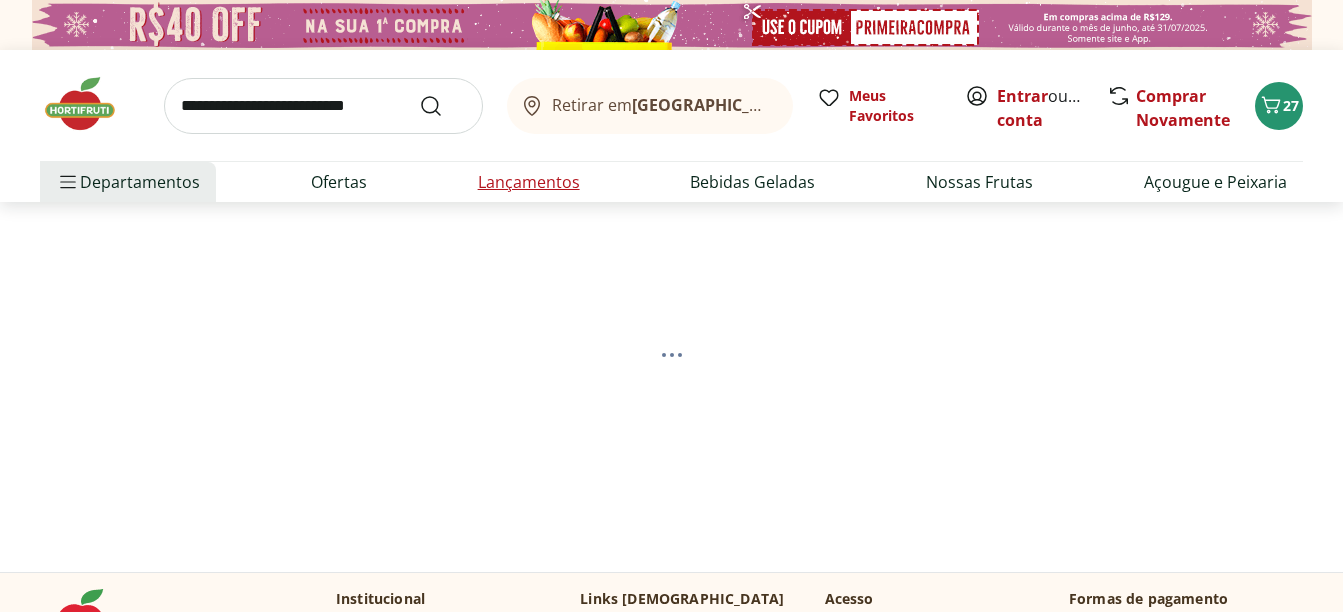 select on "**********" 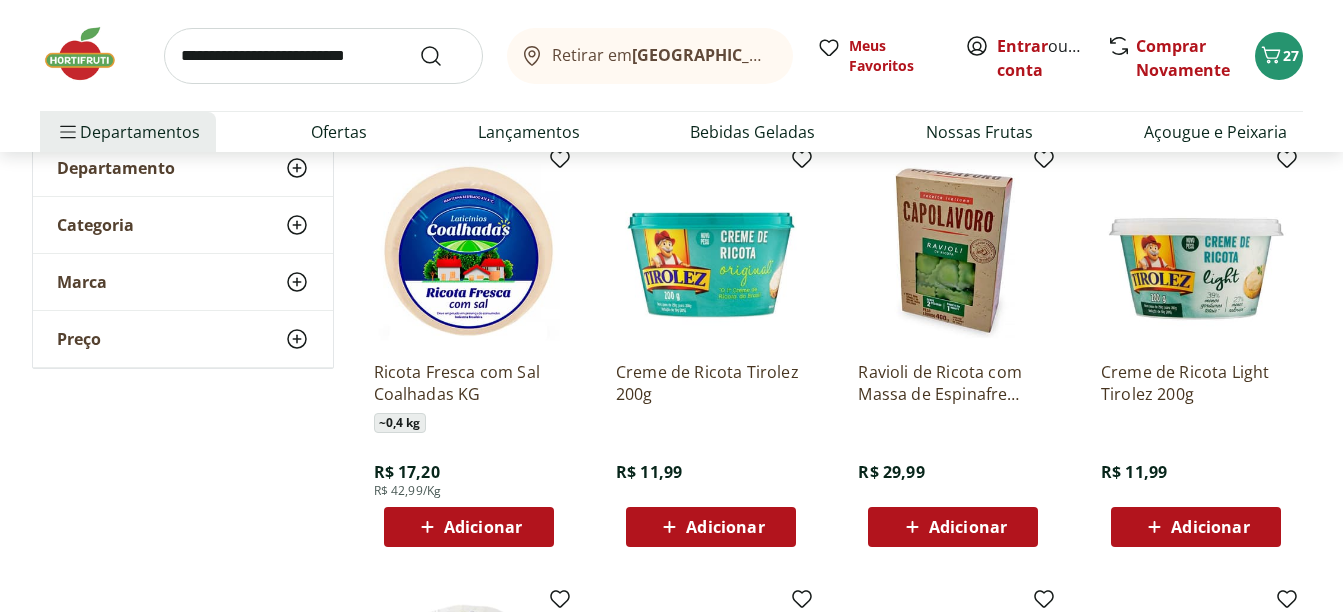scroll, scrollTop: 300, scrollLeft: 0, axis: vertical 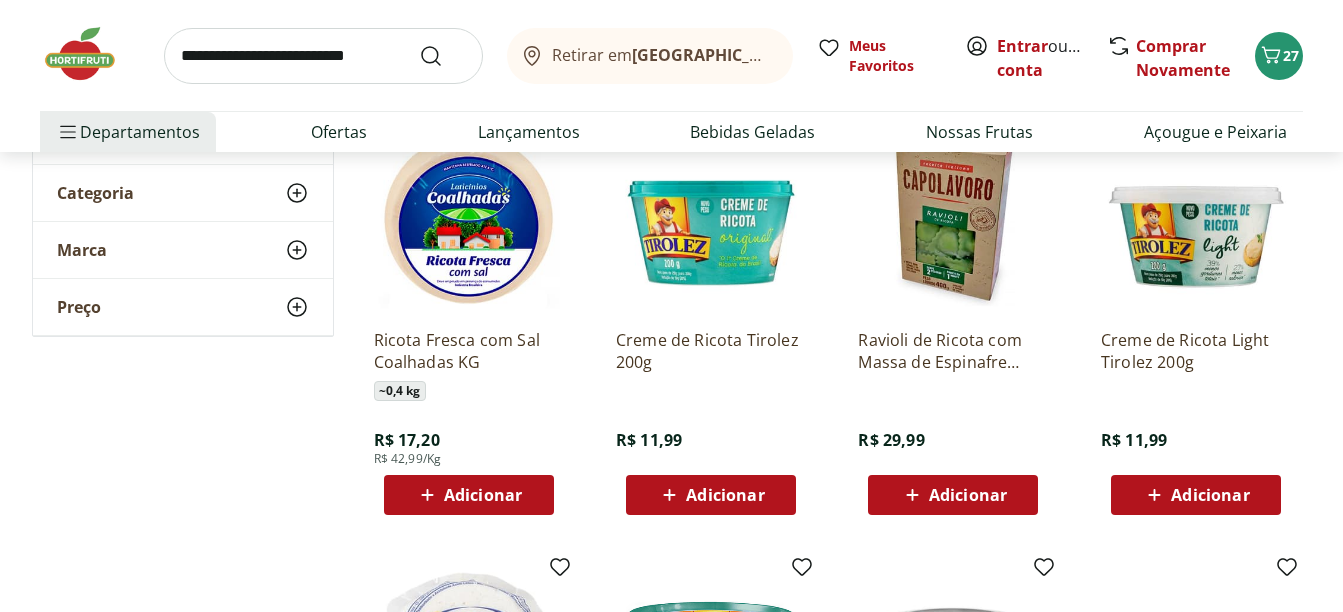 click on "Adicionar" at bounding box center [1210, 495] 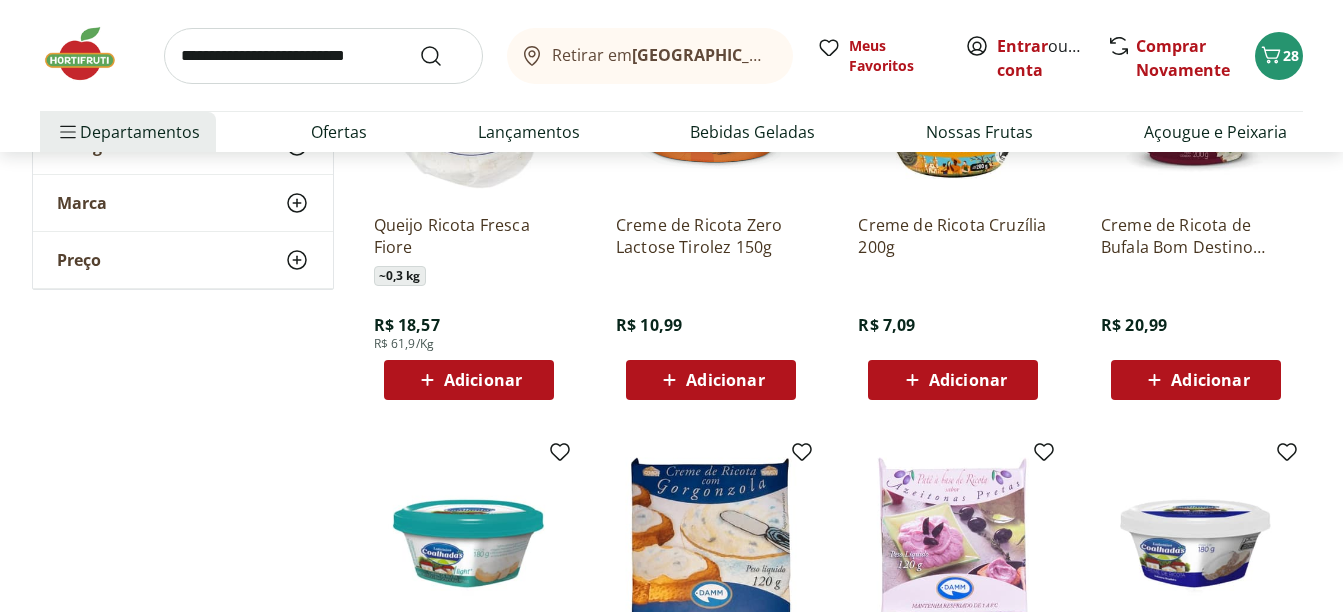 scroll, scrollTop: 900, scrollLeft: 0, axis: vertical 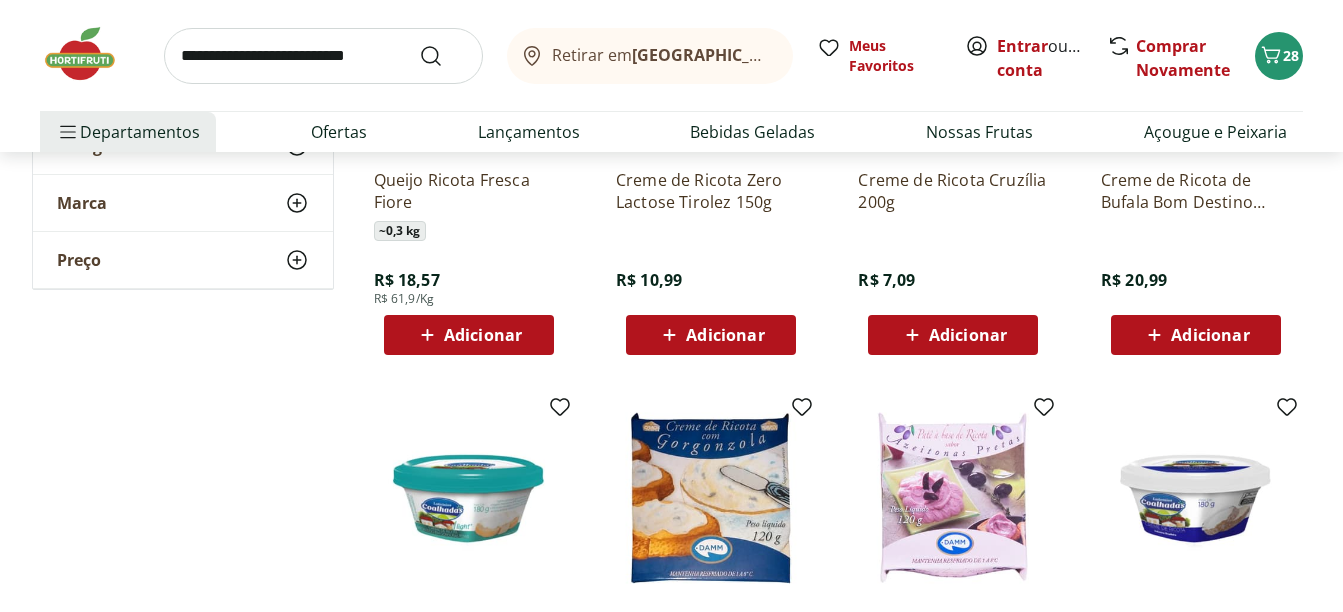 click on "Adicionar" at bounding box center (968, 335) 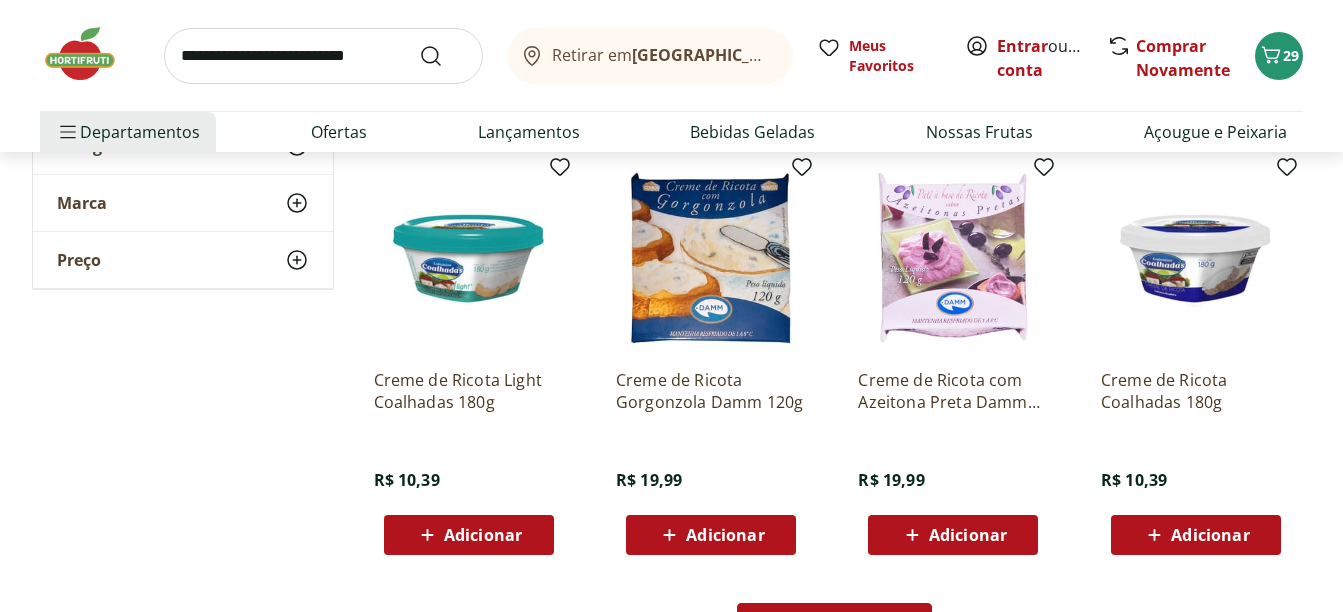 scroll, scrollTop: 1200, scrollLeft: 0, axis: vertical 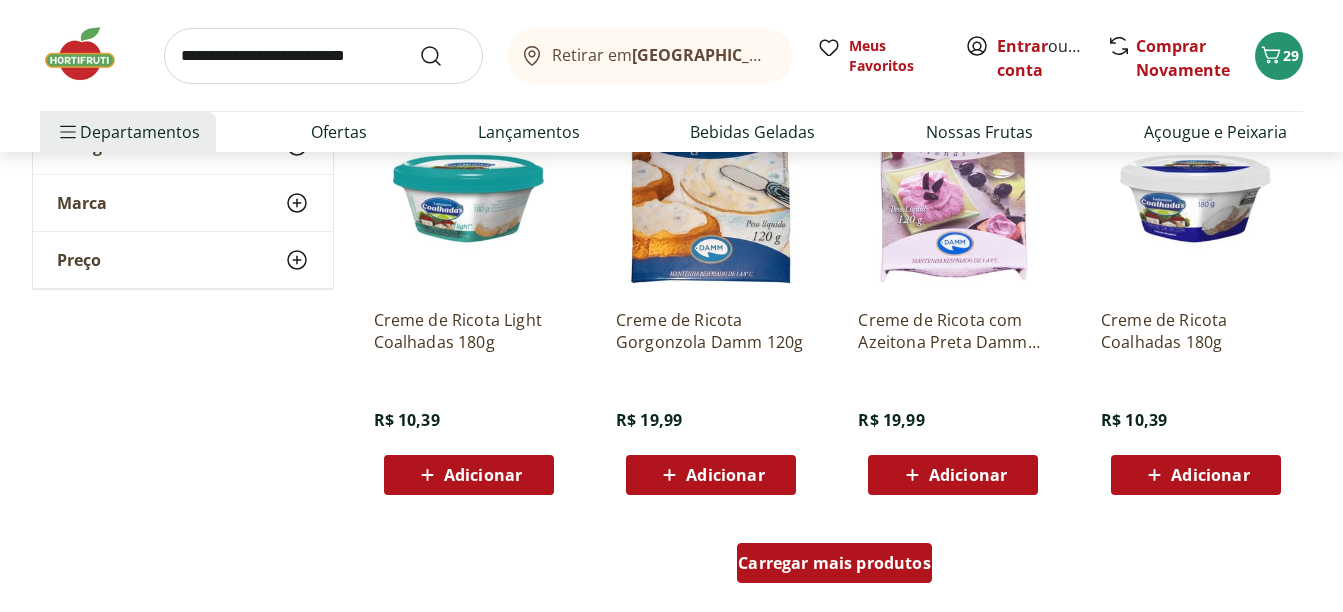 click on "Carregar mais produtos" at bounding box center [834, 563] 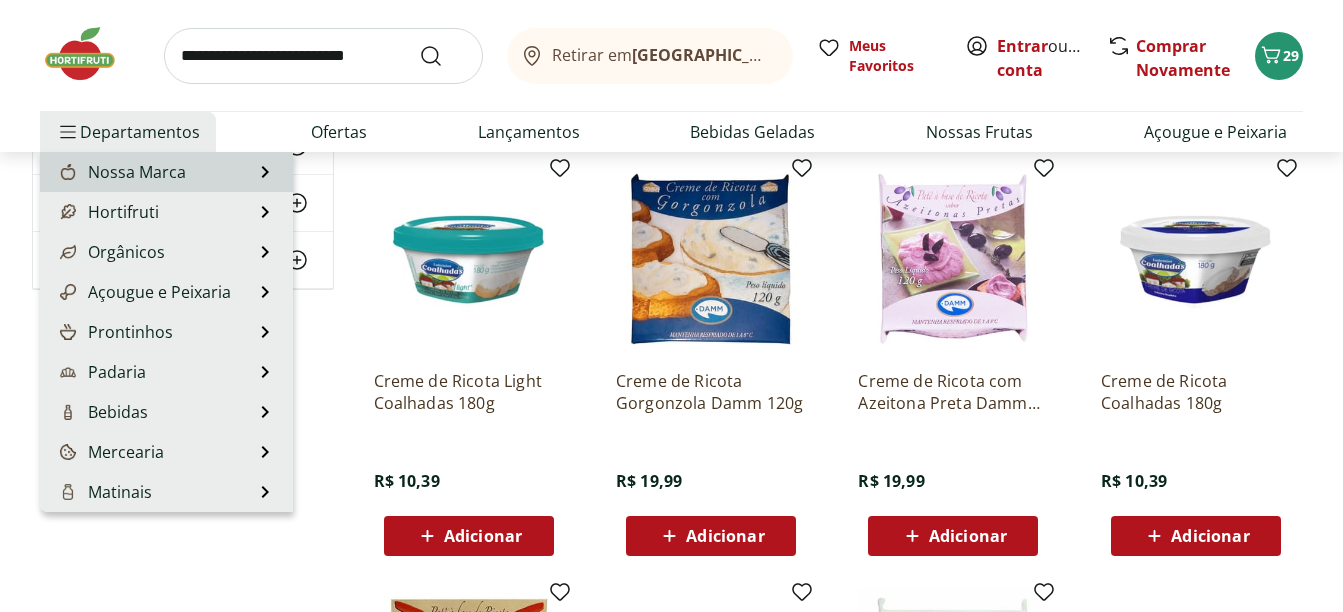 scroll, scrollTop: 1000, scrollLeft: 0, axis: vertical 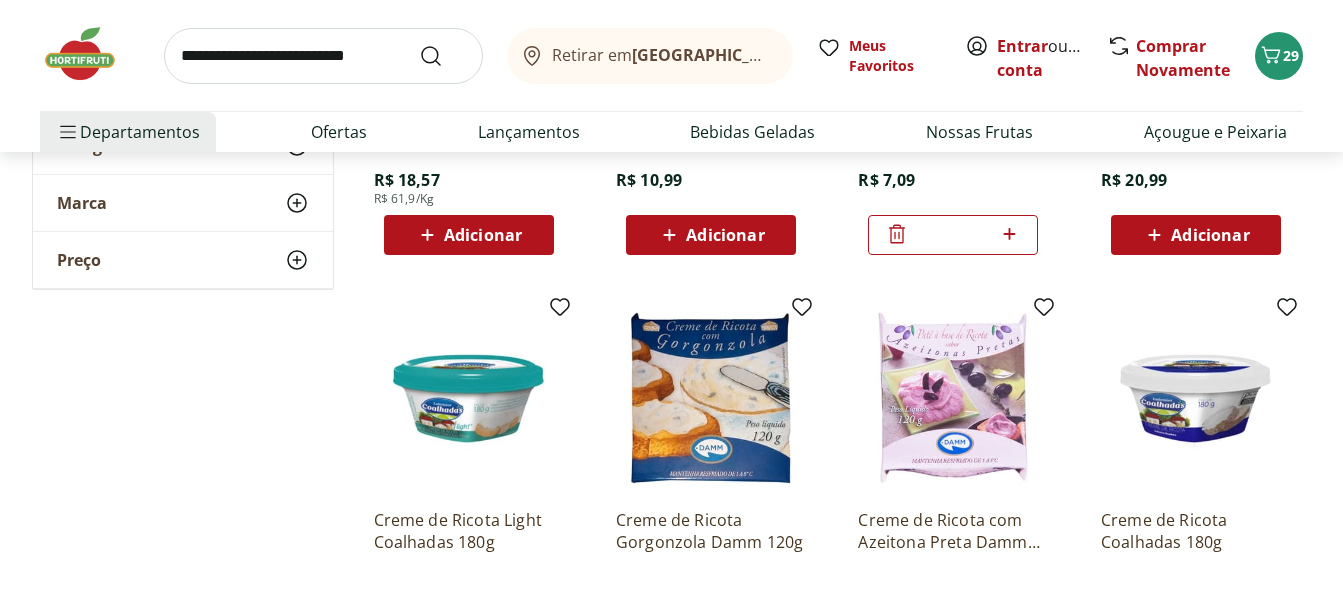 click at bounding box center [323, 56] 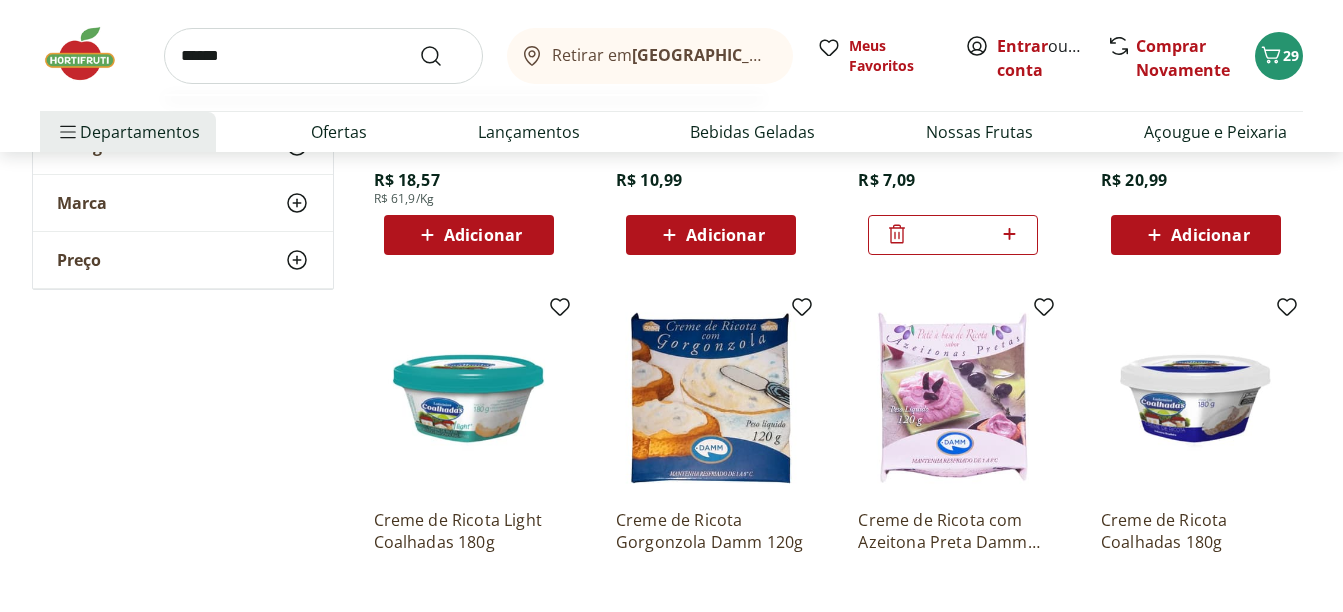 type on "******" 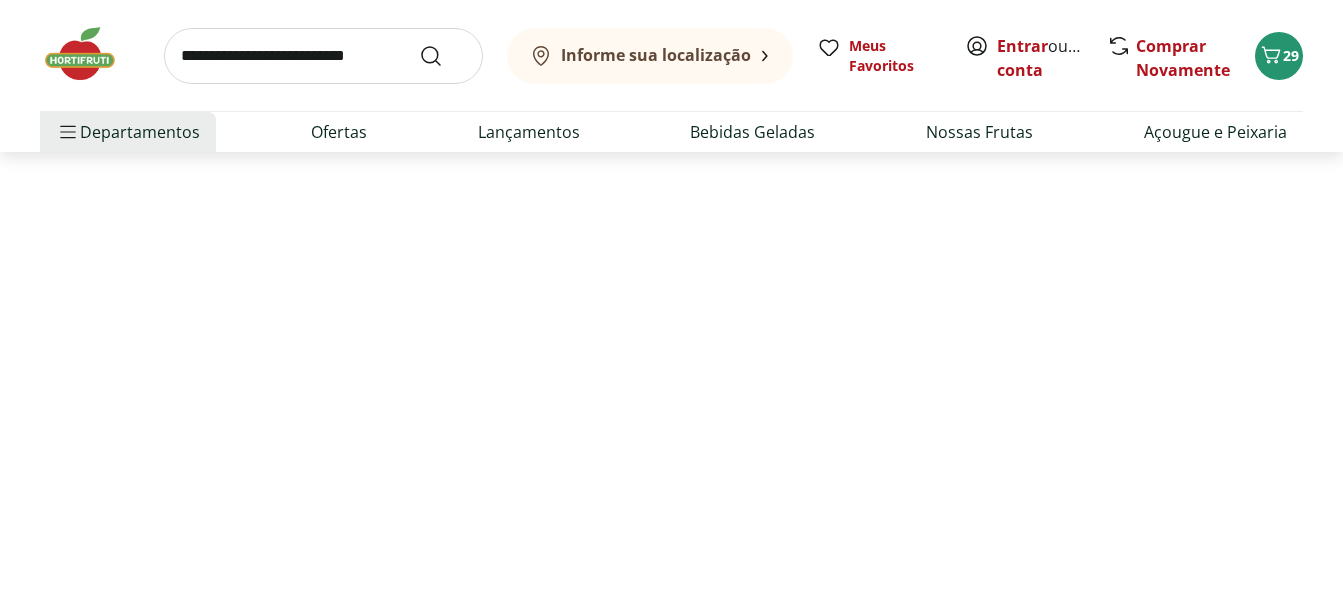 scroll, scrollTop: 0, scrollLeft: 0, axis: both 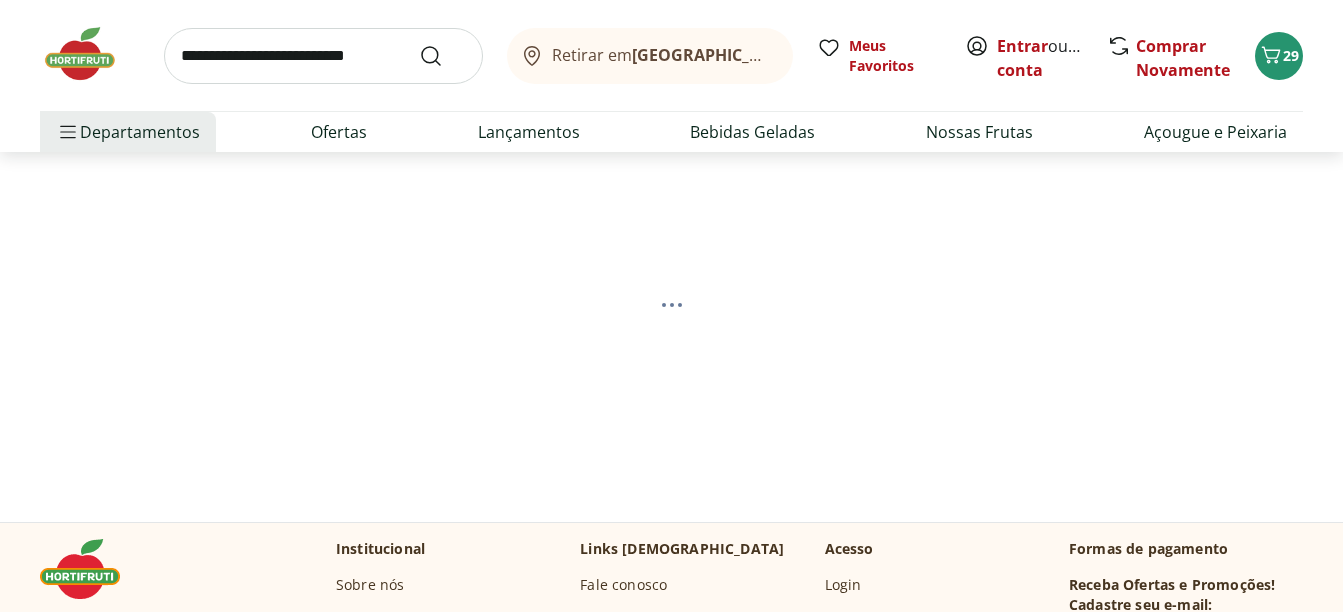 select on "**********" 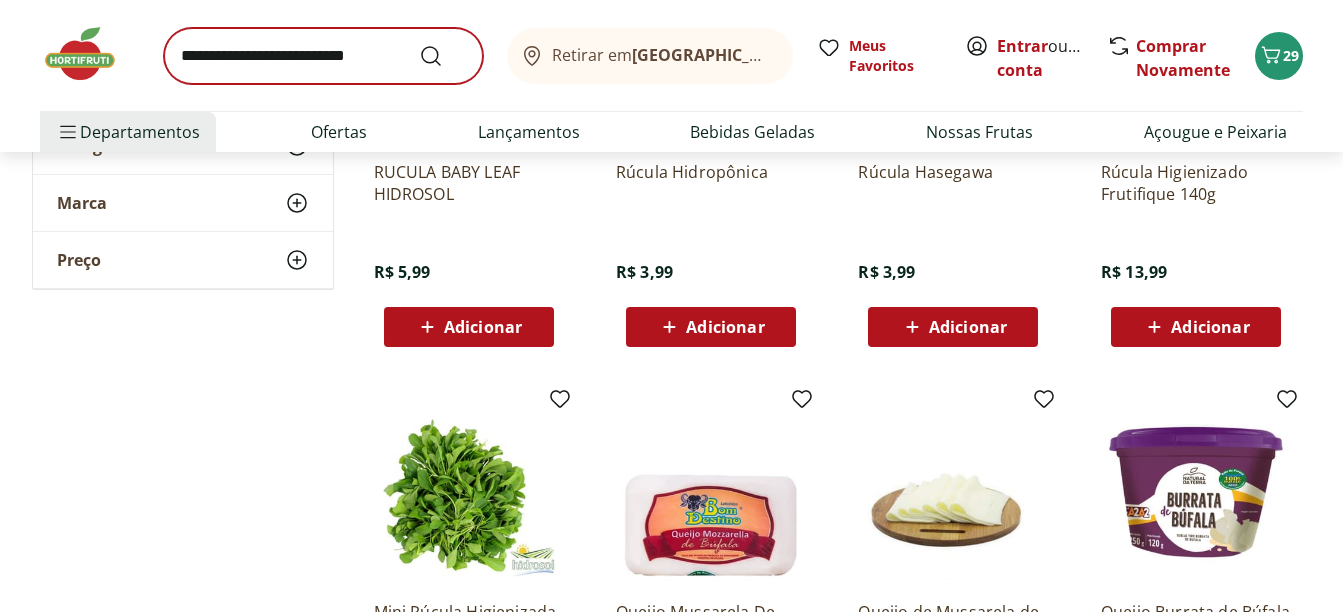 scroll, scrollTop: 550, scrollLeft: 0, axis: vertical 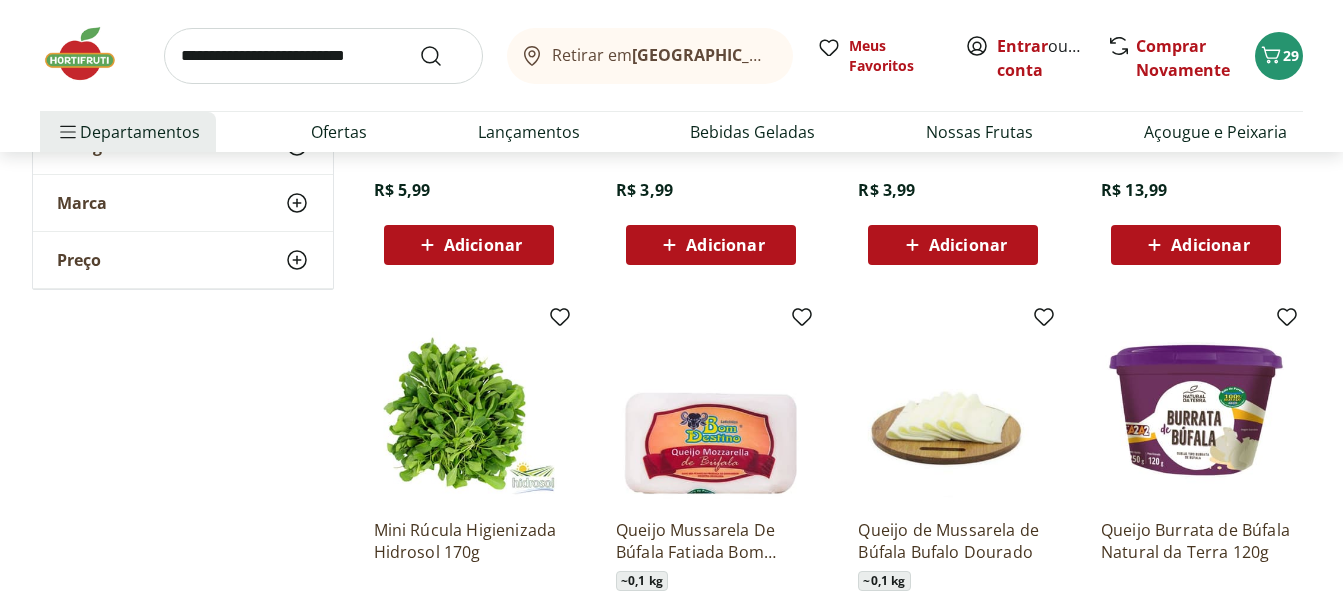 click at bounding box center (323, 56) 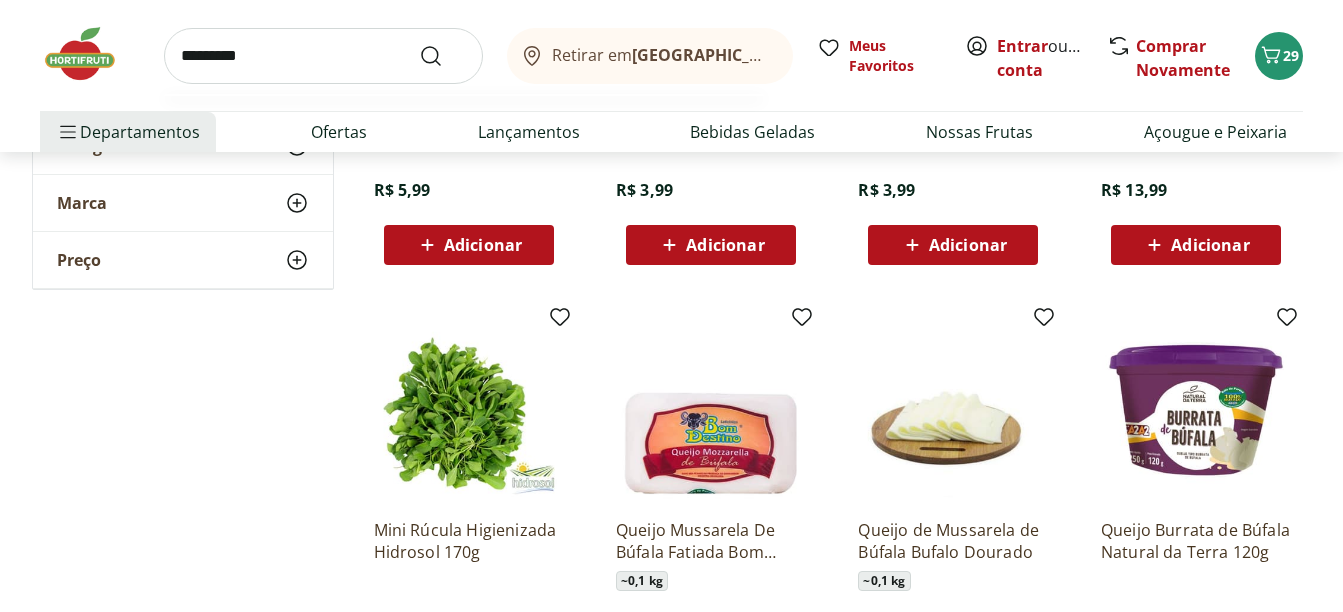 type on "*********" 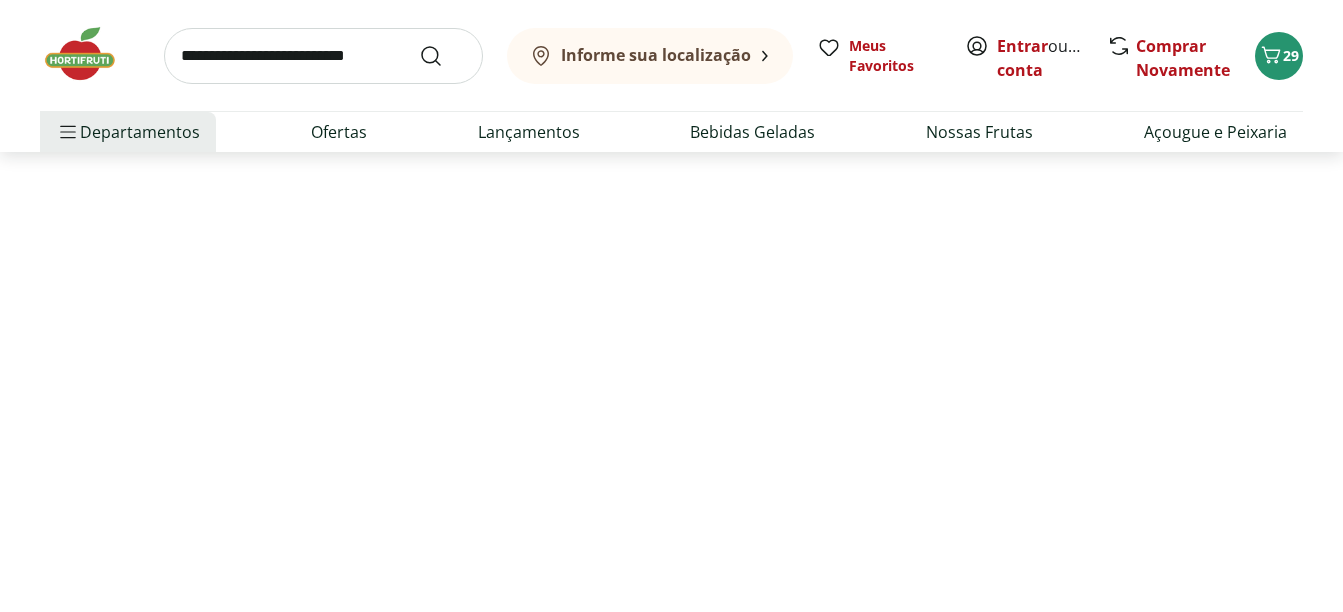 scroll, scrollTop: 0, scrollLeft: 0, axis: both 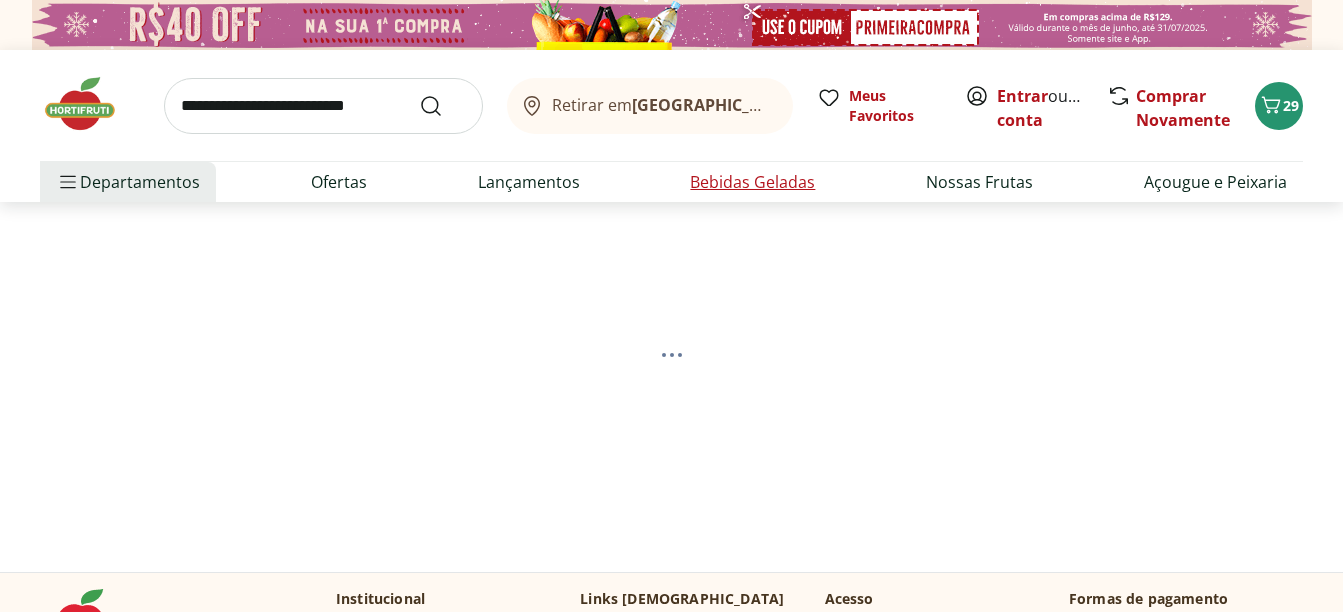 select on "**********" 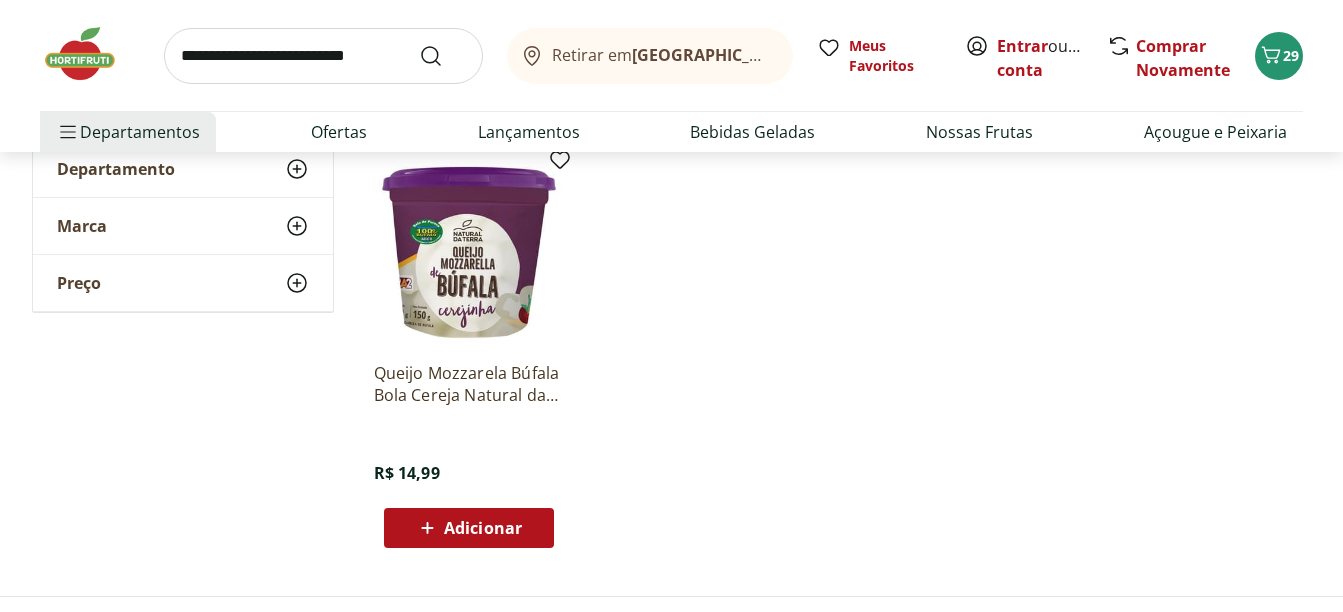 scroll, scrollTop: 300, scrollLeft: 0, axis: vertical 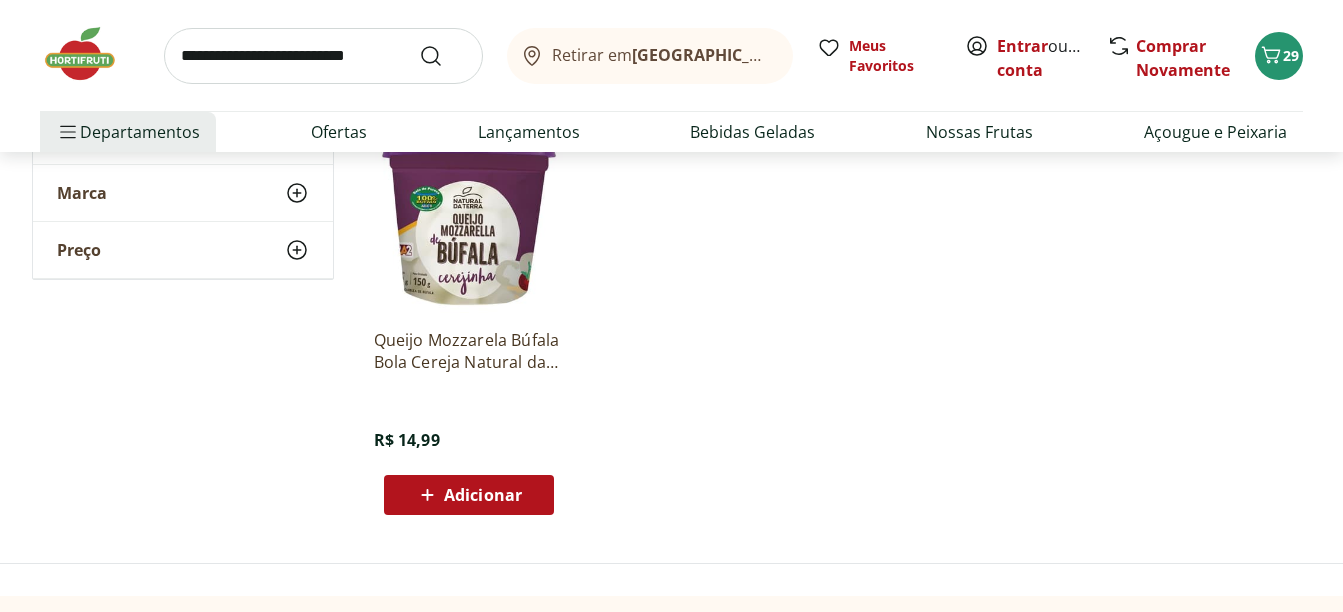 click on "Adicionar" at bounding box center [483, 495] 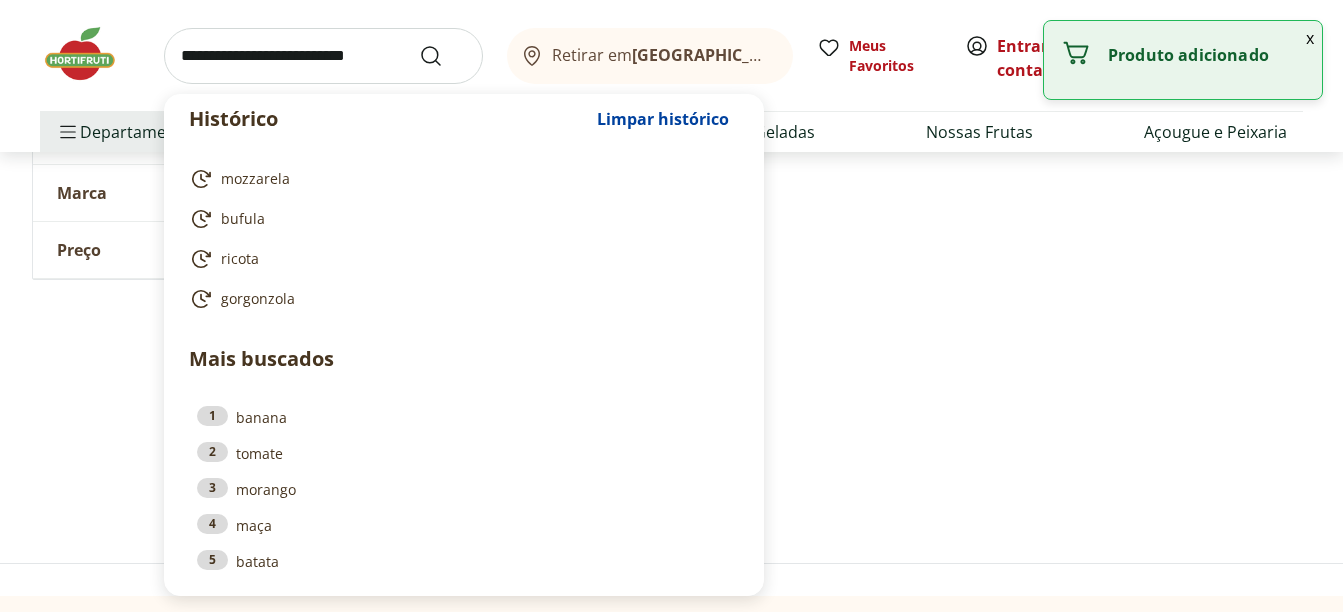 click at bounding box center (323, 56) 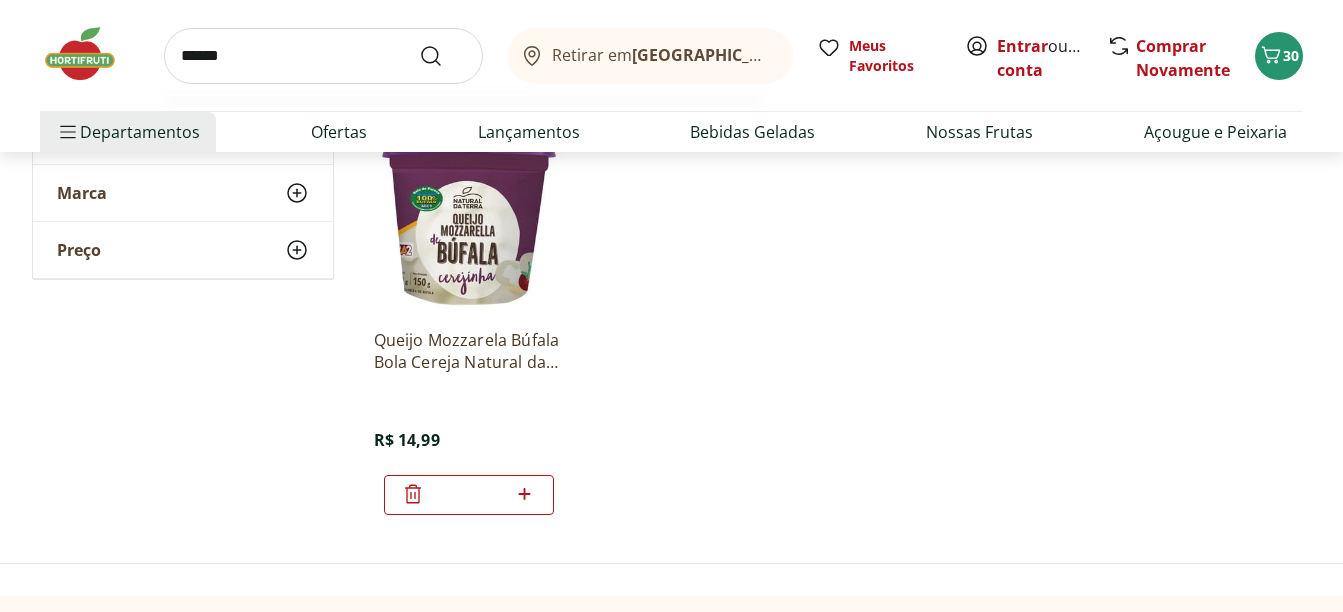 type on "******" 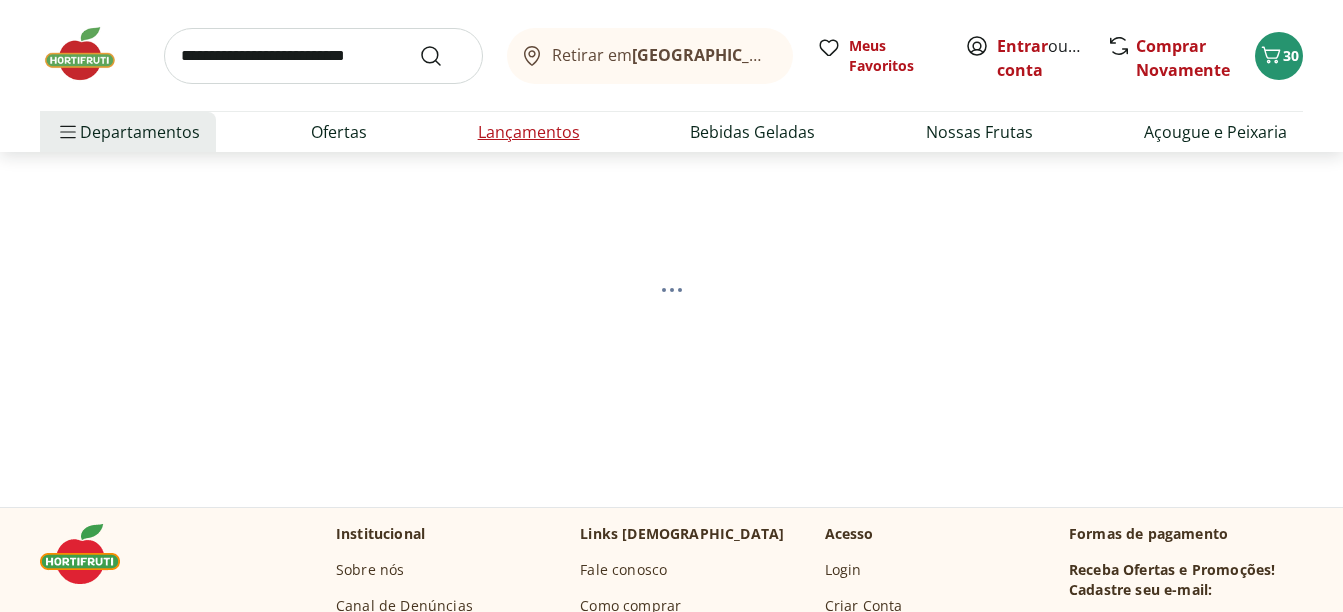 scroll, scrollTop: 100, scrollLeft: 0, axis: vertical 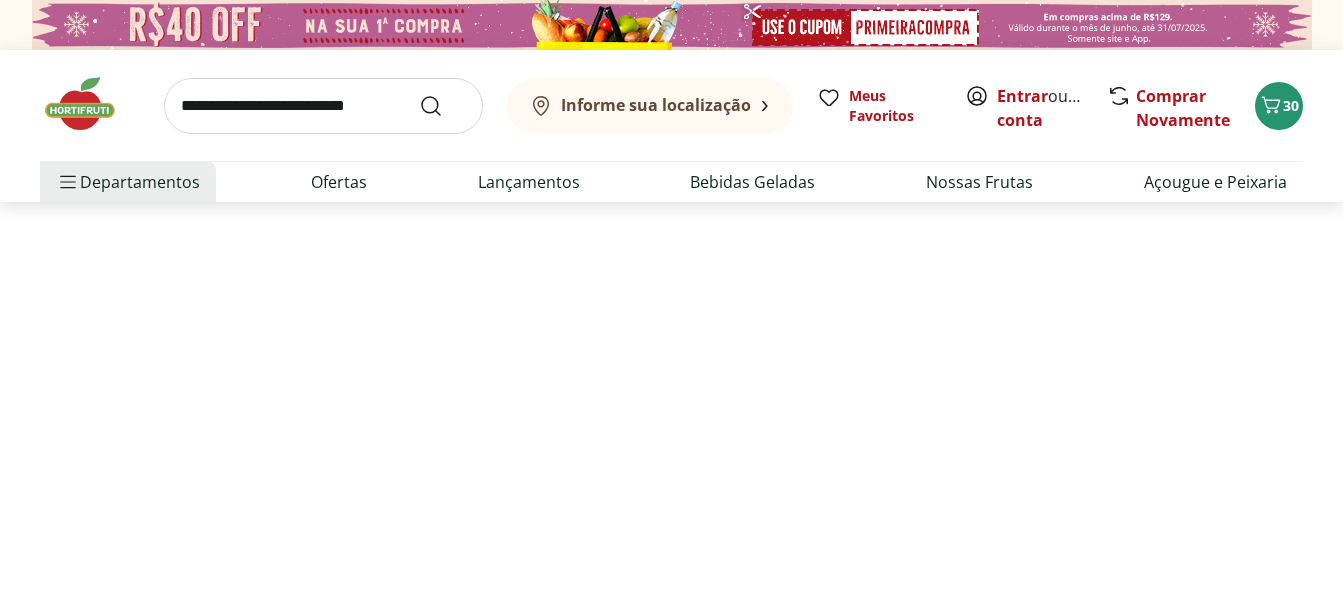 select on "**********" 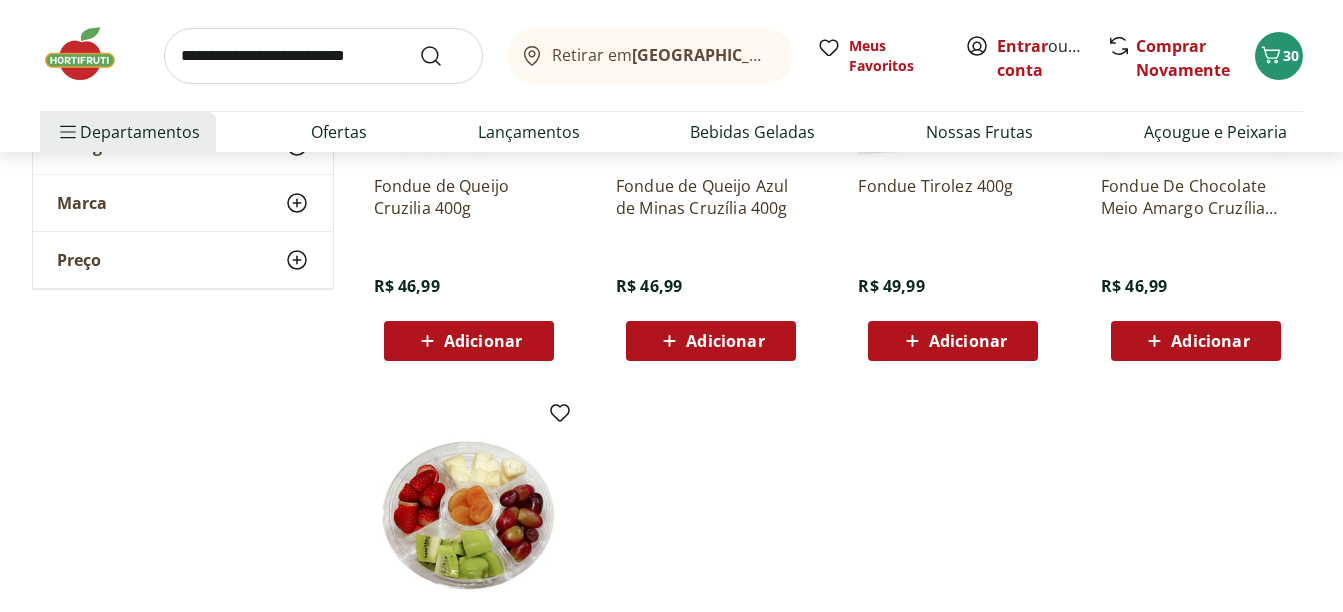 scroll, scrollTop: 500, scrollLeft: 0, axis: vertical 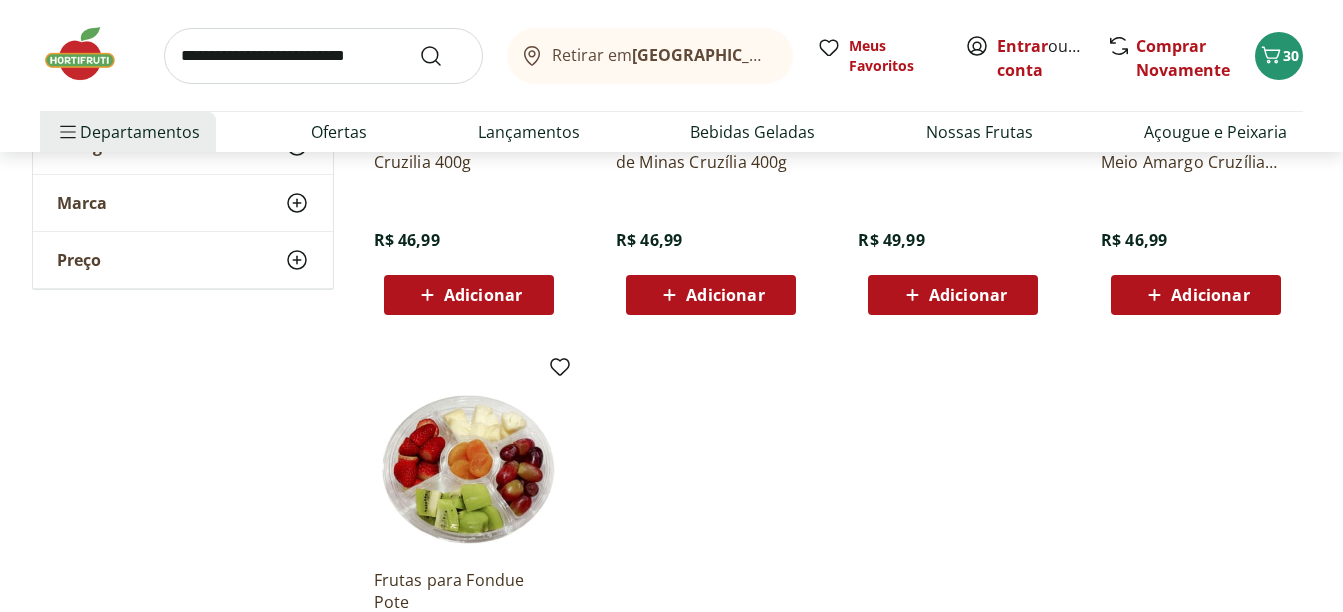 click on "Adicionar" at bounding box center (483, 295) 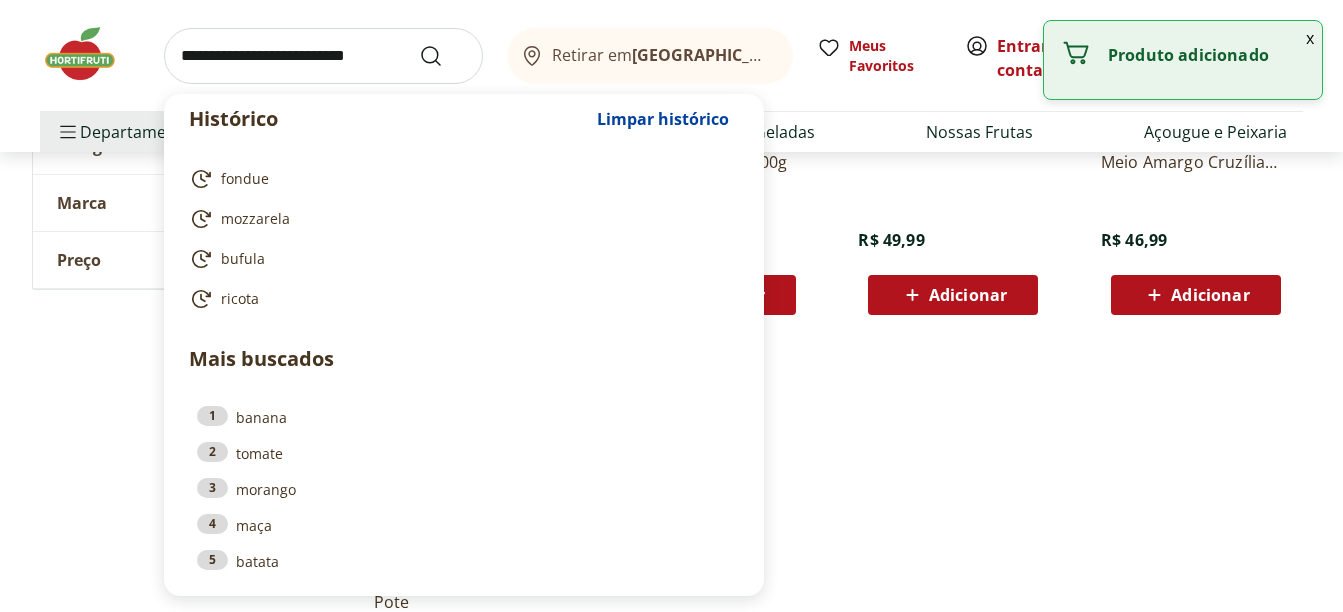 click at bounding box center (323, 56) 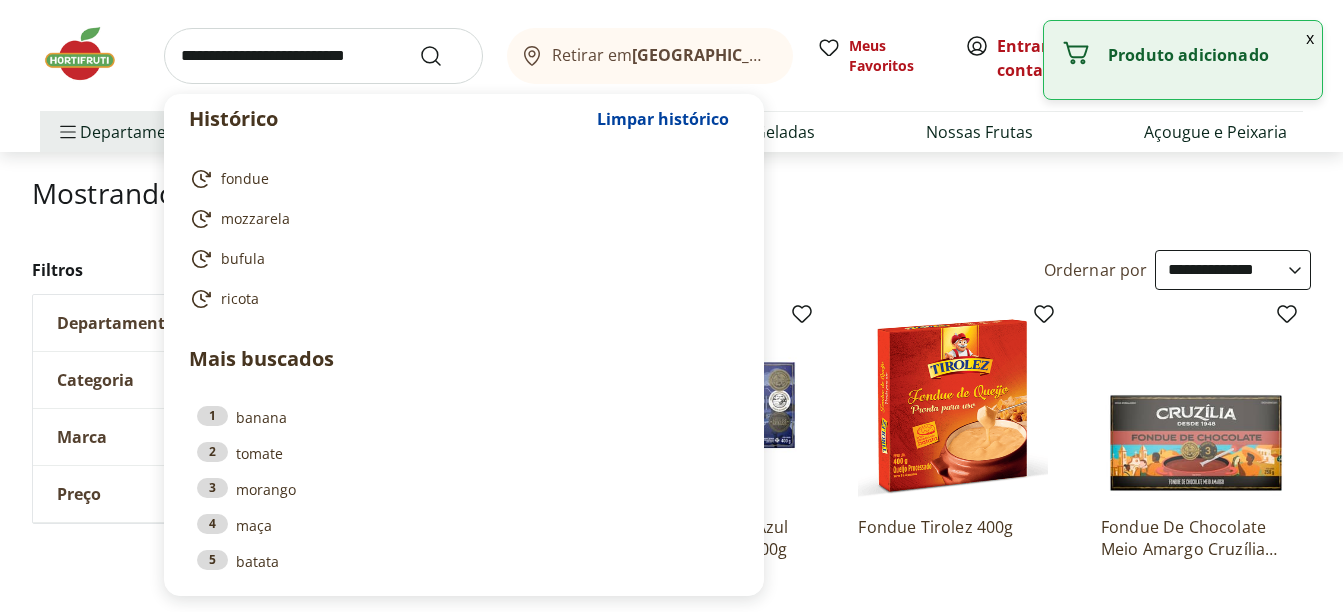 scroll, scrollTop: 100, scrollLeft: 0, axis: vertical 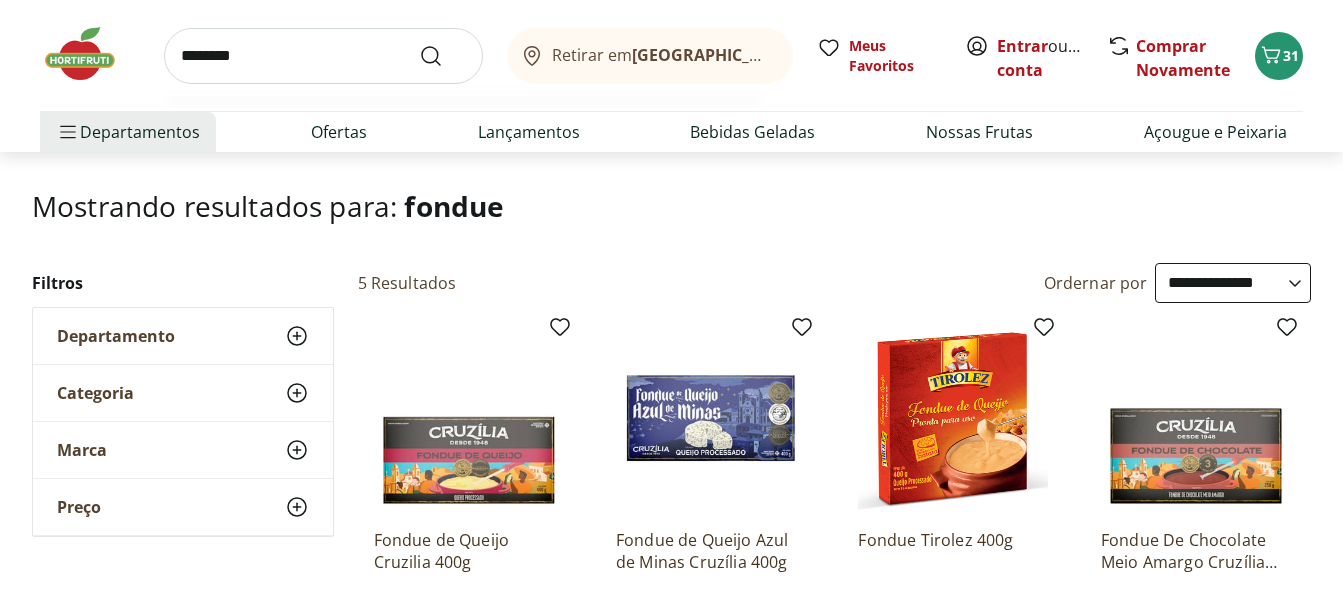 type on "********" 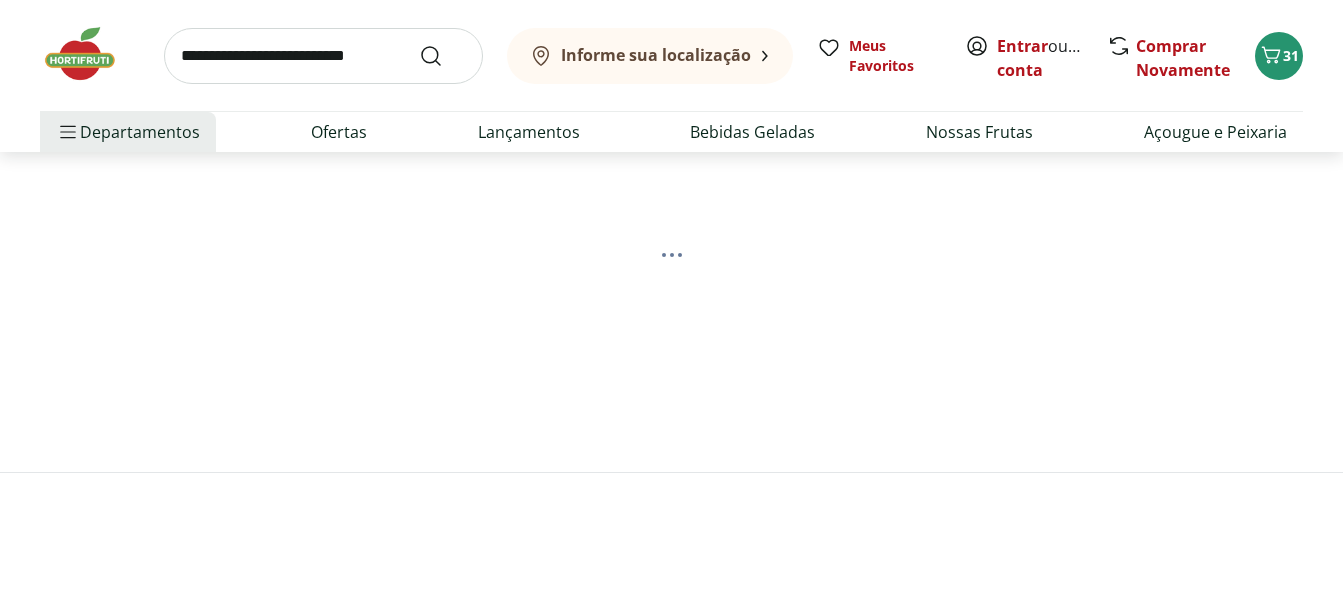 scroll, scrollTop: 0, scrollLeft: 0, axis: both 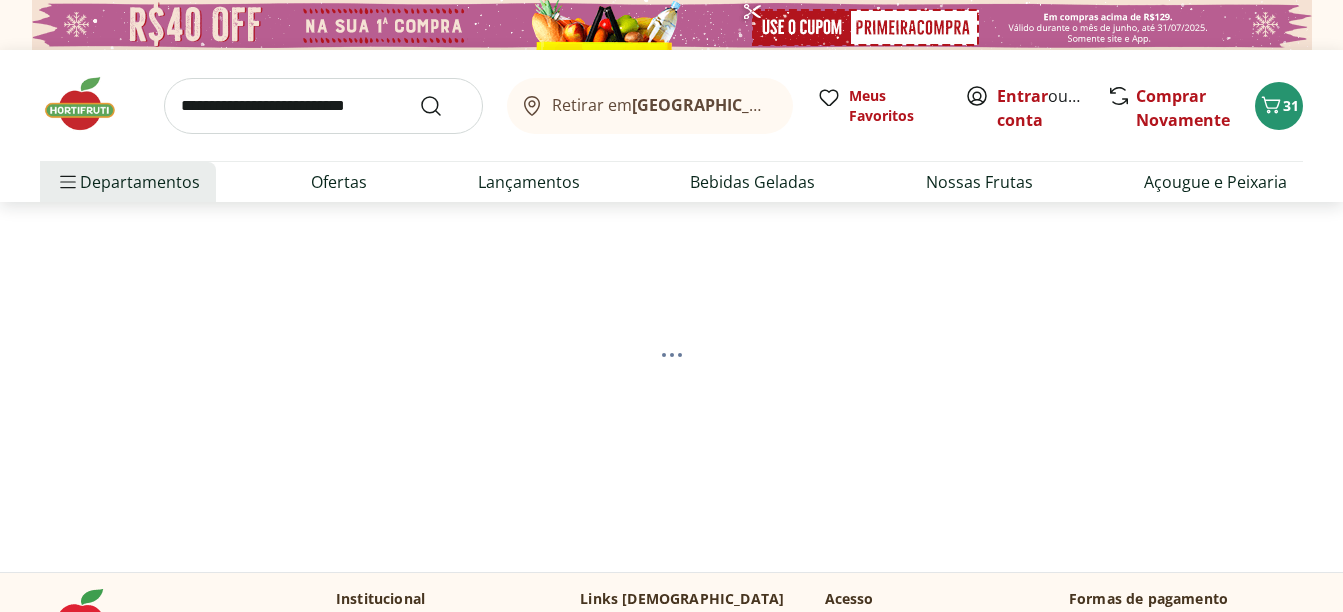 select on "**********" 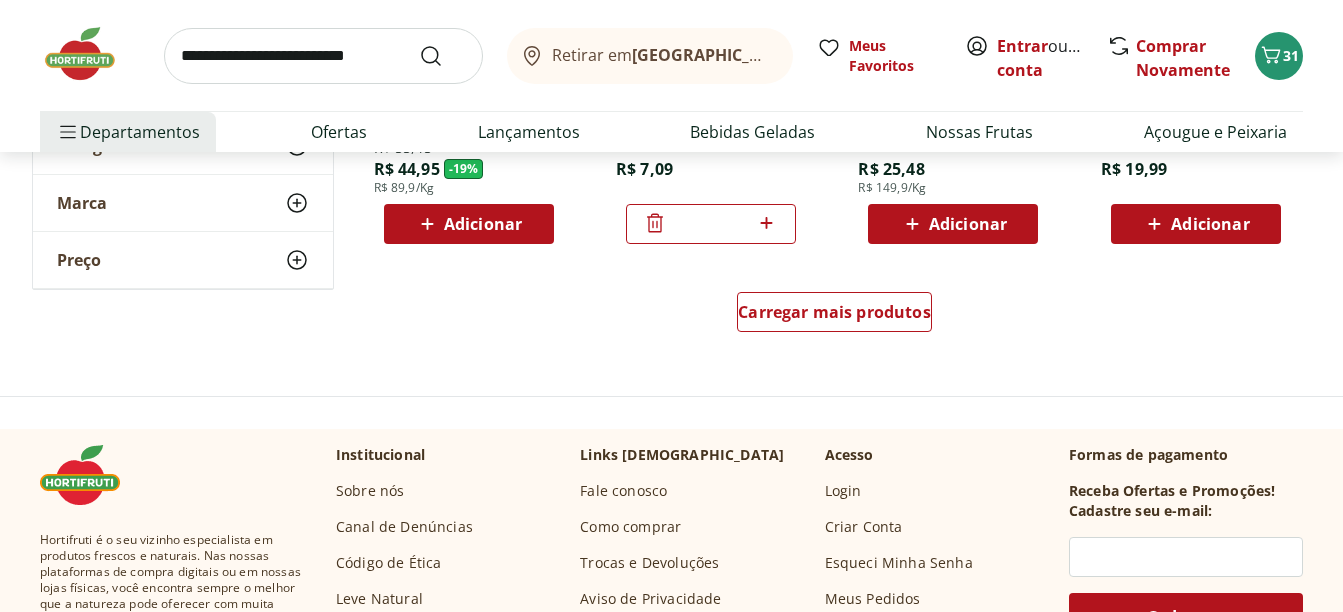 scroll, scrollTop: 1500, scrollLeft: 0, axis: vertical 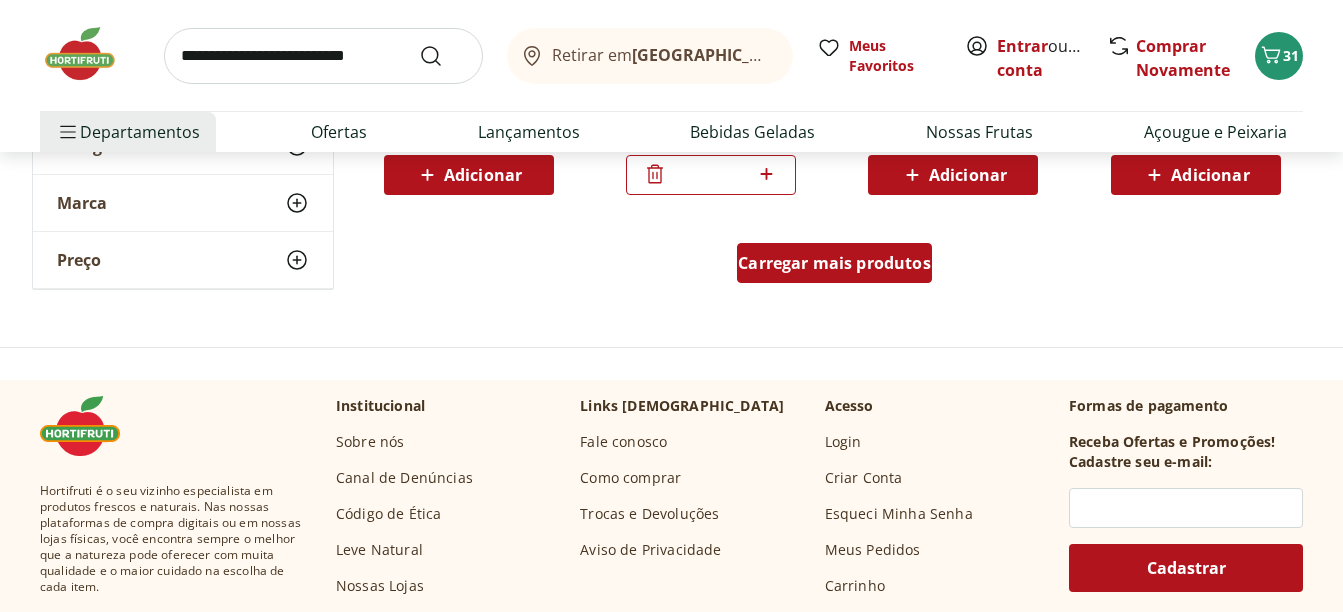 click on "Carregar mais produtos" at bounding box center [834, 263] 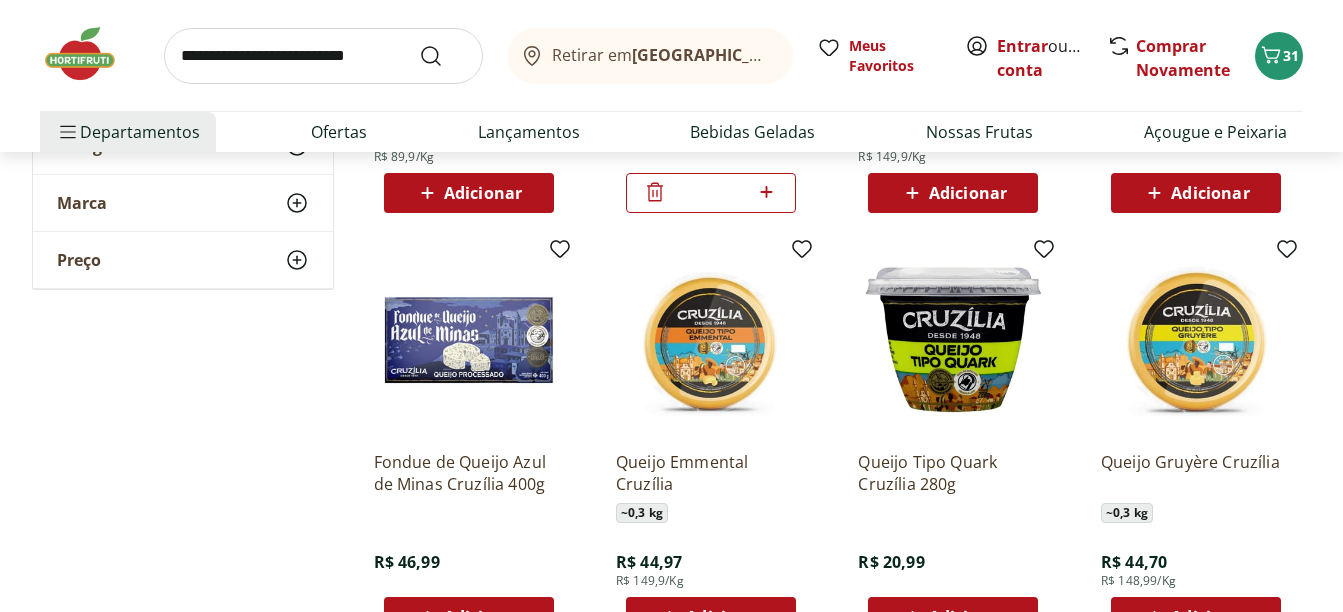 scroll, scrollTop: 1500, scrollLeft: 0, axis: vertical 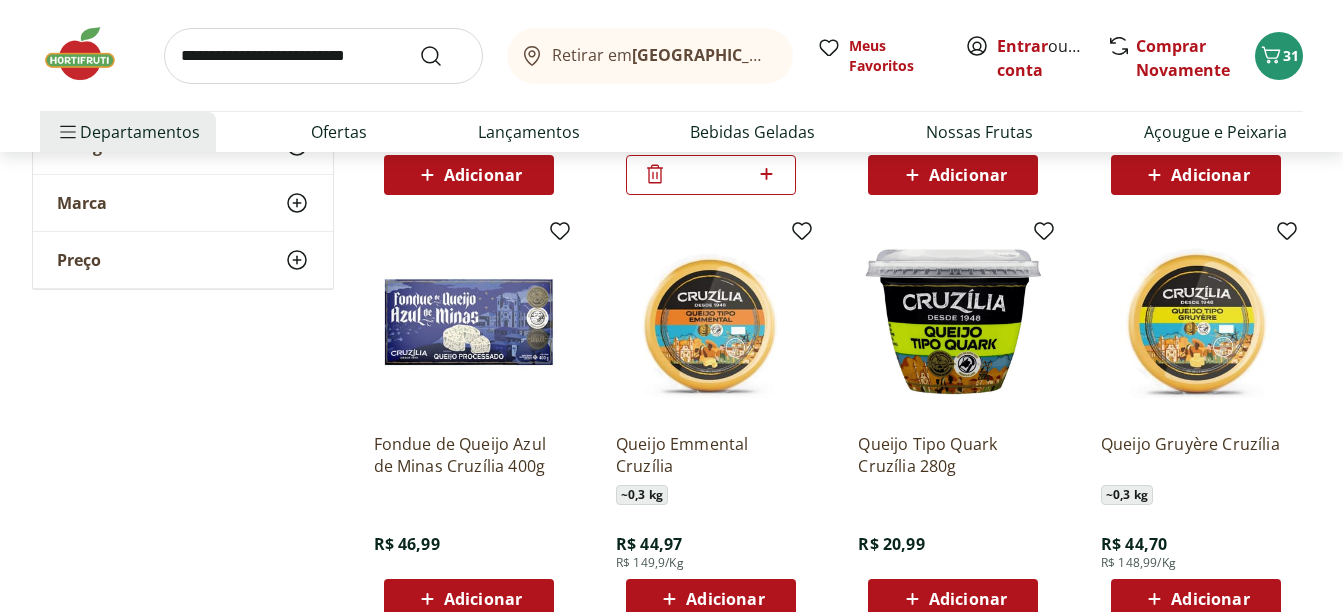 click at bounding box center (323, 56) 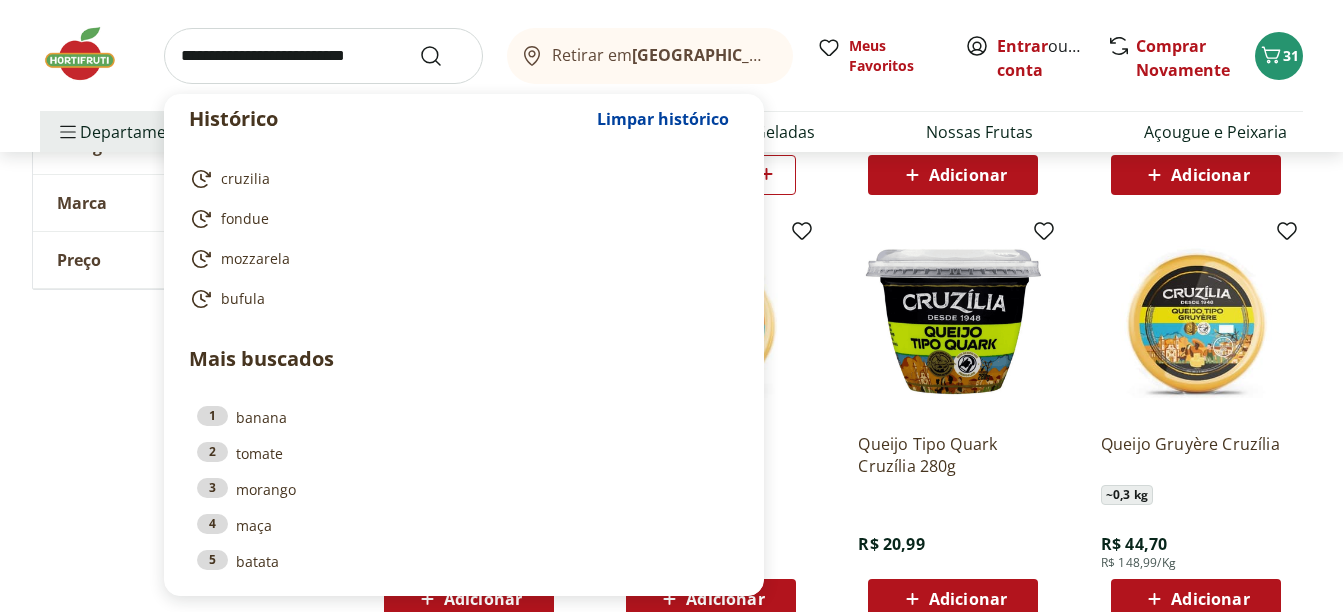 click on "**********" at bounding box center [672, -31] 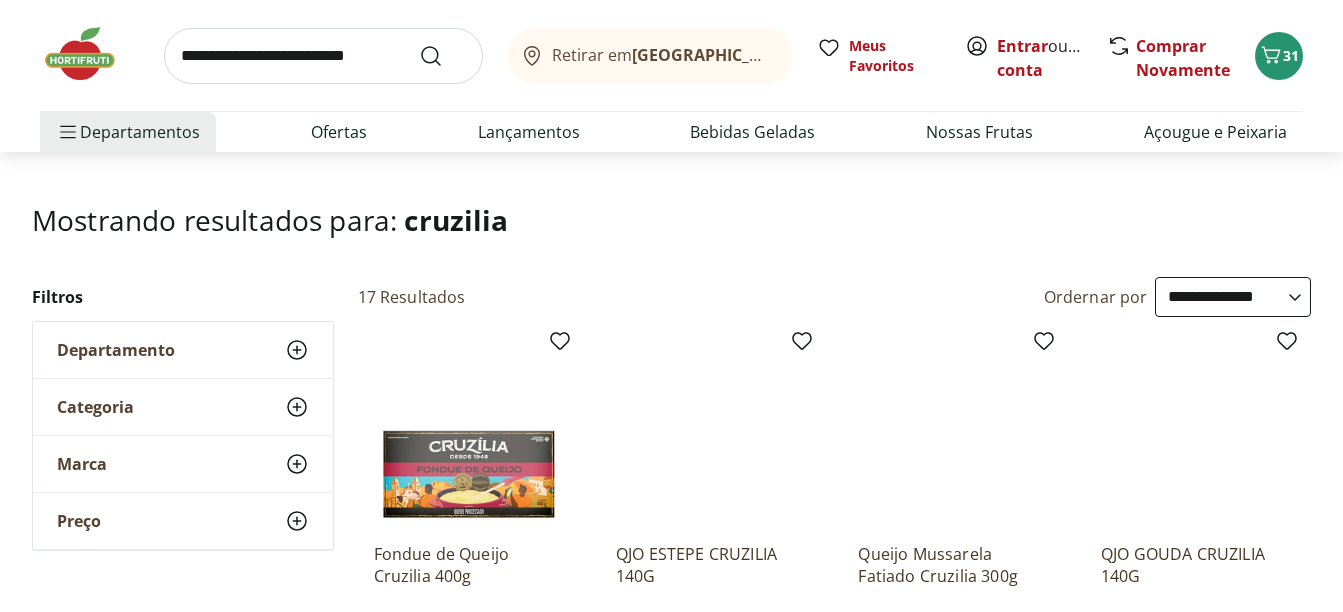 scroll, scrollTop: 0, scrollLeft: 0, axis: both 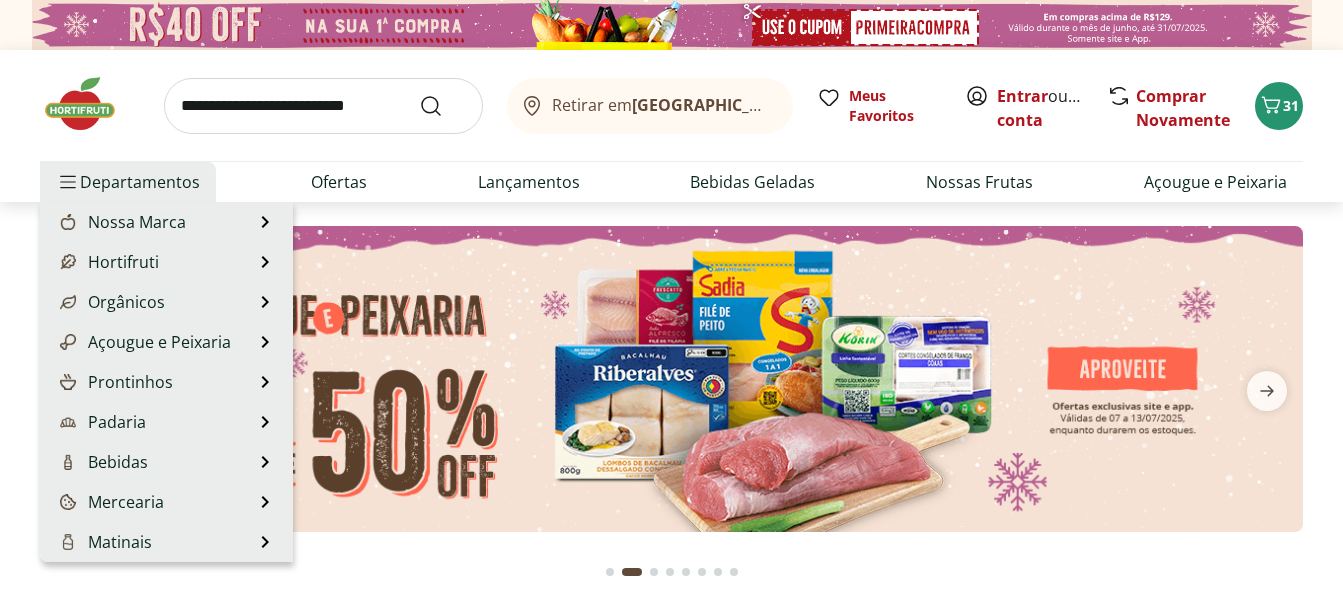 click on "Departamentos" at bounding box center (128, 182) 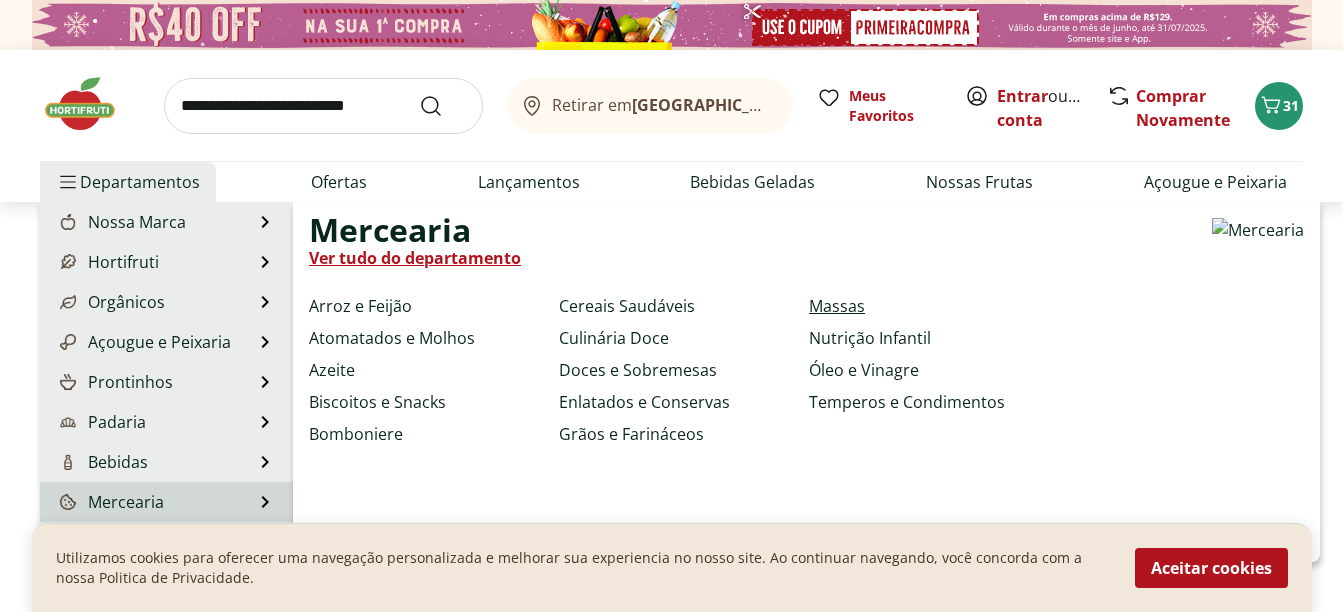 click on "Massas" at bounding box center (837, 306) 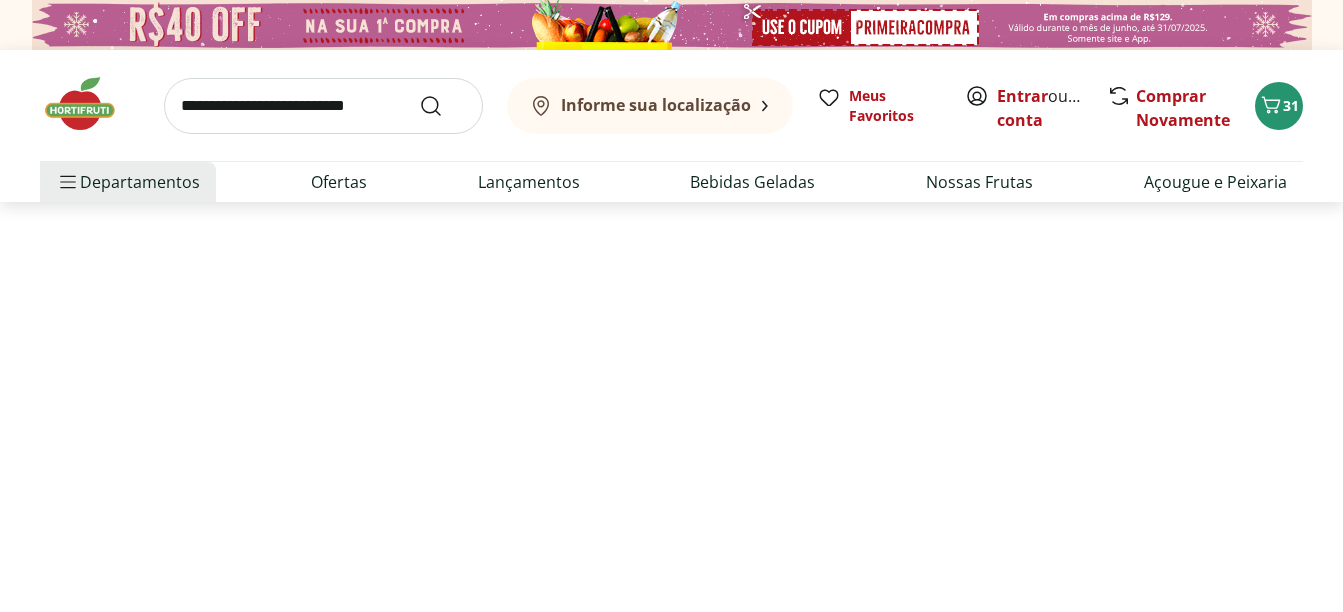 select on "**********" 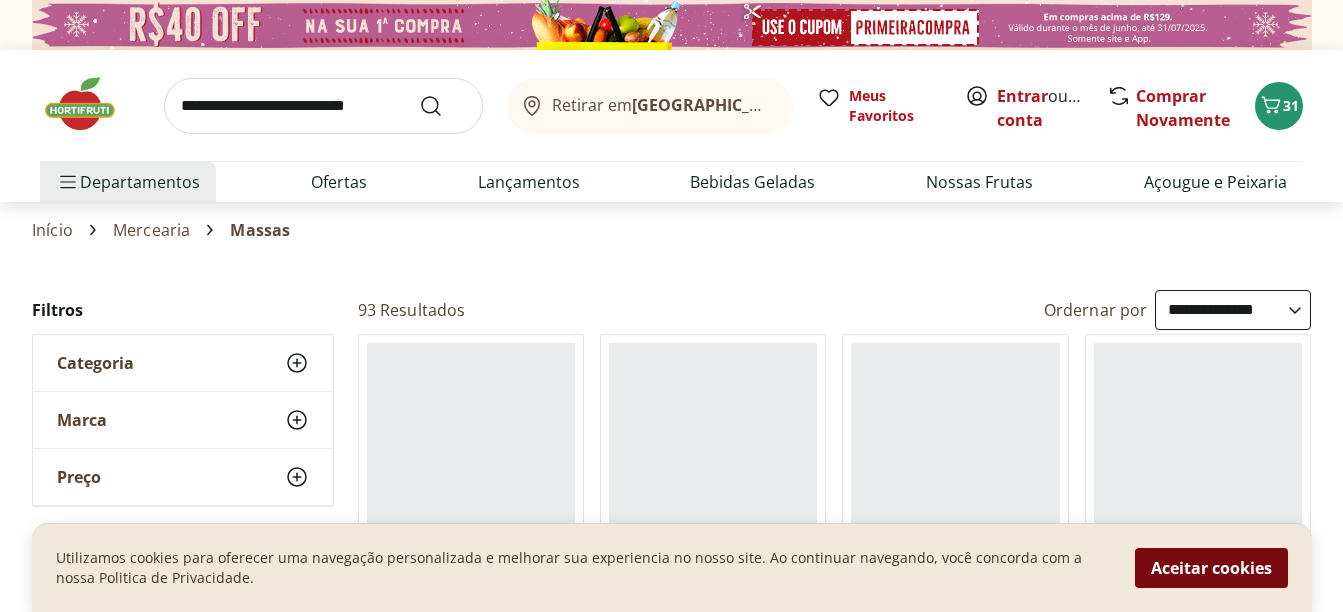 click on "Aceitar cookies" at bounding box center [1211, 568] 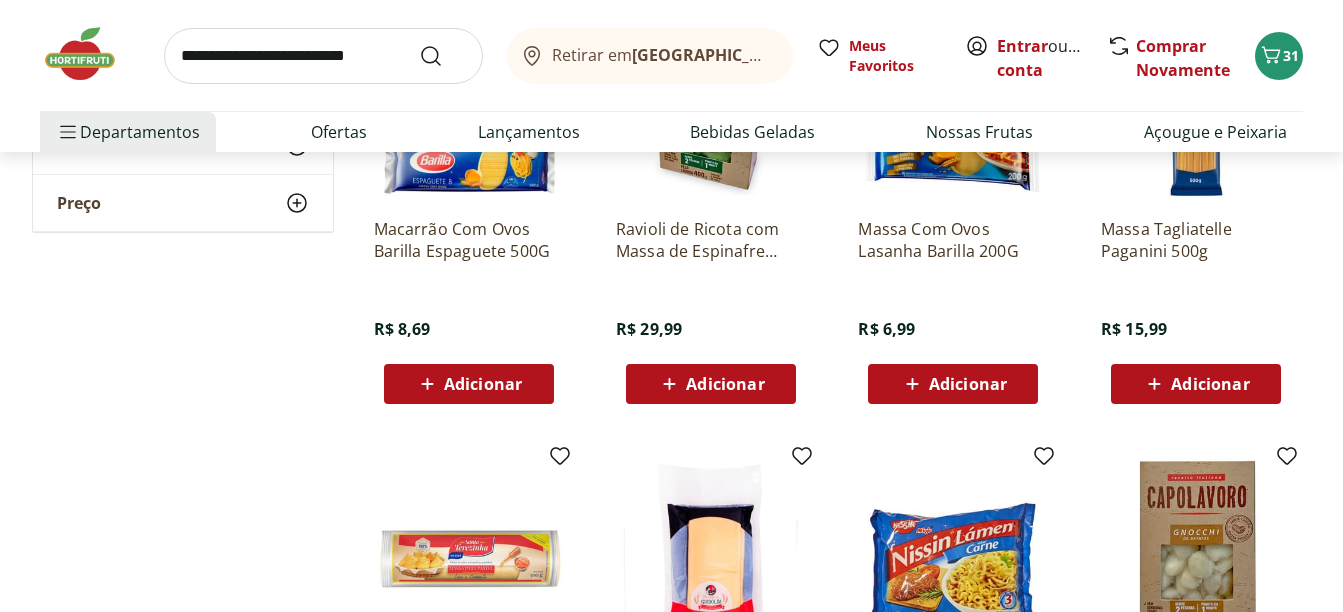 scroll, scrollTop: 800, scrollLeft: 0, axis: vertical 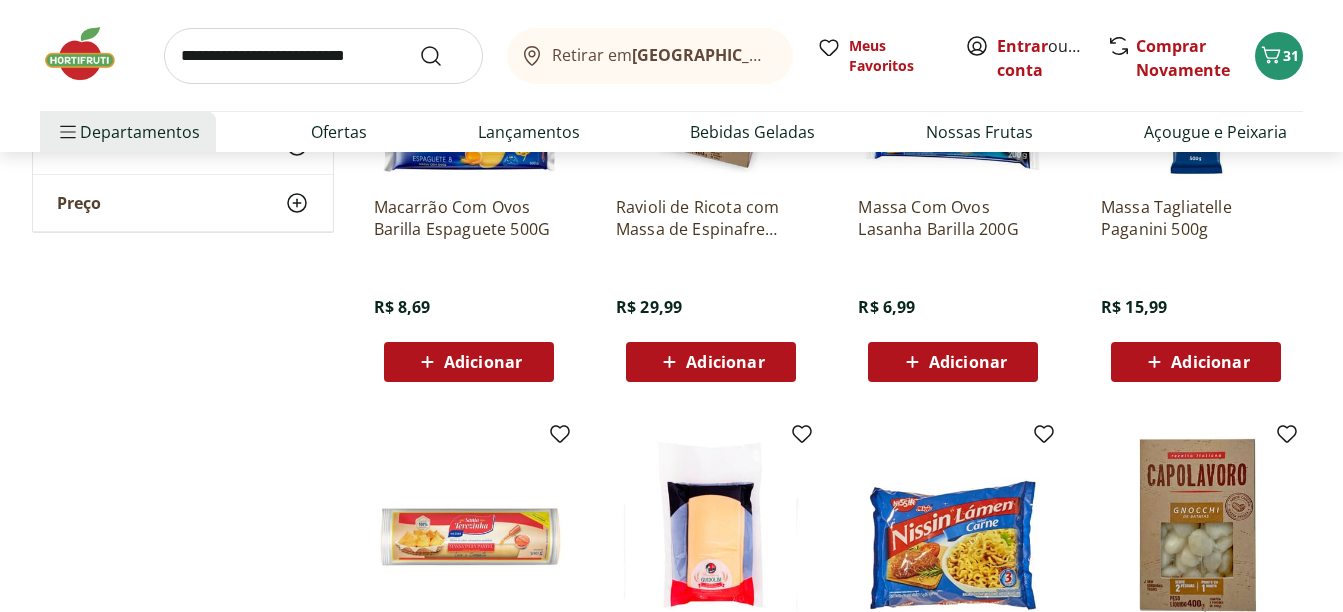 click on "Adicionar" at bounding box center (968, 362) 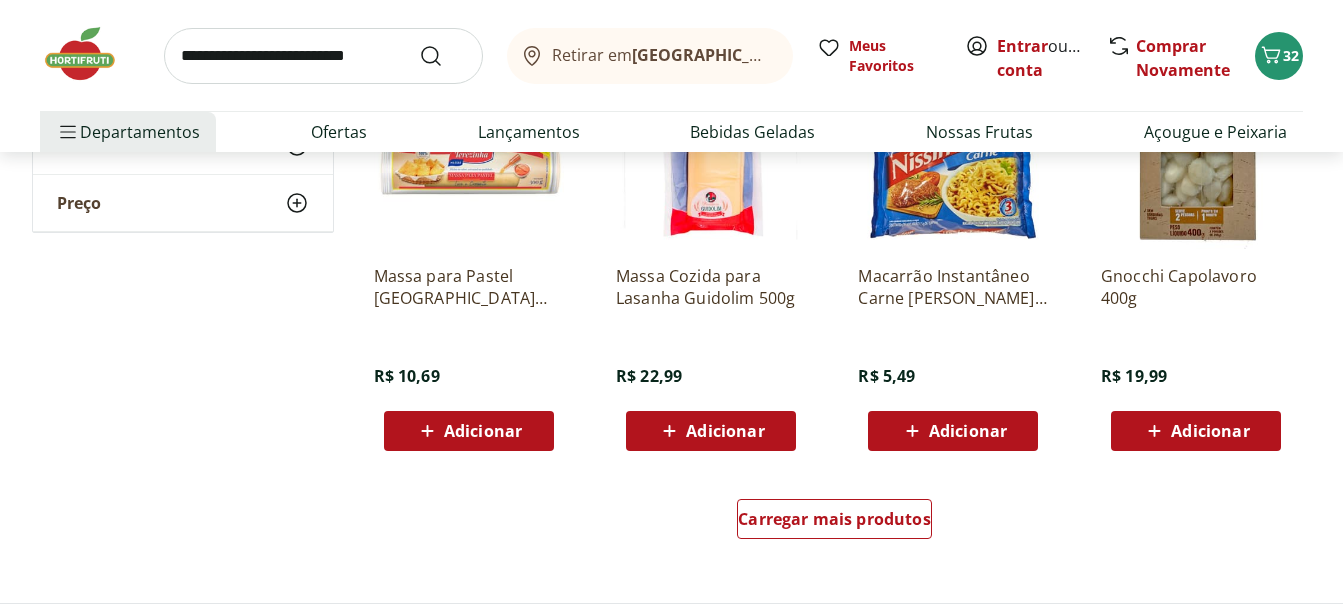 scroll, scrollTop: 1200, scrollLeft: 0, axis: vertical 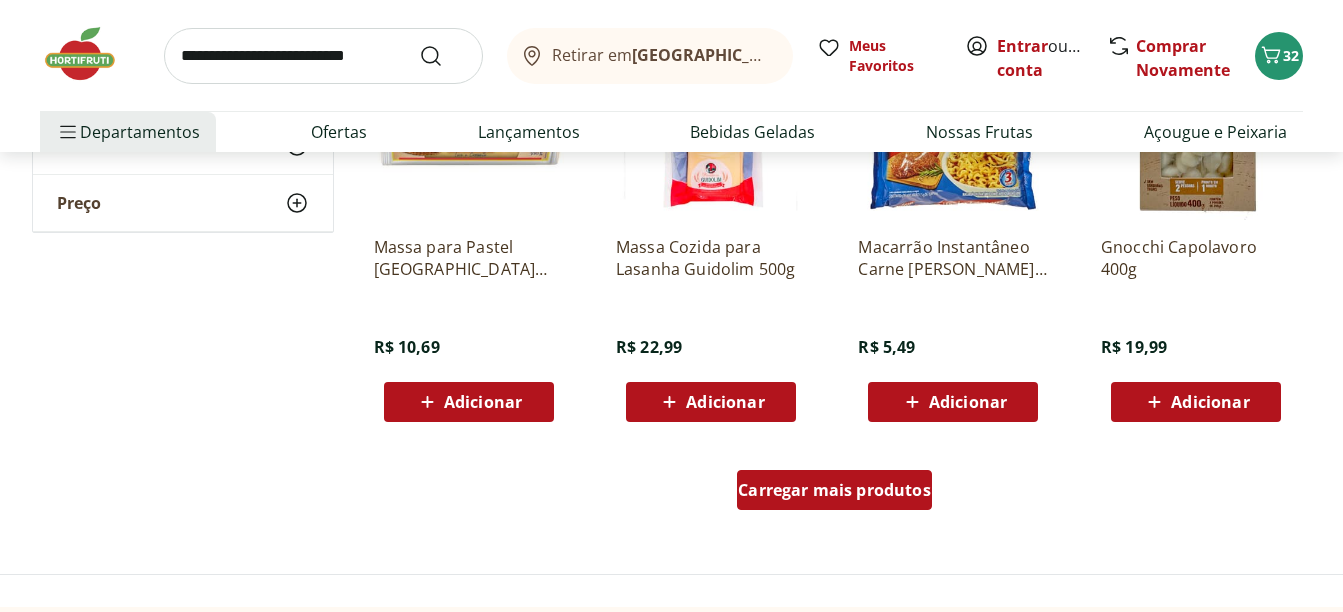 click on "Carregar mais produtos" at bounding box center [834, 490] 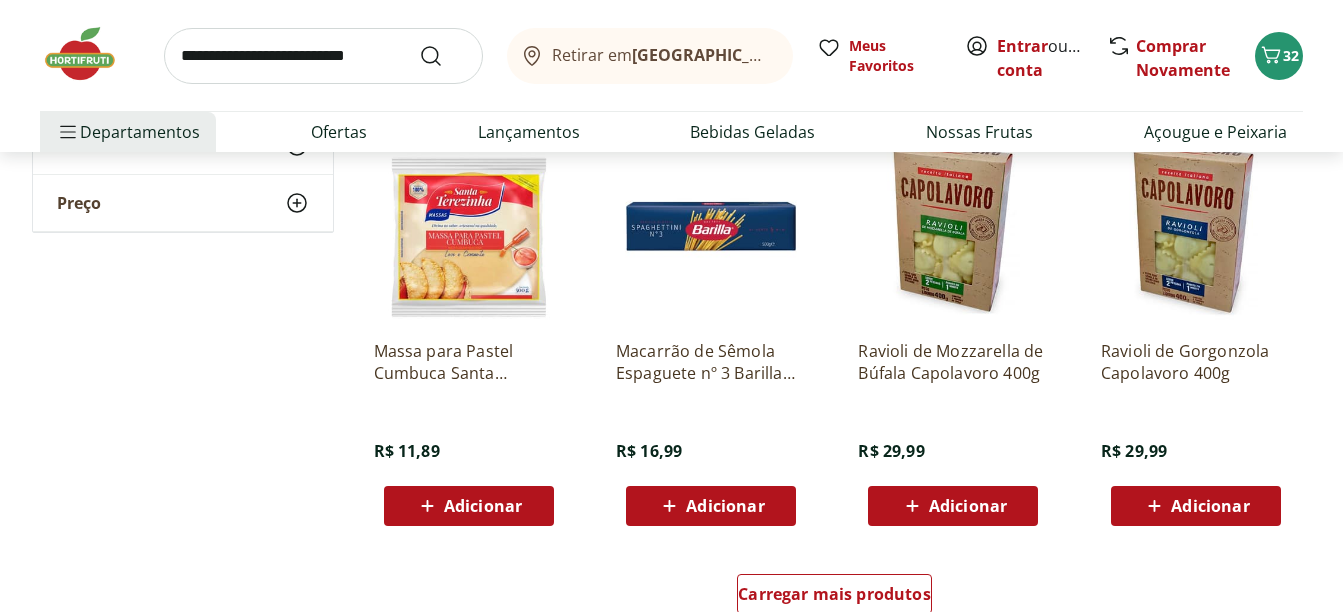 scroll, scrollTop: 2500, scrollLeft: 0, axis: vertical 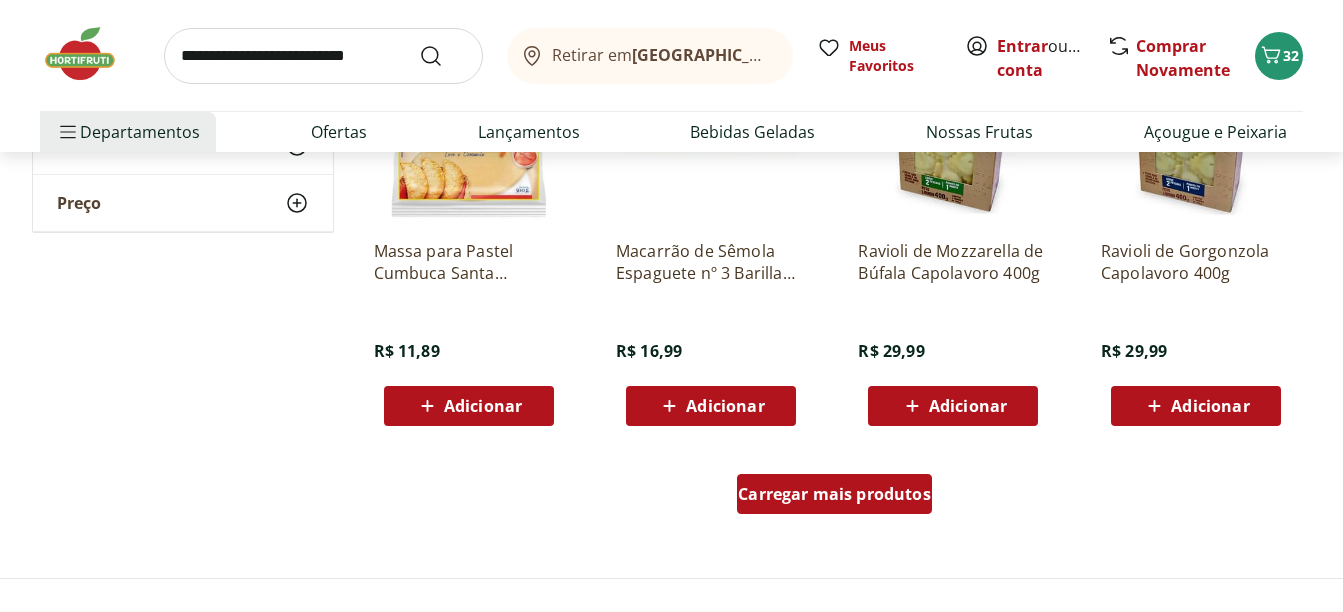 click on "Carregar mais produtos" at bounding box center (834, 494) 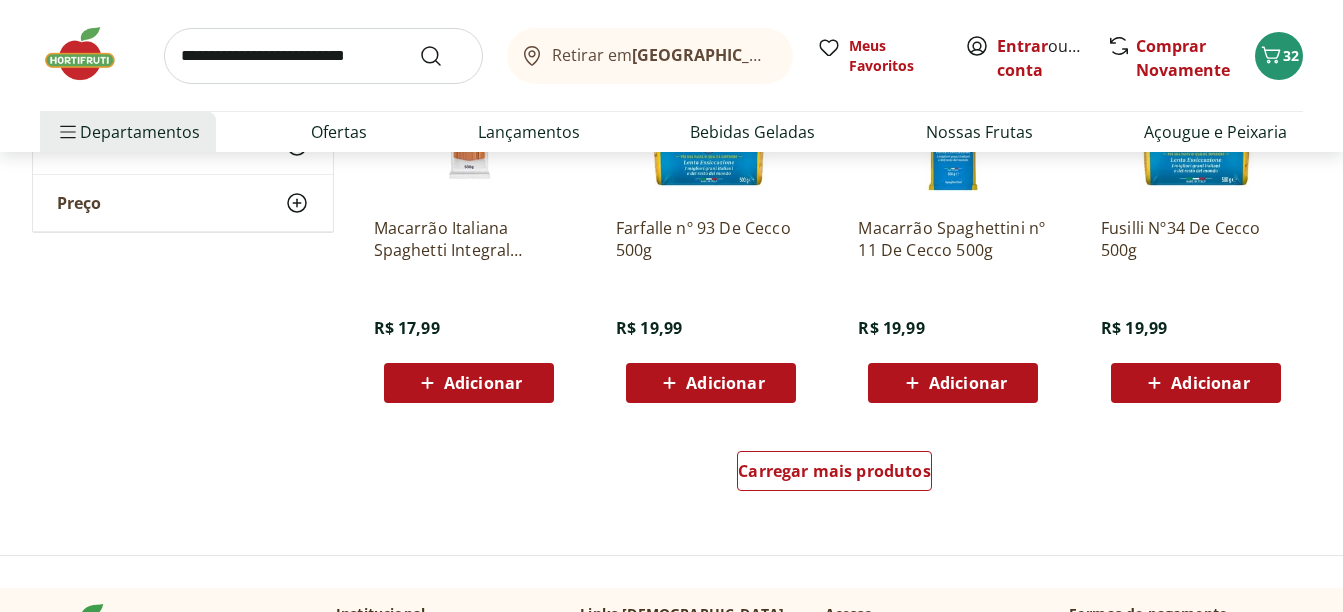 scroll, scrollTop: 3900, scrollLeft: 0, axis: vertical 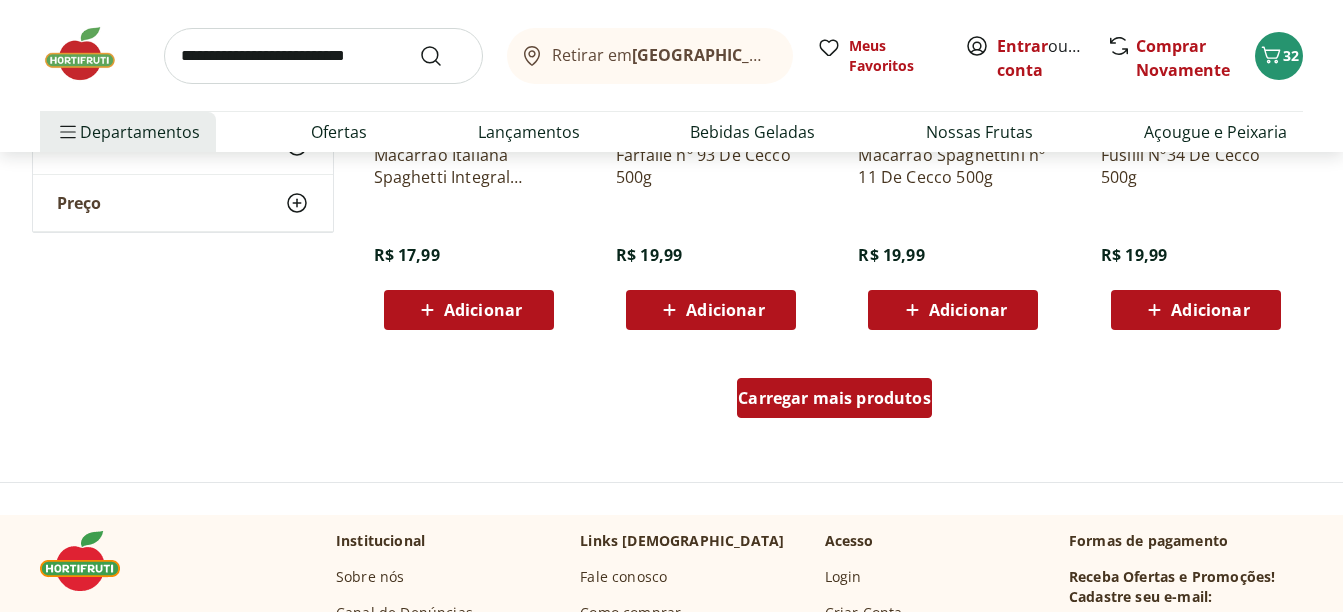 click on "Carregar mais produtos" at bounding box center (834, 398) 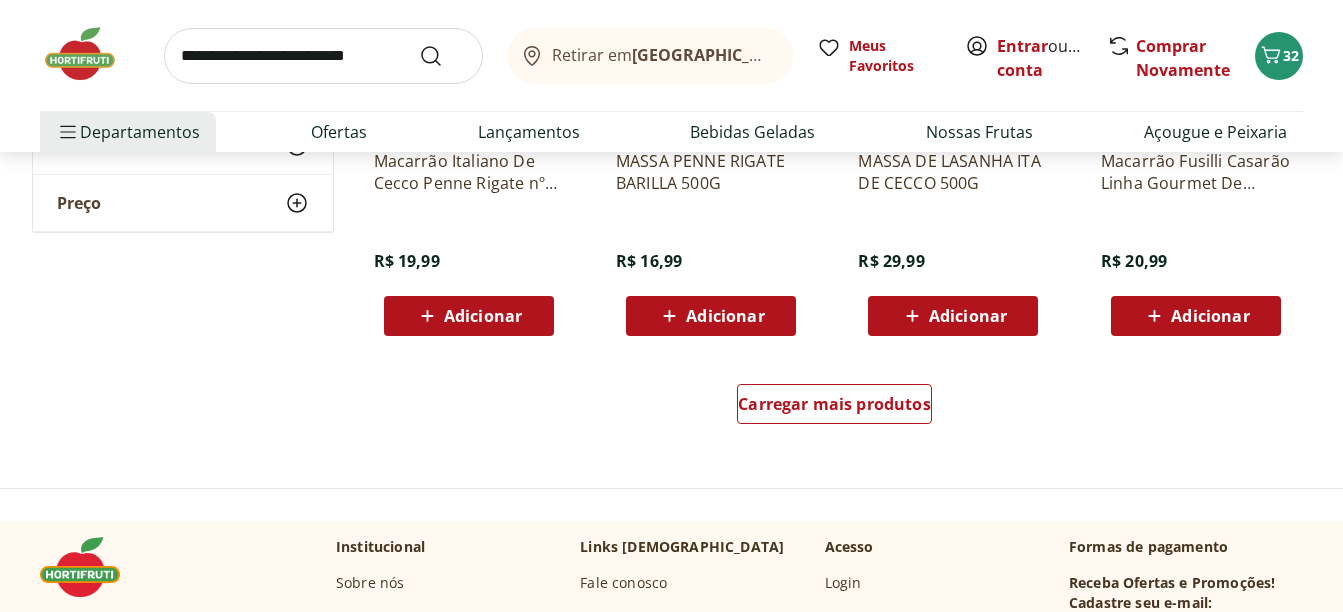 scroll, scrollTop: 5200, scrollLeft: 0, axis: vertical 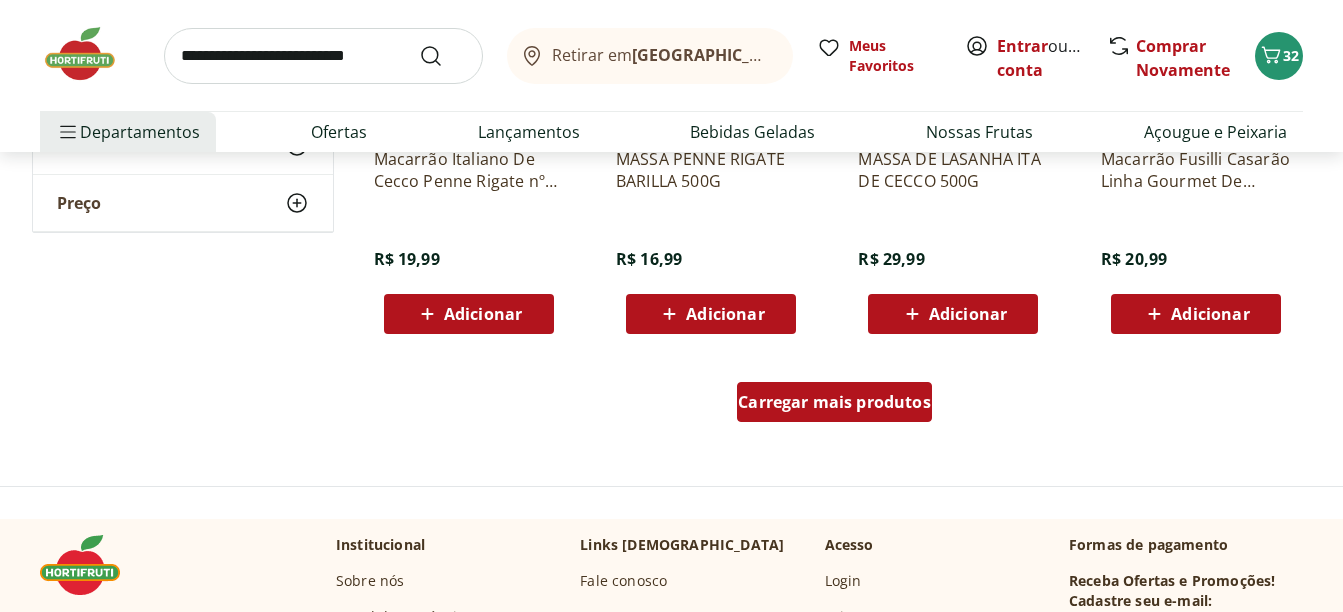 click on "Carregar mais produtos" at bounding box center [834, 402] 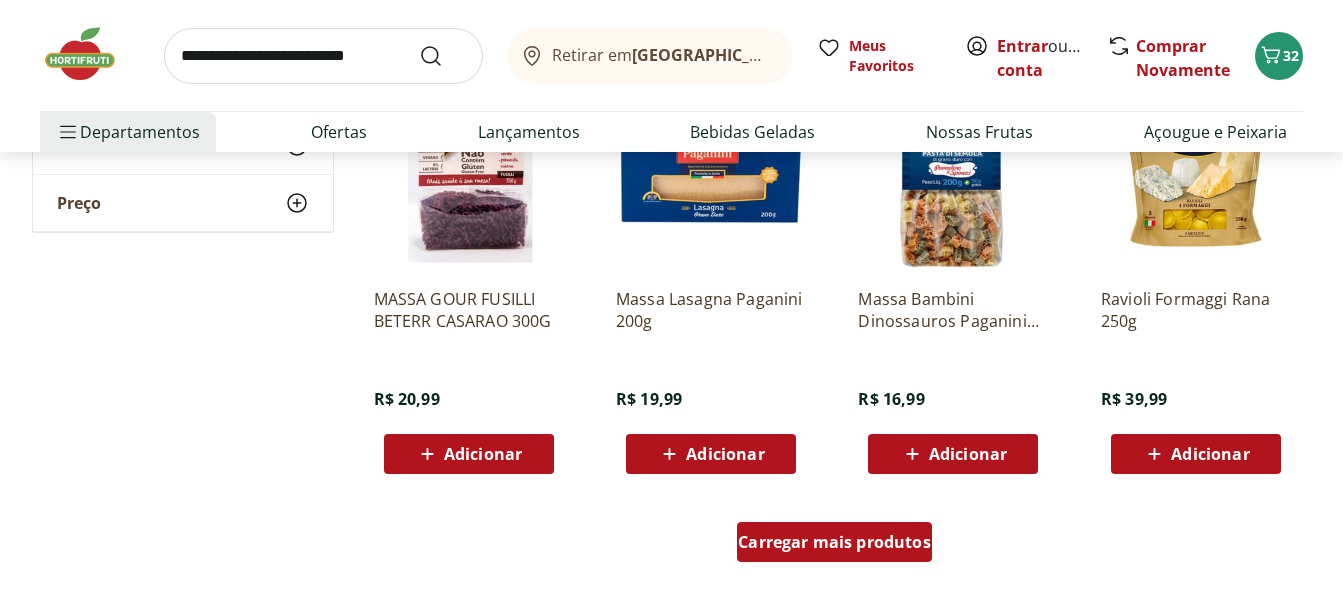 scroll, scrollTop: 6400, scrollLeft: 0, axis: vertical 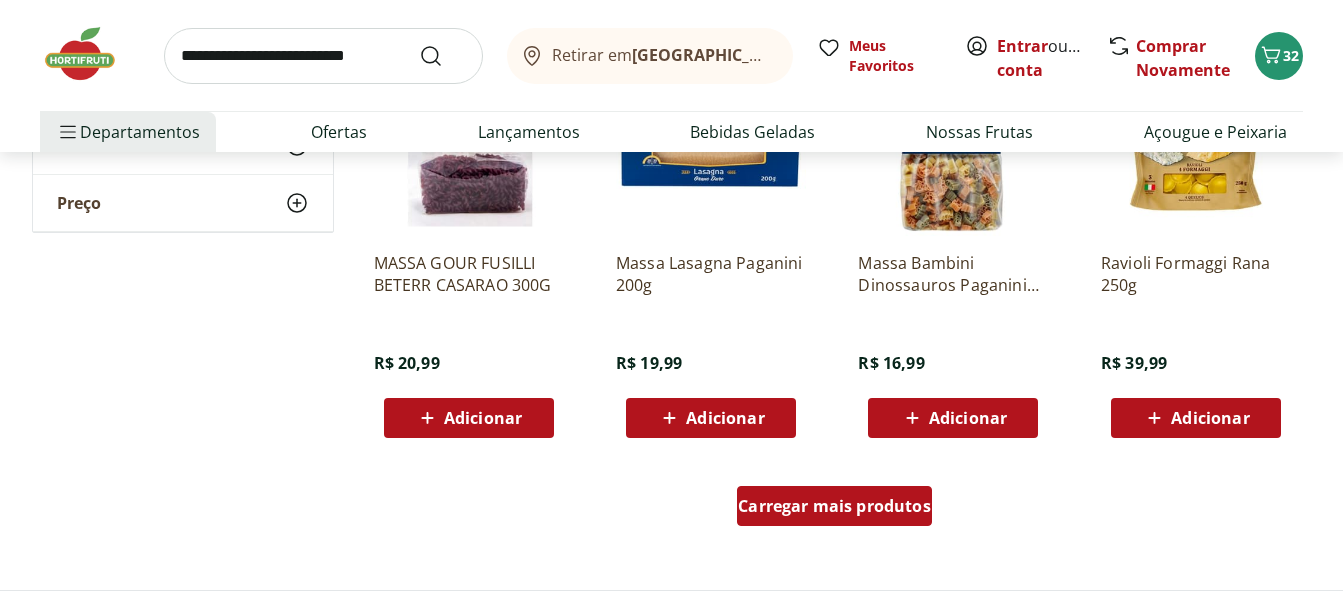 click on "Carregar mais produtos" at bounding box center (834, 506) 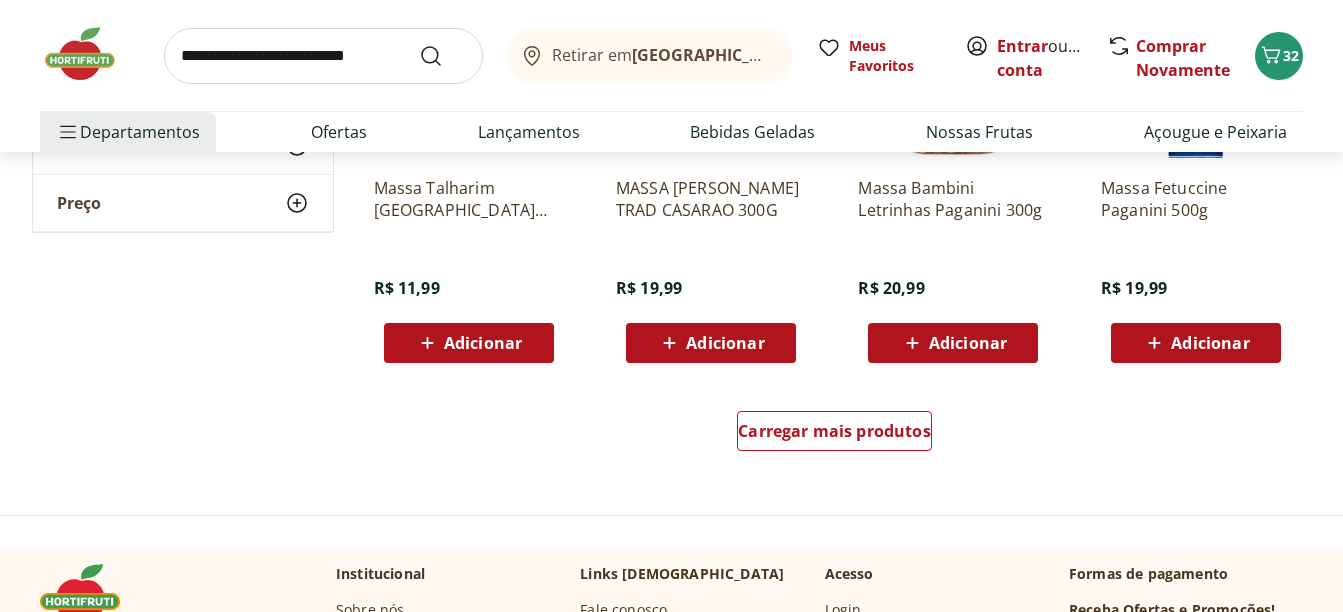 scroll, scrollTop: 7800, scrollLeft: 0, axis: vertical 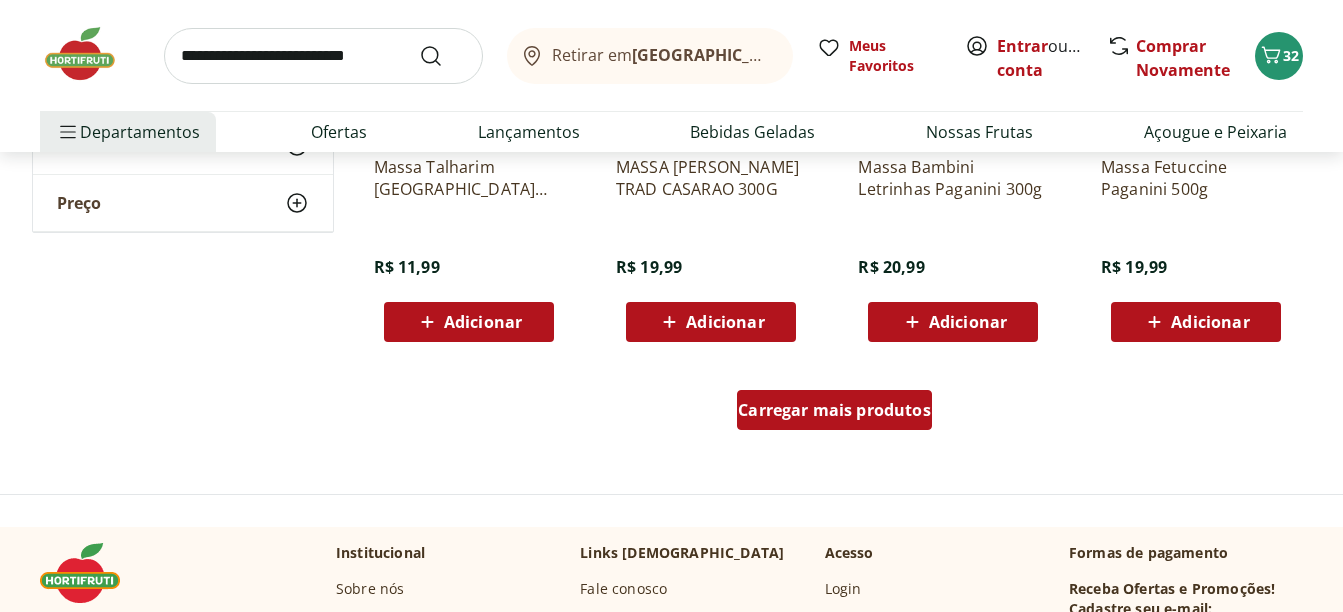 click on "Carregar mais produtos" at bounding box center (834, 410) 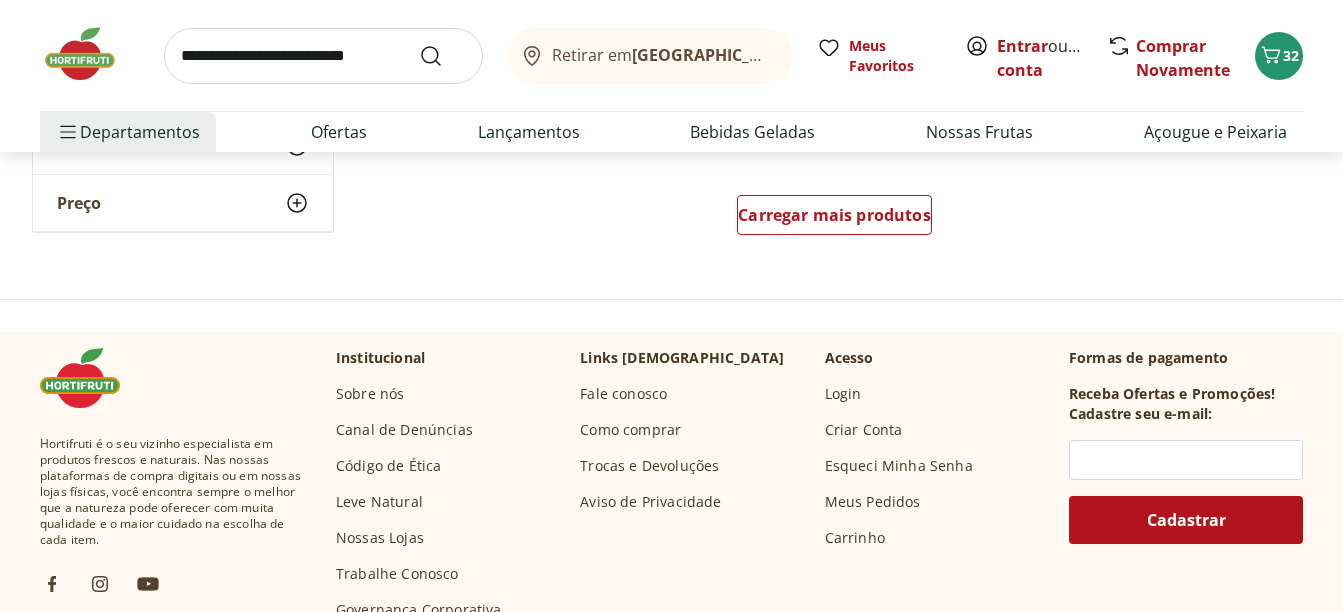 scroll, scrollTop: 9300, scrollLeft: 0, axis: vertical 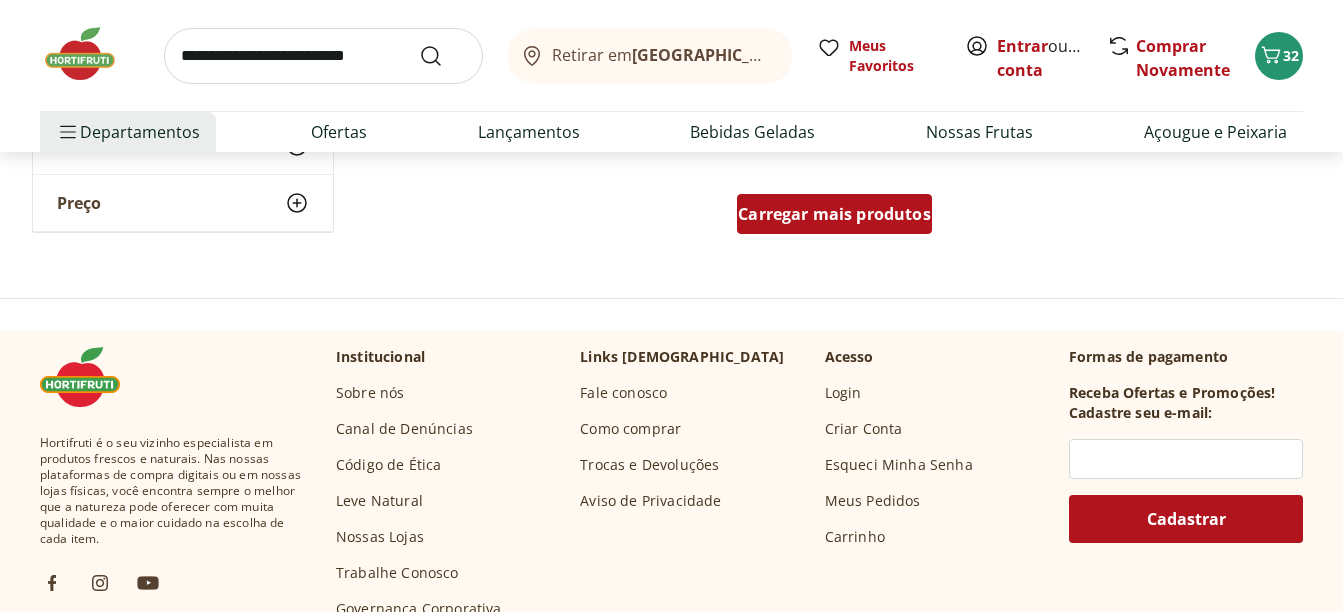 click on "Carregar mais produtos" at bounding box center [834, 214] 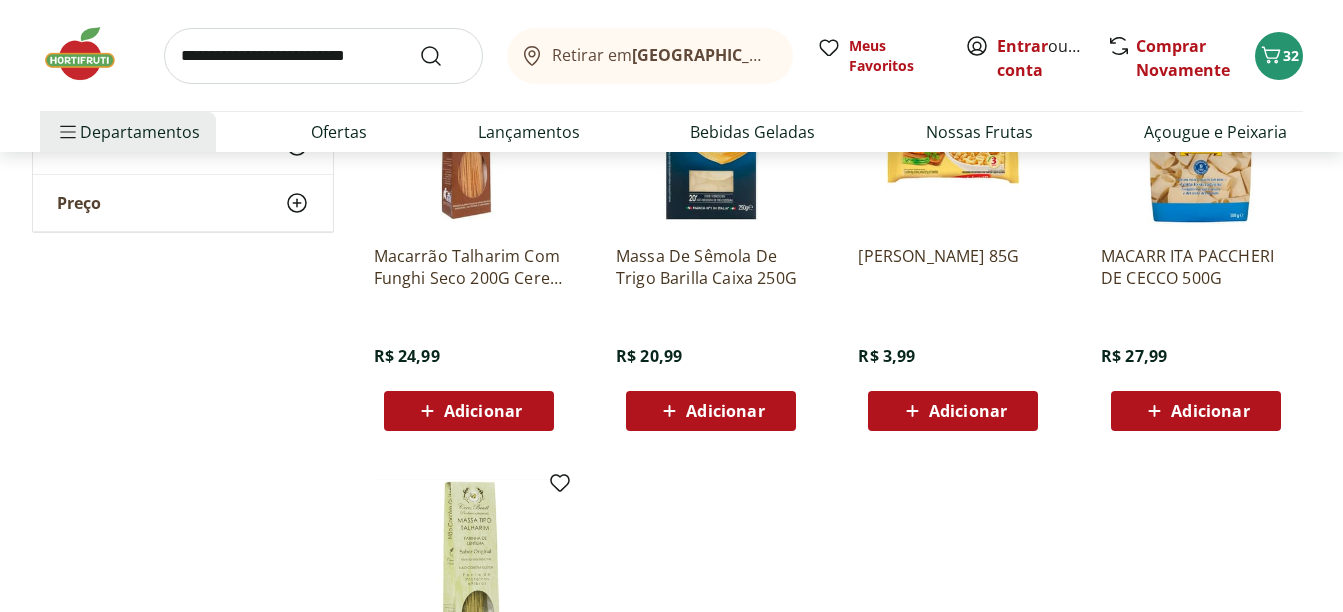 scroll, scrollTop: 10200, scrollLeft: 0, axis: vertical 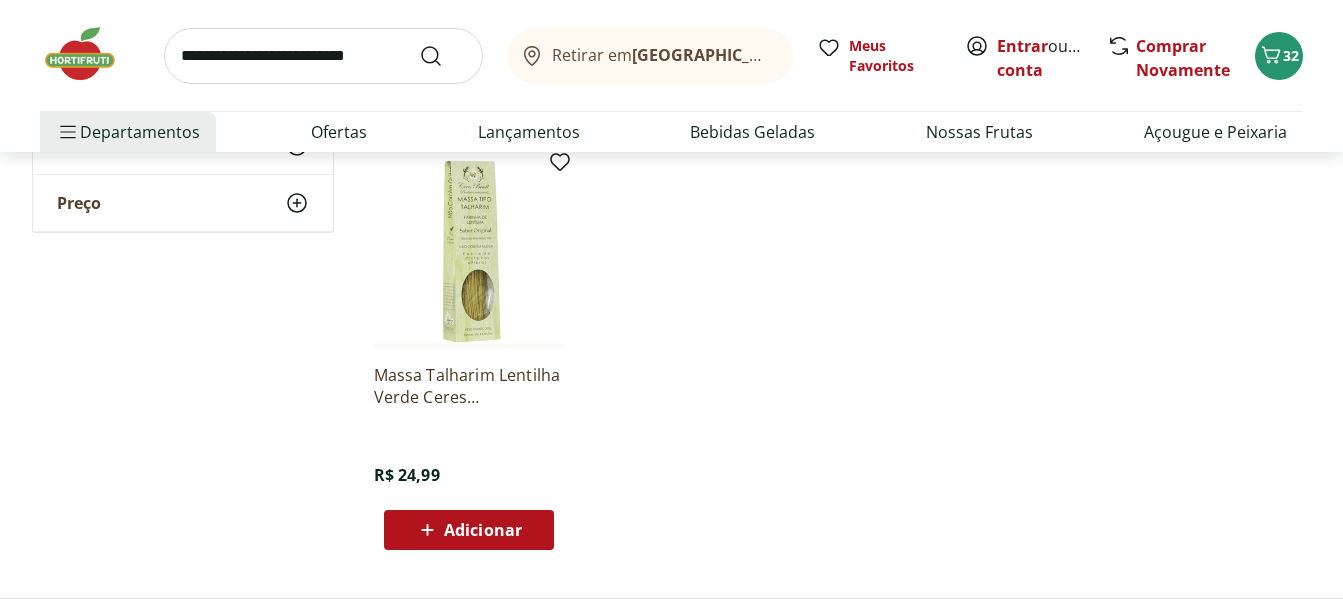 click at bounding box center [323, 56] 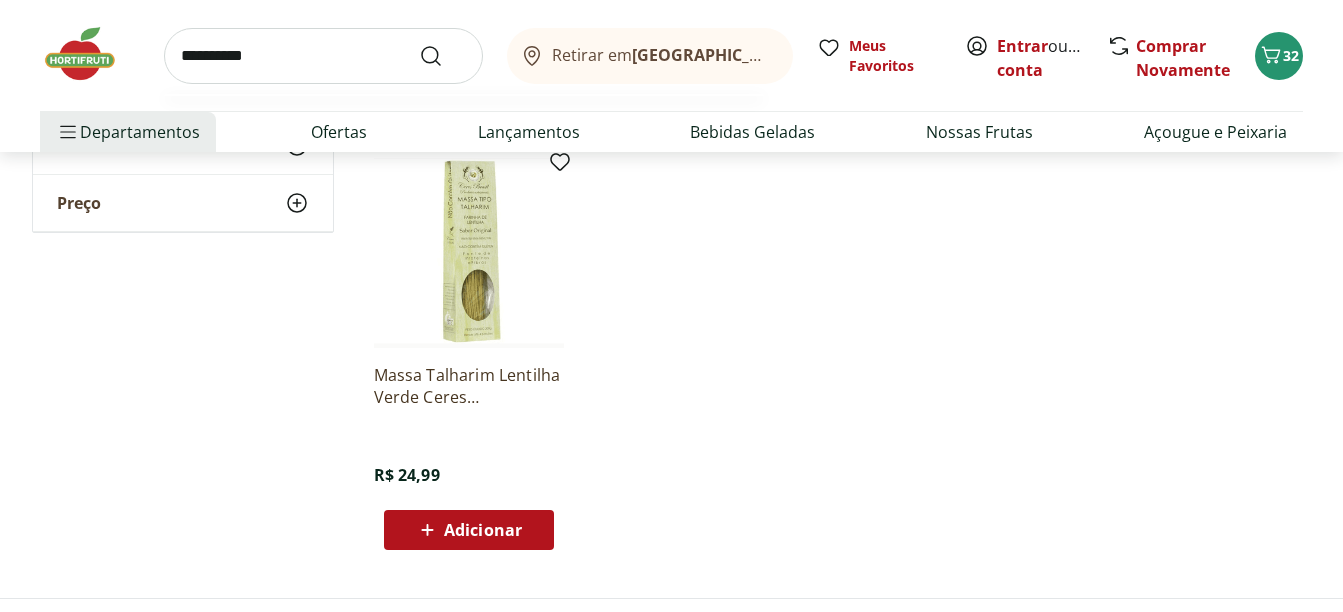type on "**********" 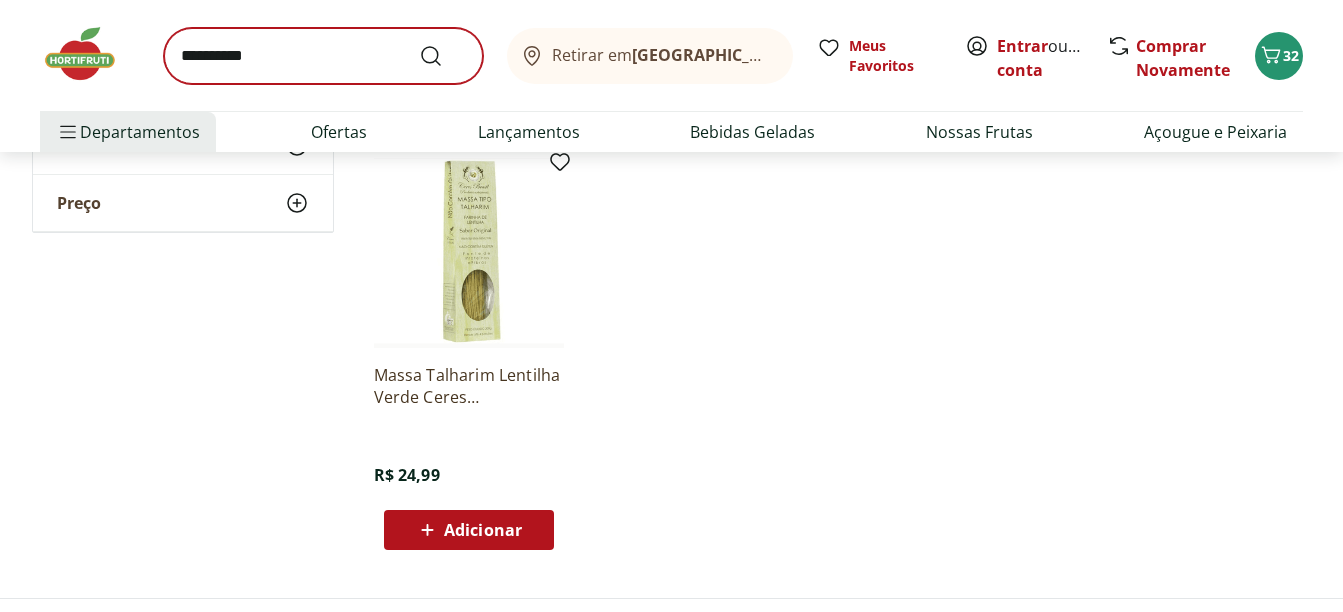 scroll, scrollTop: 0, scrollLeft: 0, axis: both 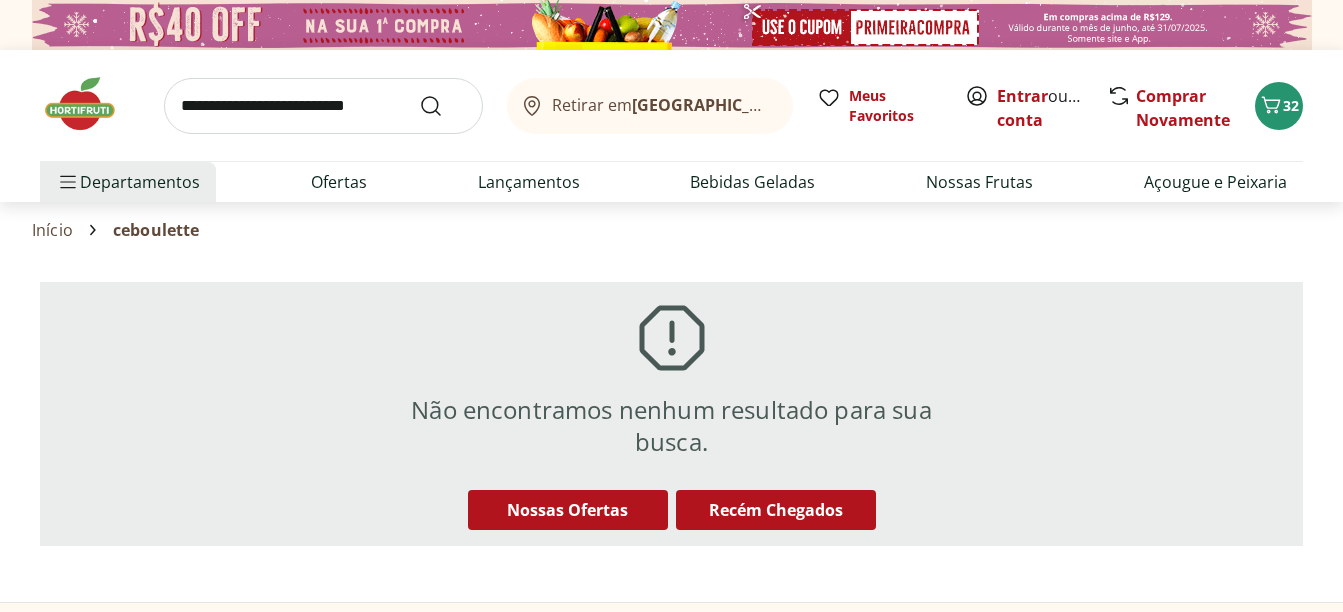 click at bounding box center (323, 106) 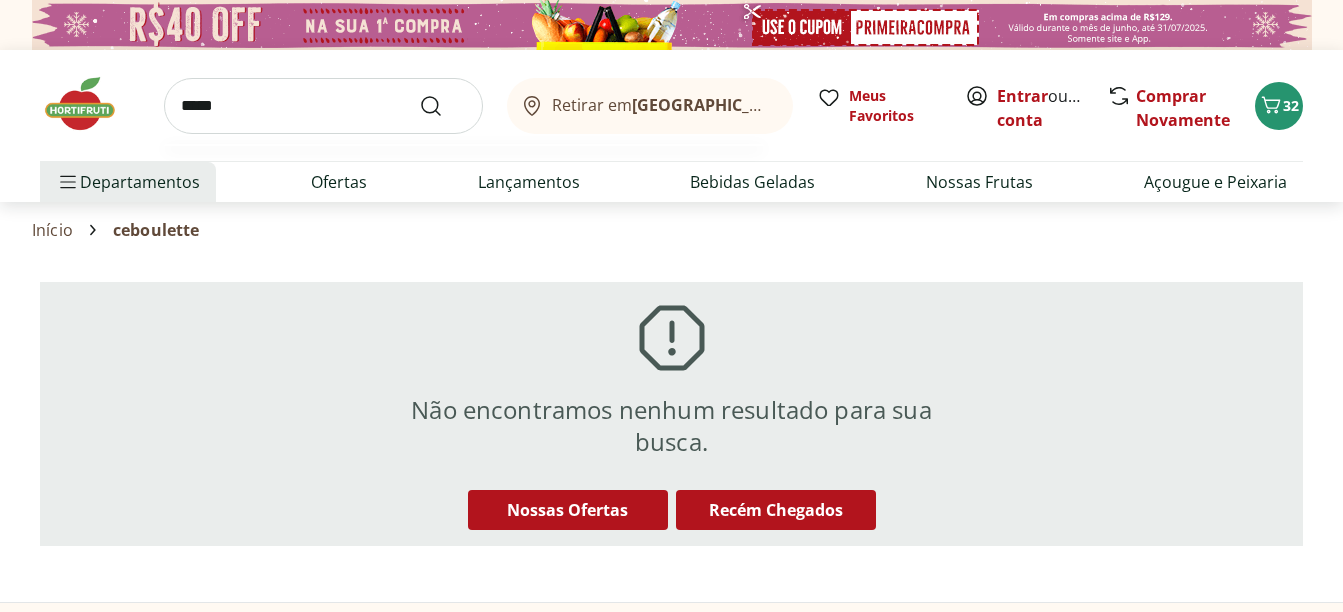 type on "*****" 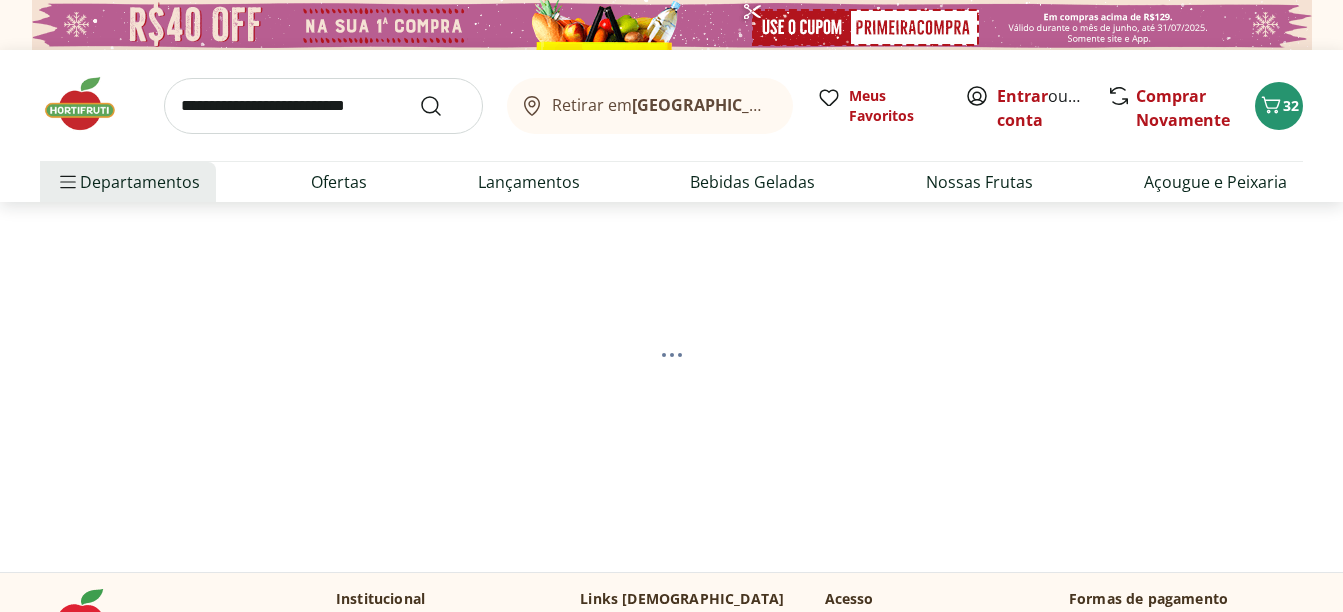 select on "**********" 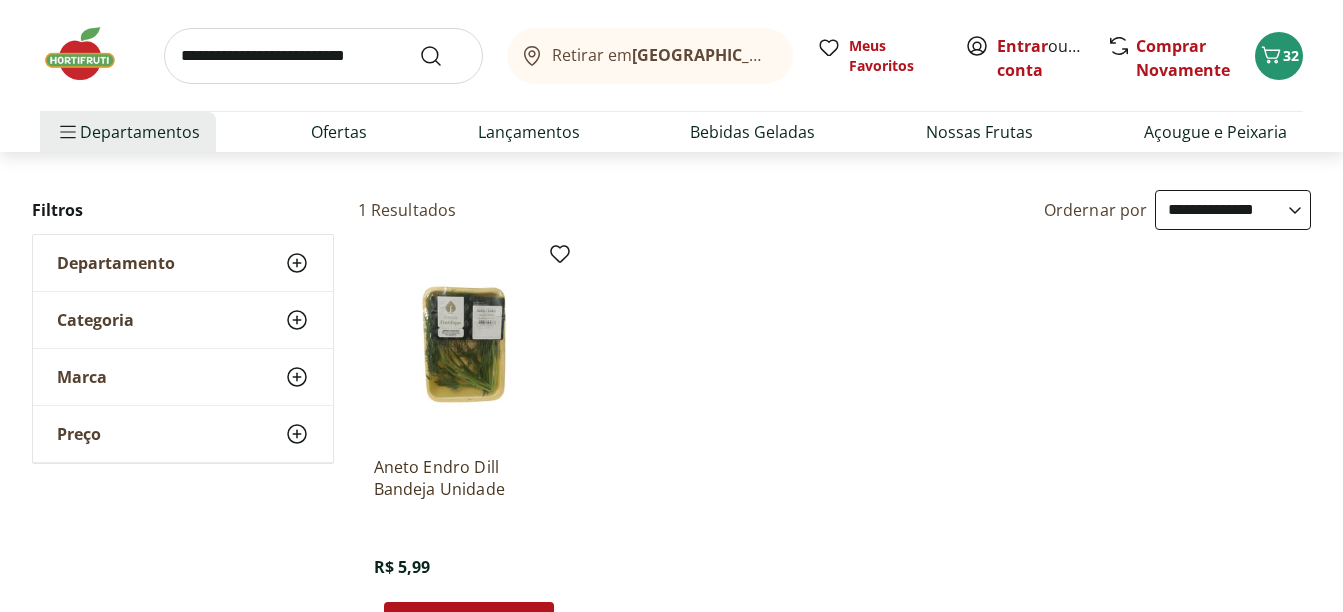 scroll, scrollTop: 200, scrollLeft: 0, axis: vertical 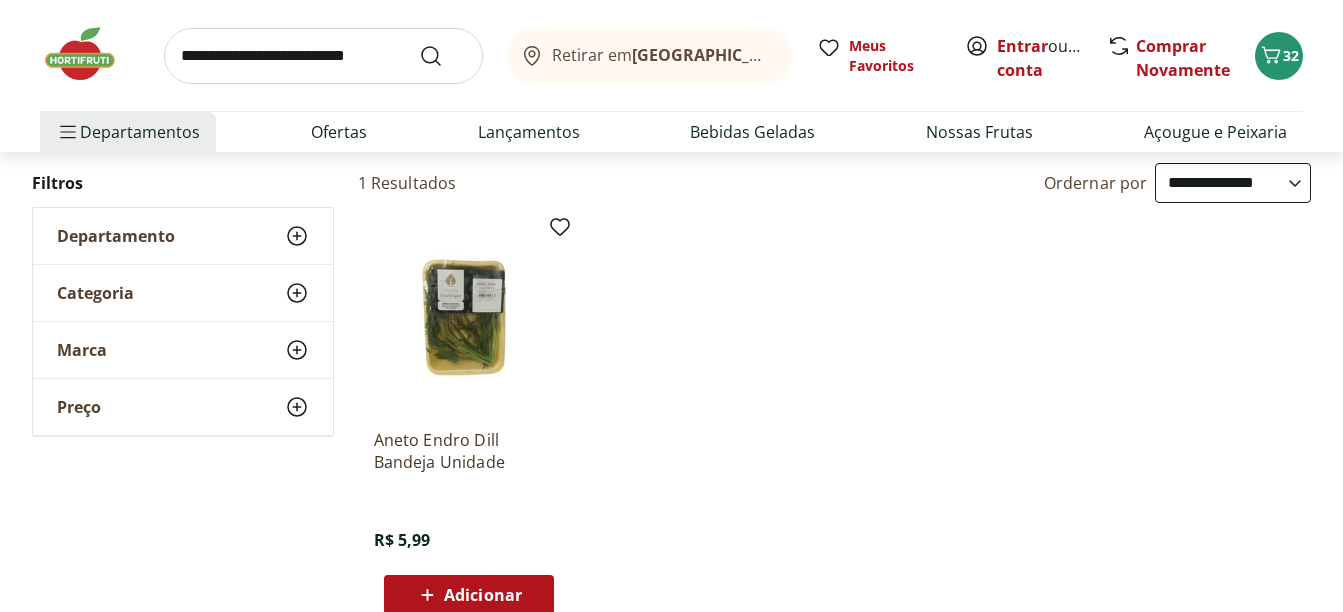click on "Adicionar" at bounding box center [483, 595] 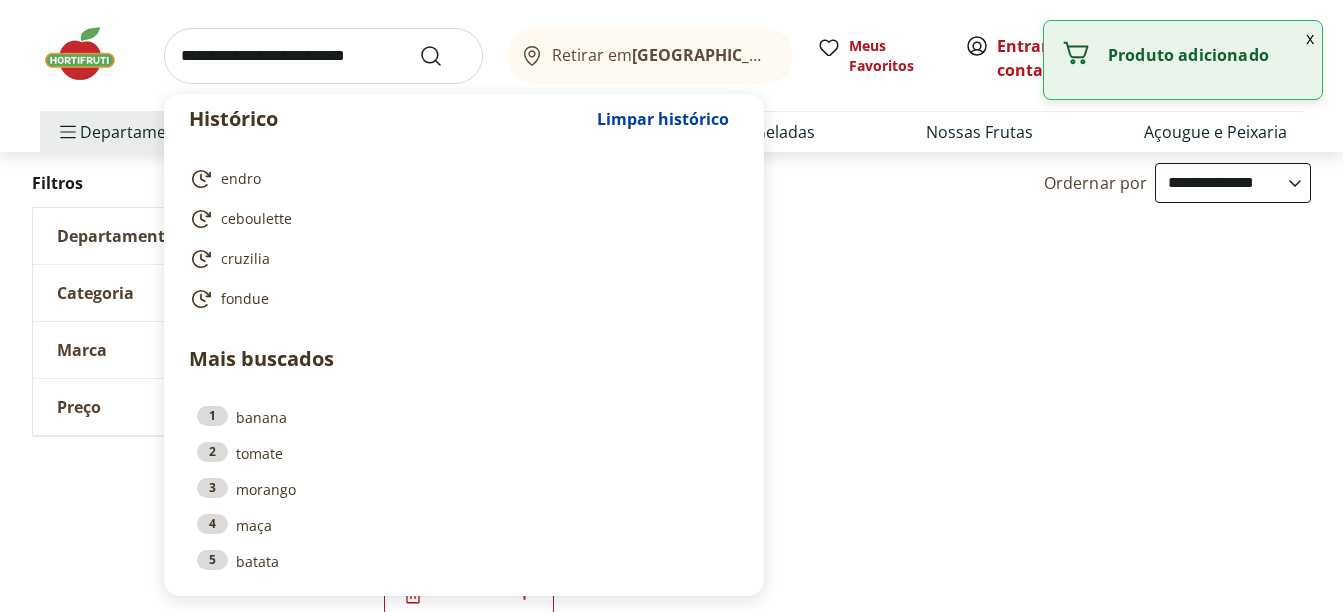 click at bounding box center (323, 56) 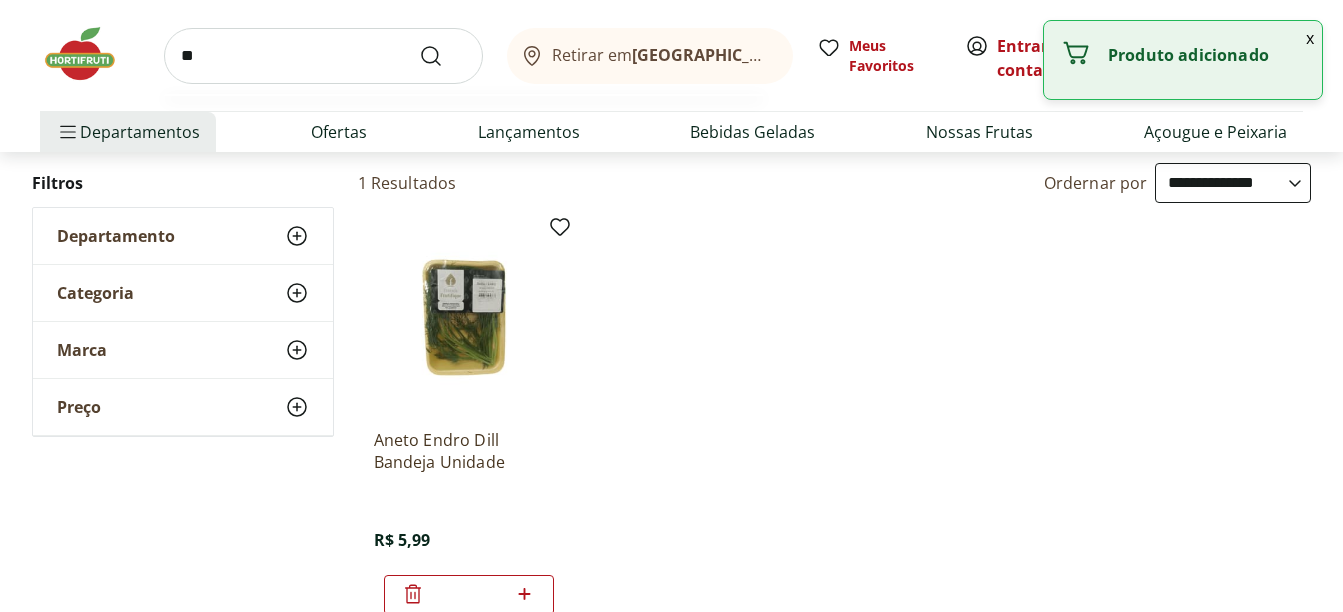 type on "*" 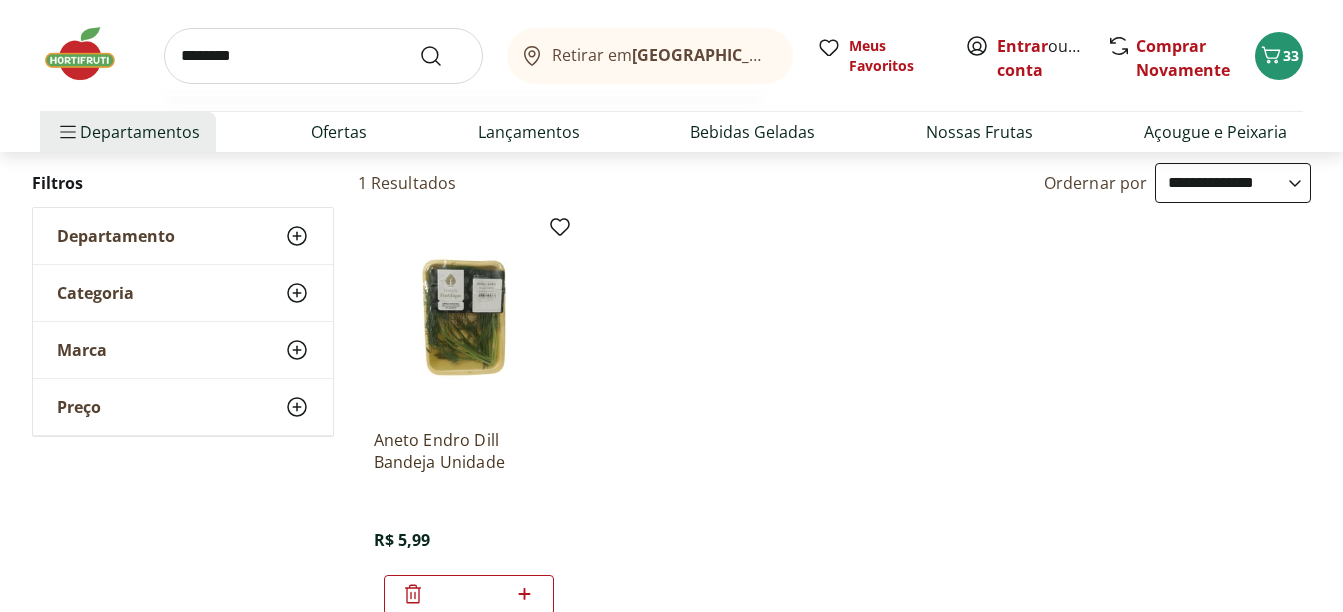 type on "*********" 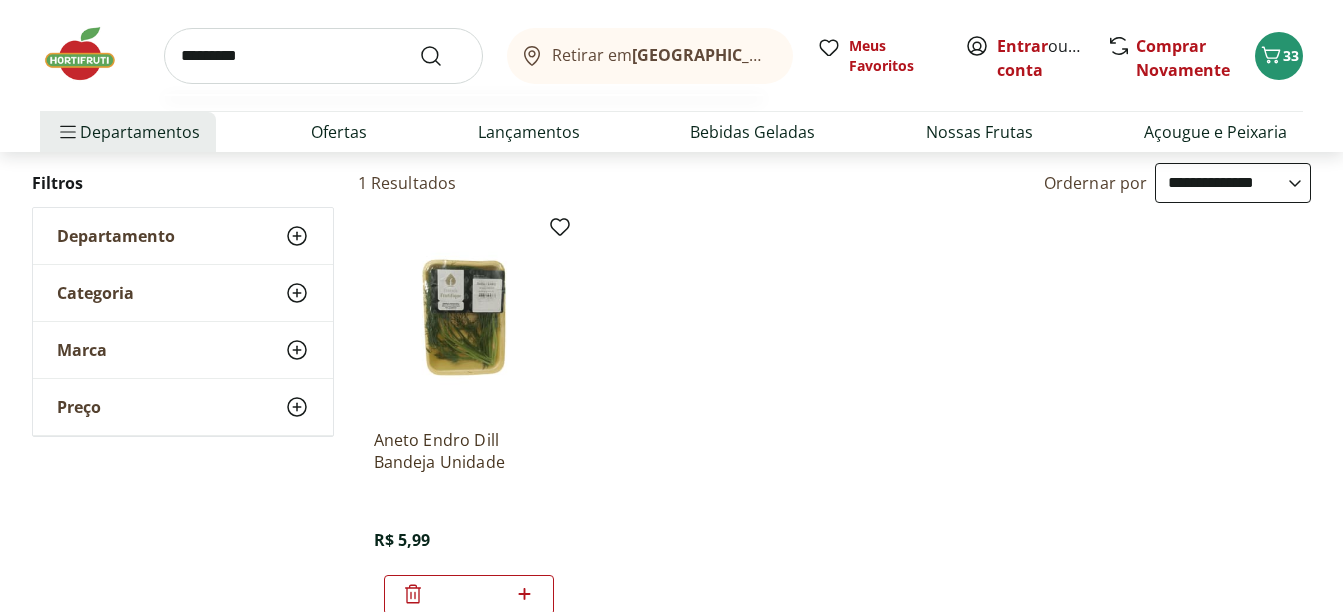 click at bounding box center [443, 56] 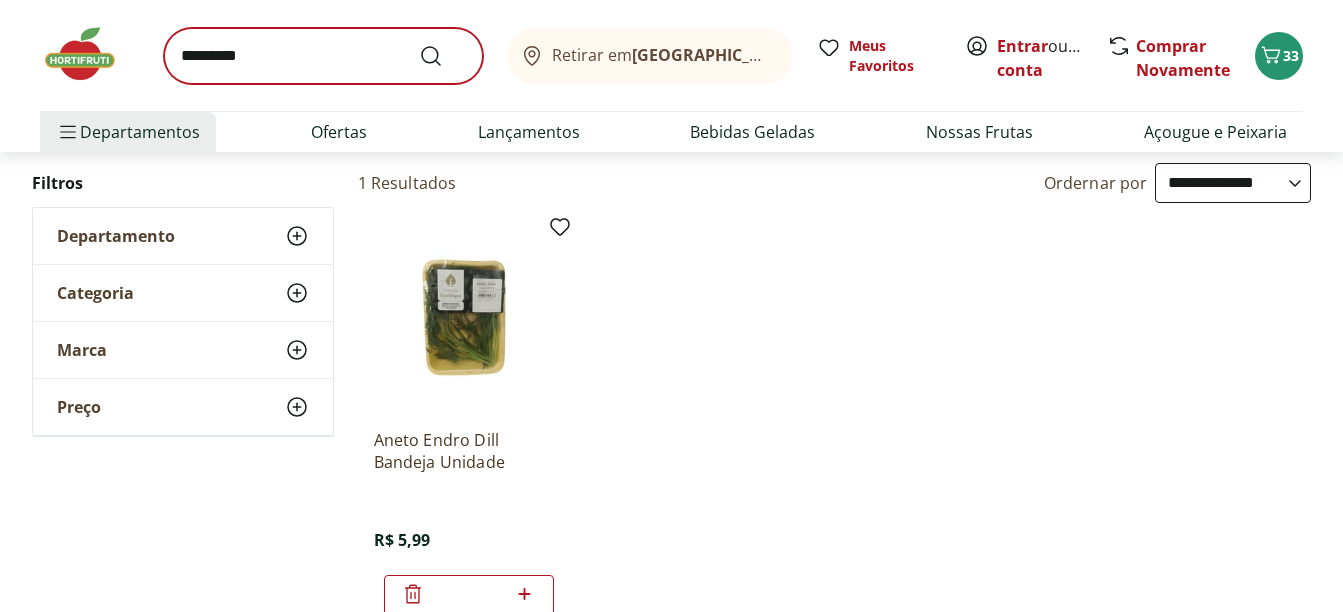 scroll, scrollTop: 0, scrollLeft: 0, axis: both 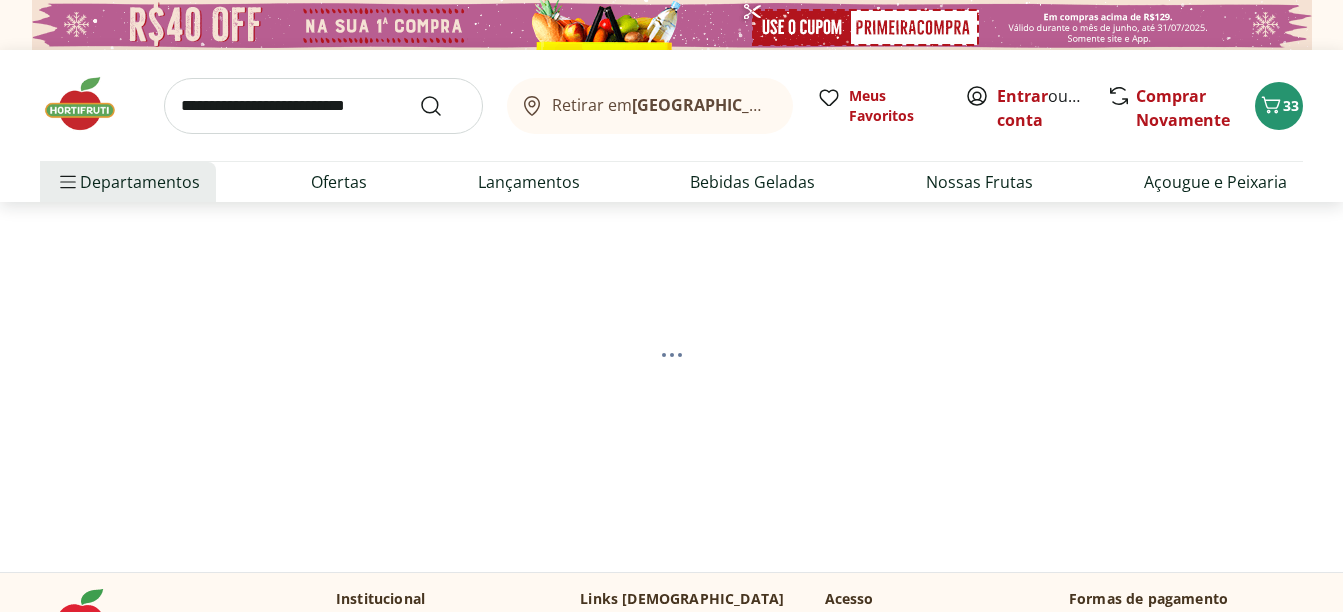 select on "**********" 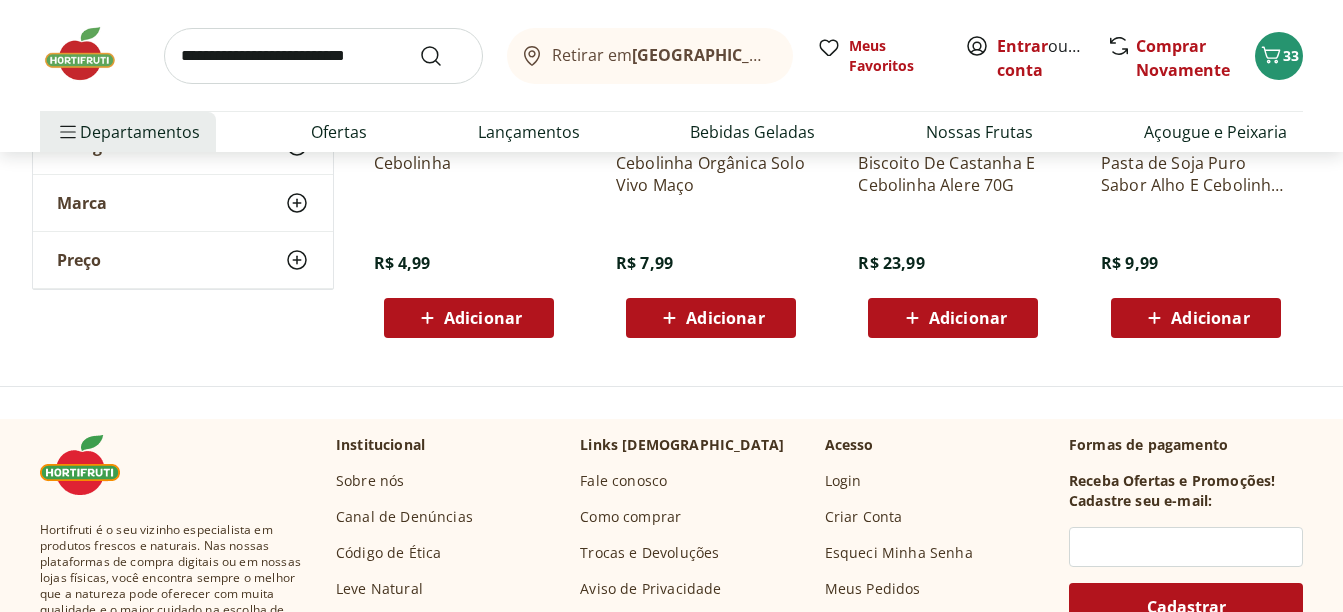 scroll, scrollTop: 100, scrollLeft: 0, axis: vertical 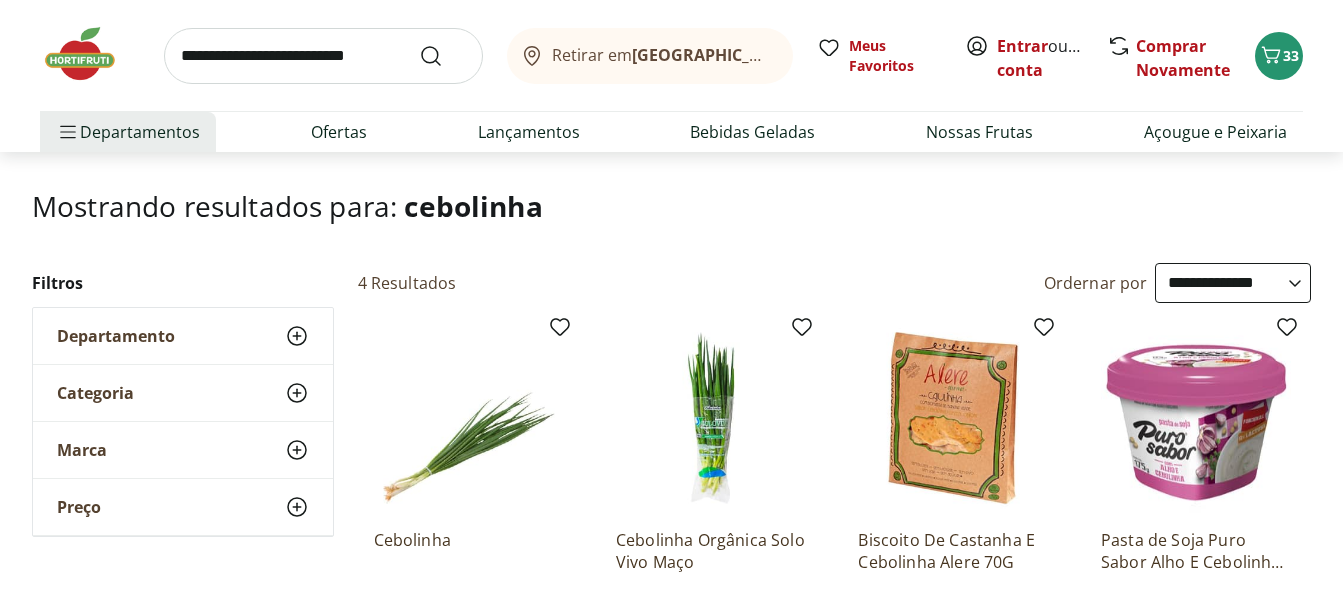 click 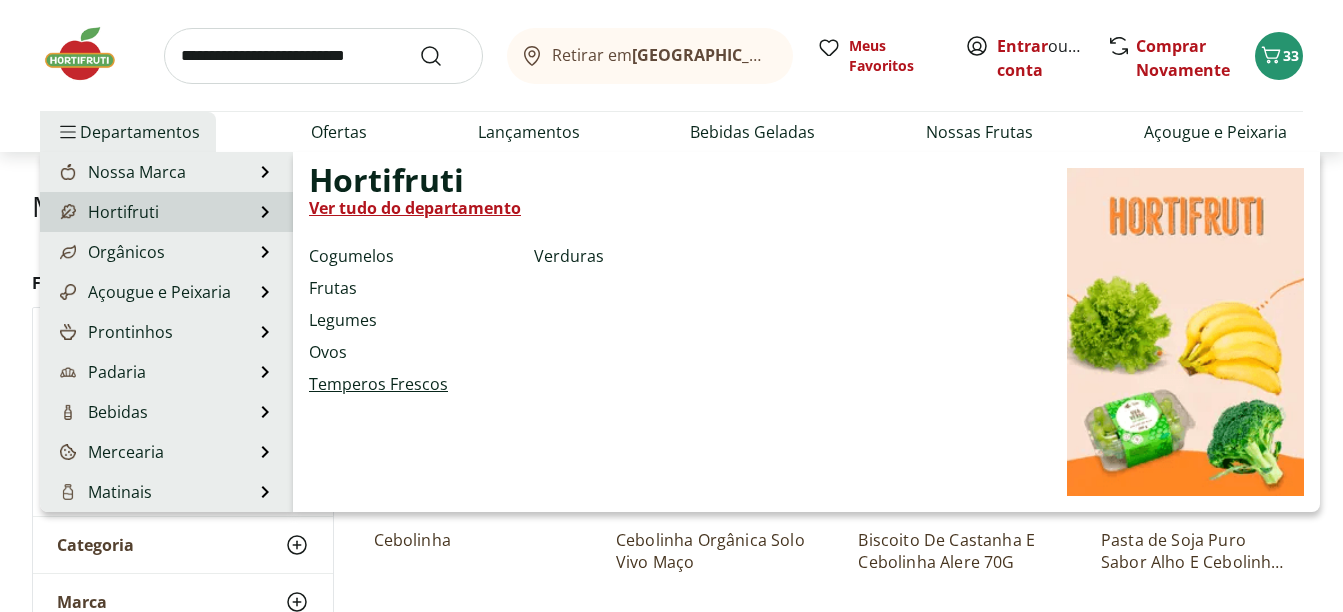 click on "Temperos Frescos" at bounding box center (378, 384) 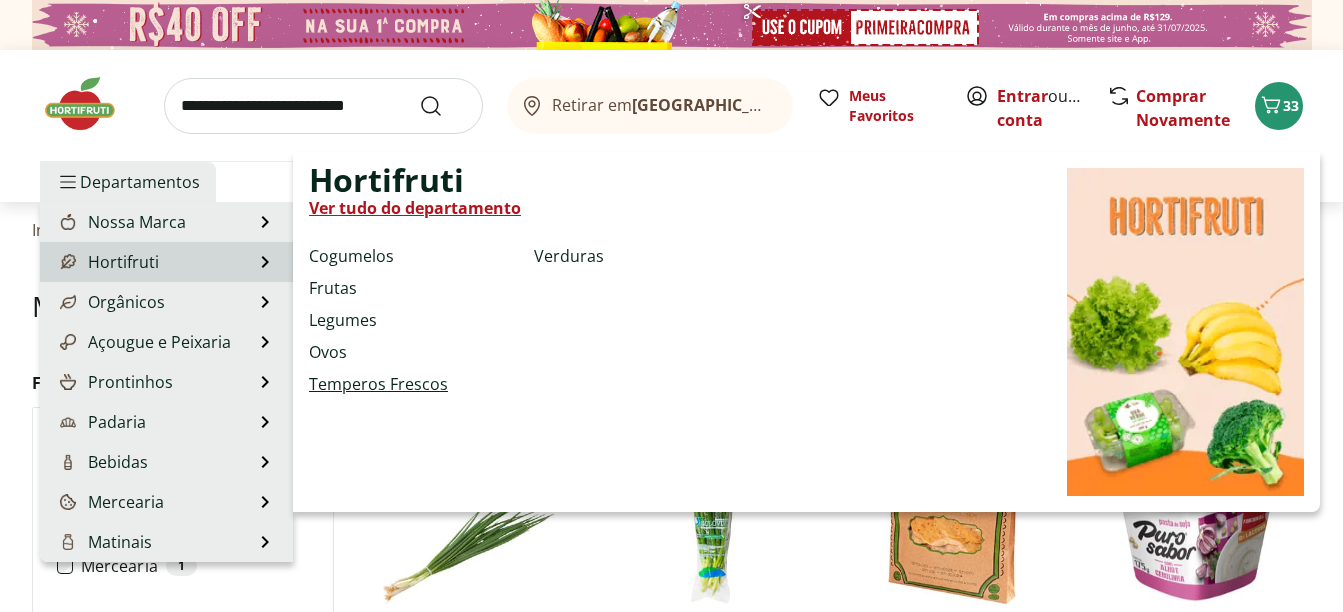 select on "**********" 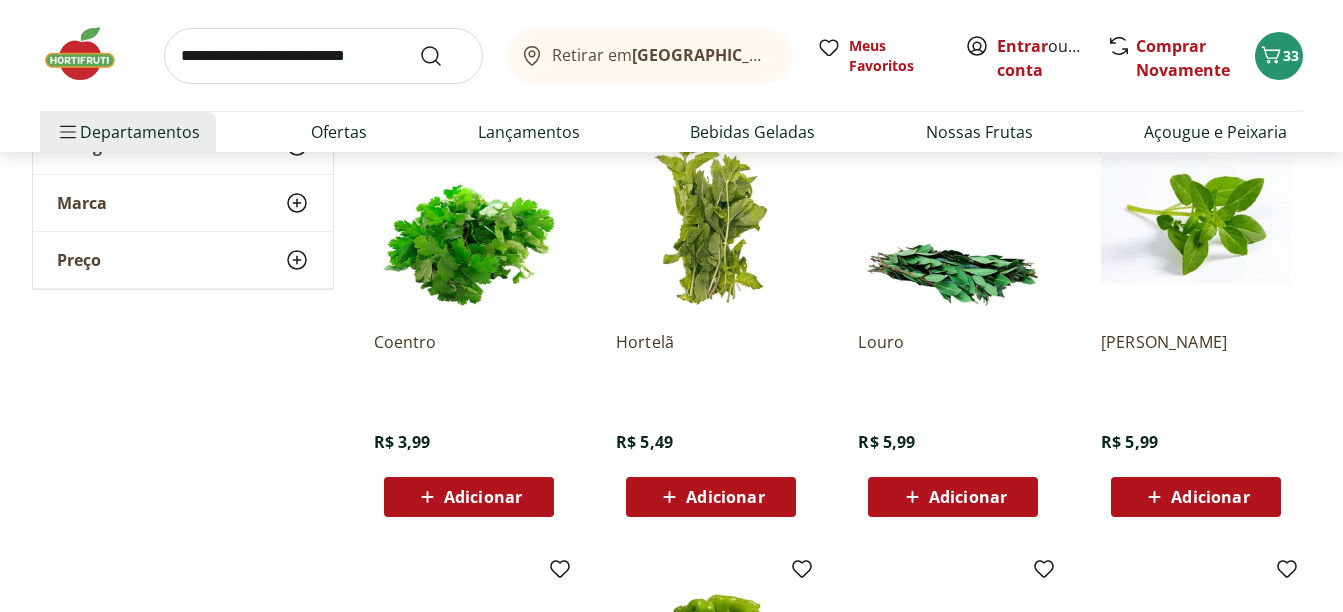 scroll, scrollTop: 700, scrollLeft: 0, axis: vertical 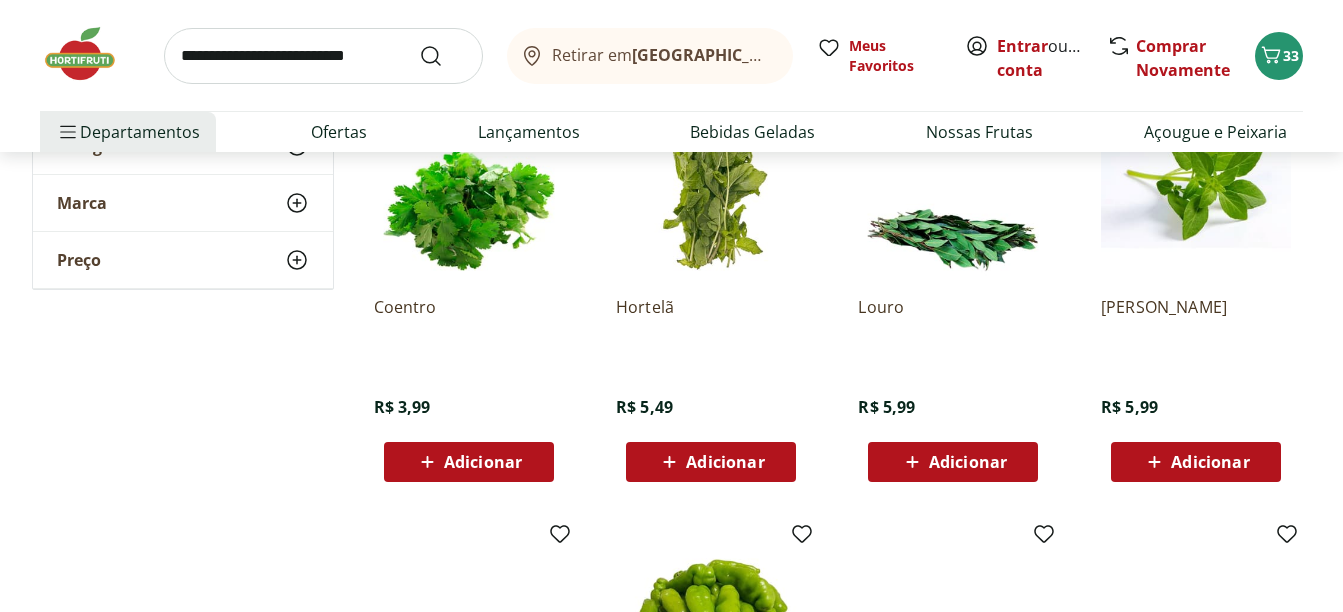 click on "Adicionar" at bounding box center [968, 462] 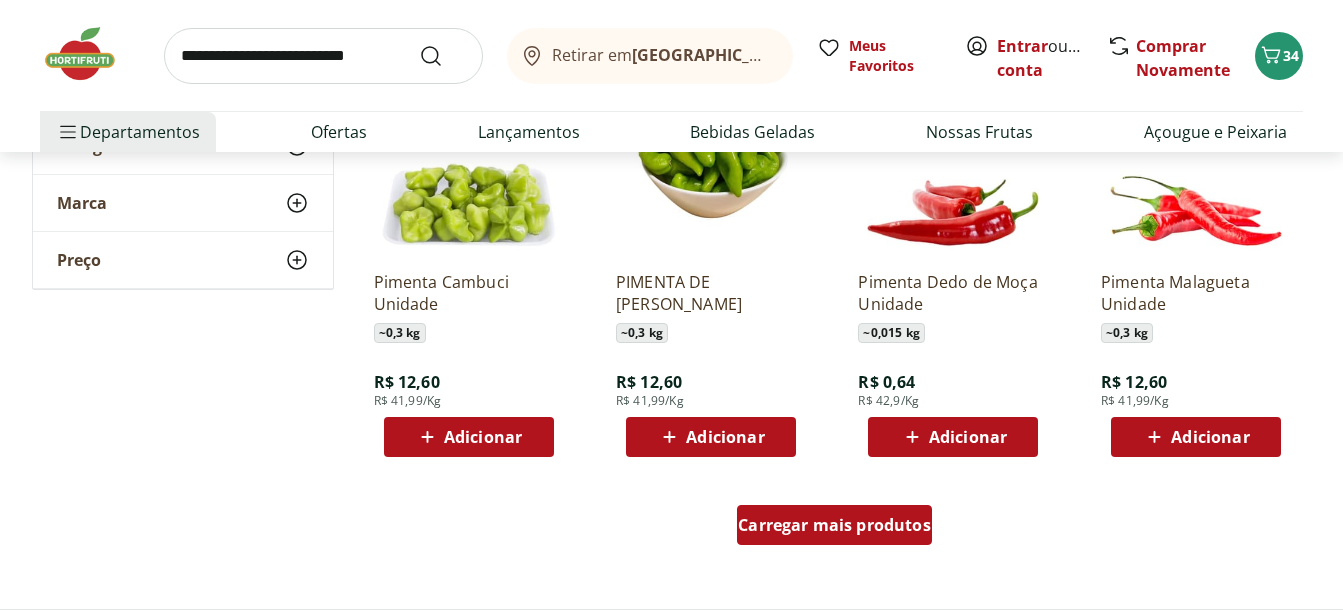 scroll, scrollTop: 1300, scrollLeft: 0, axis: vertical 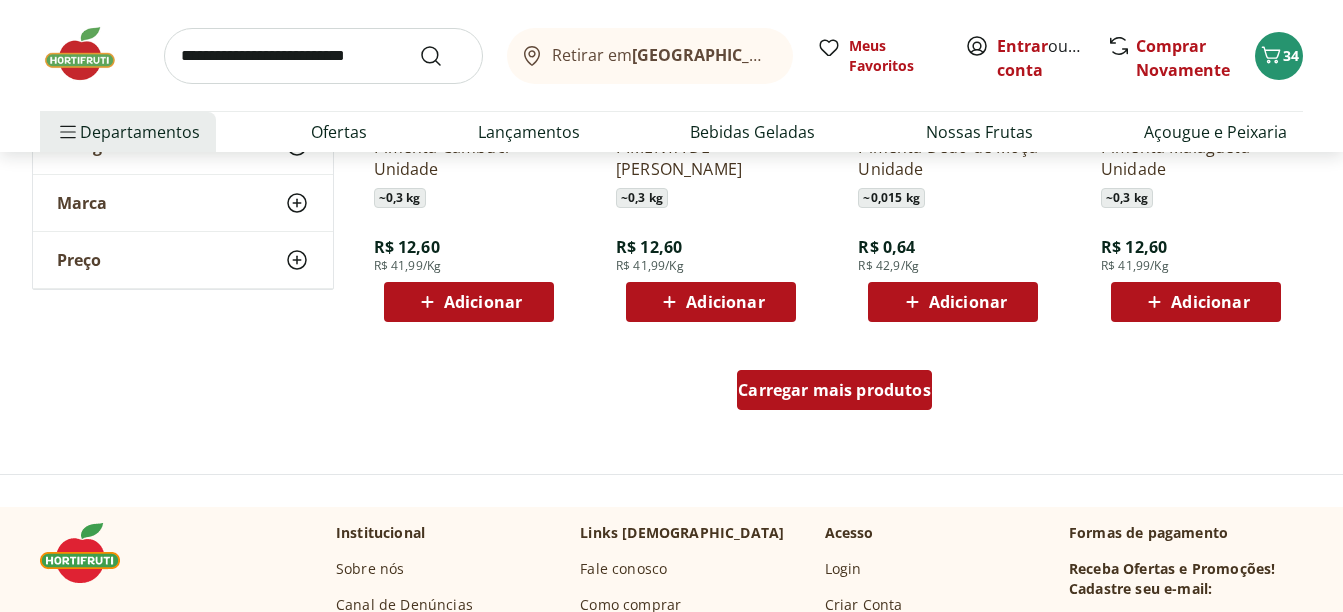 click on "Carregar mais produtos" at bounding box center [834, 390] 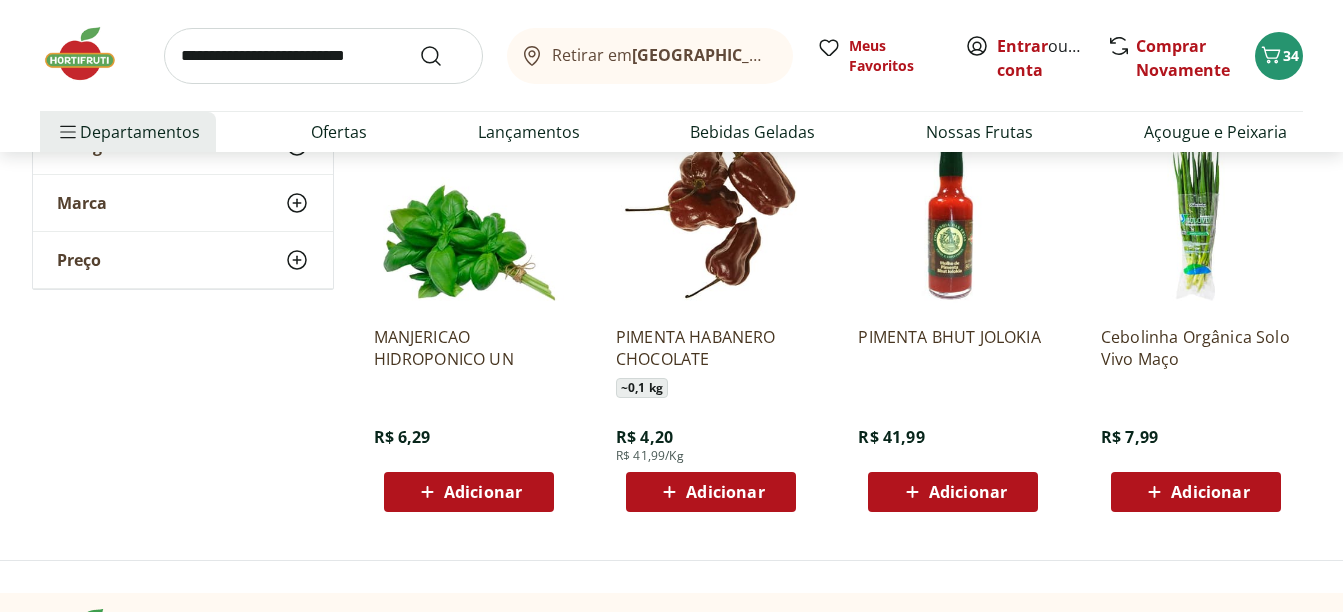 scroll, scrollTop: 2400, scrollLeft: 0, axis: vertical 